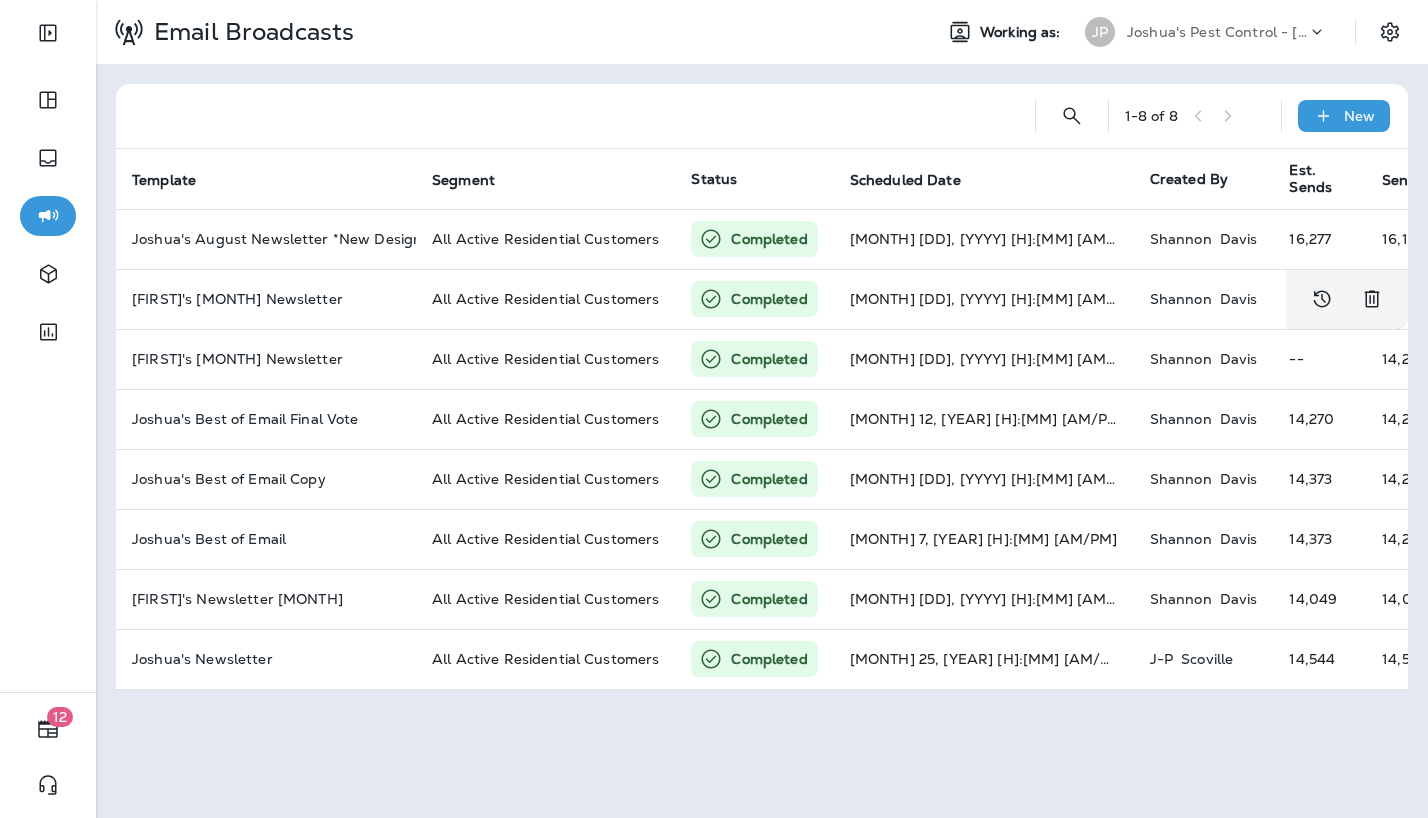 scroll, scrollTop: 0, scrollLeft: 0, axis: both 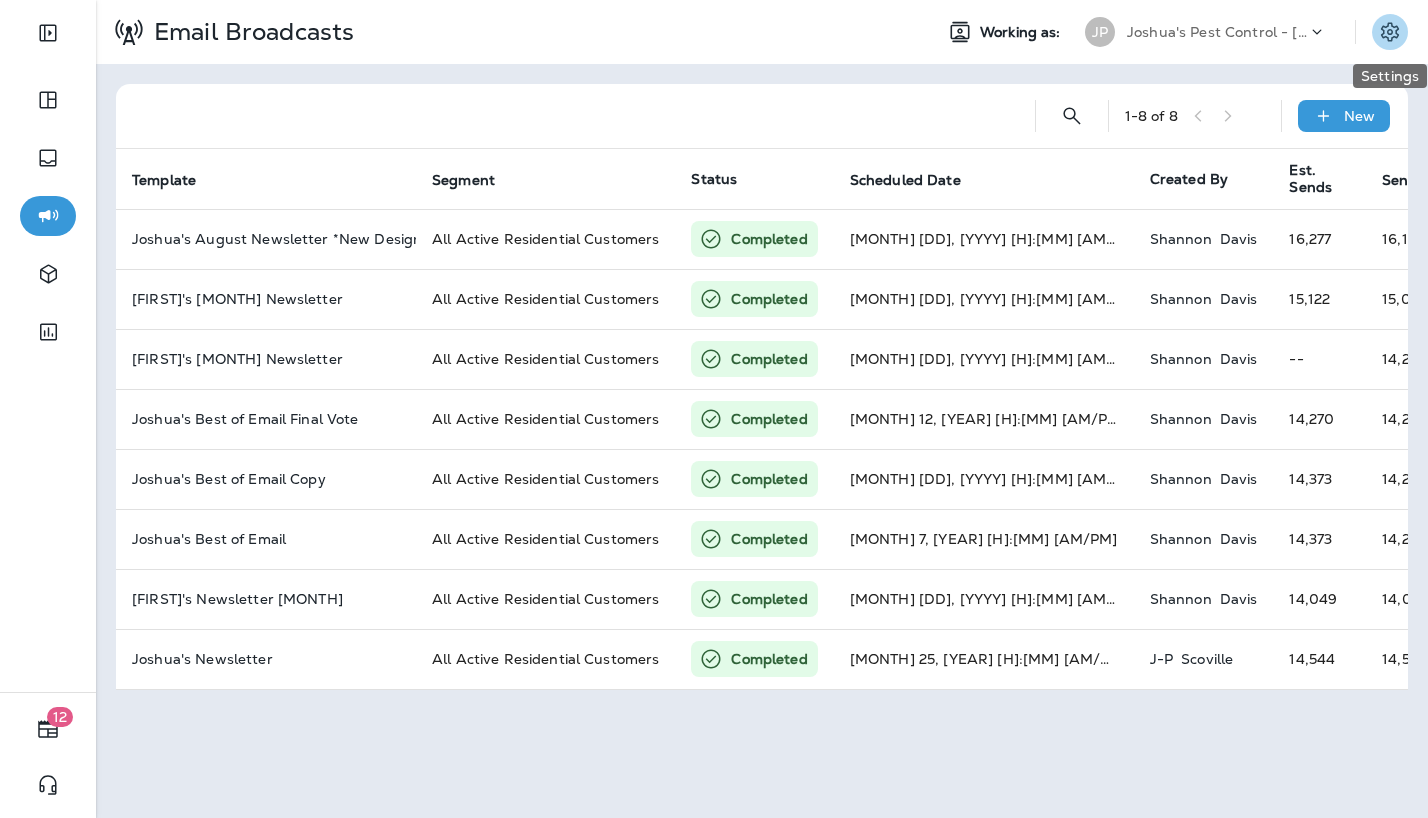 click 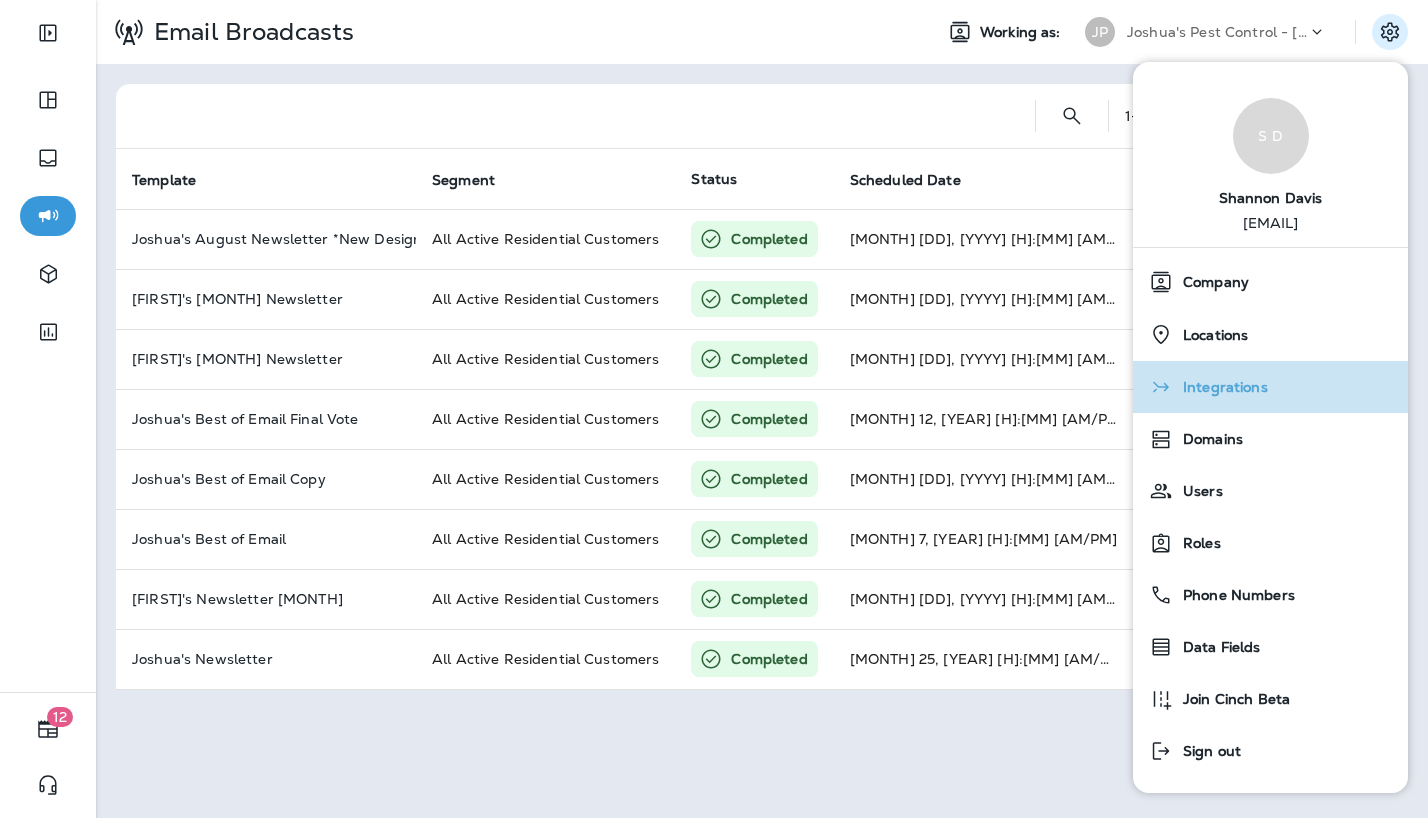 click on "Integrations" at bounding box center [1220, 387] 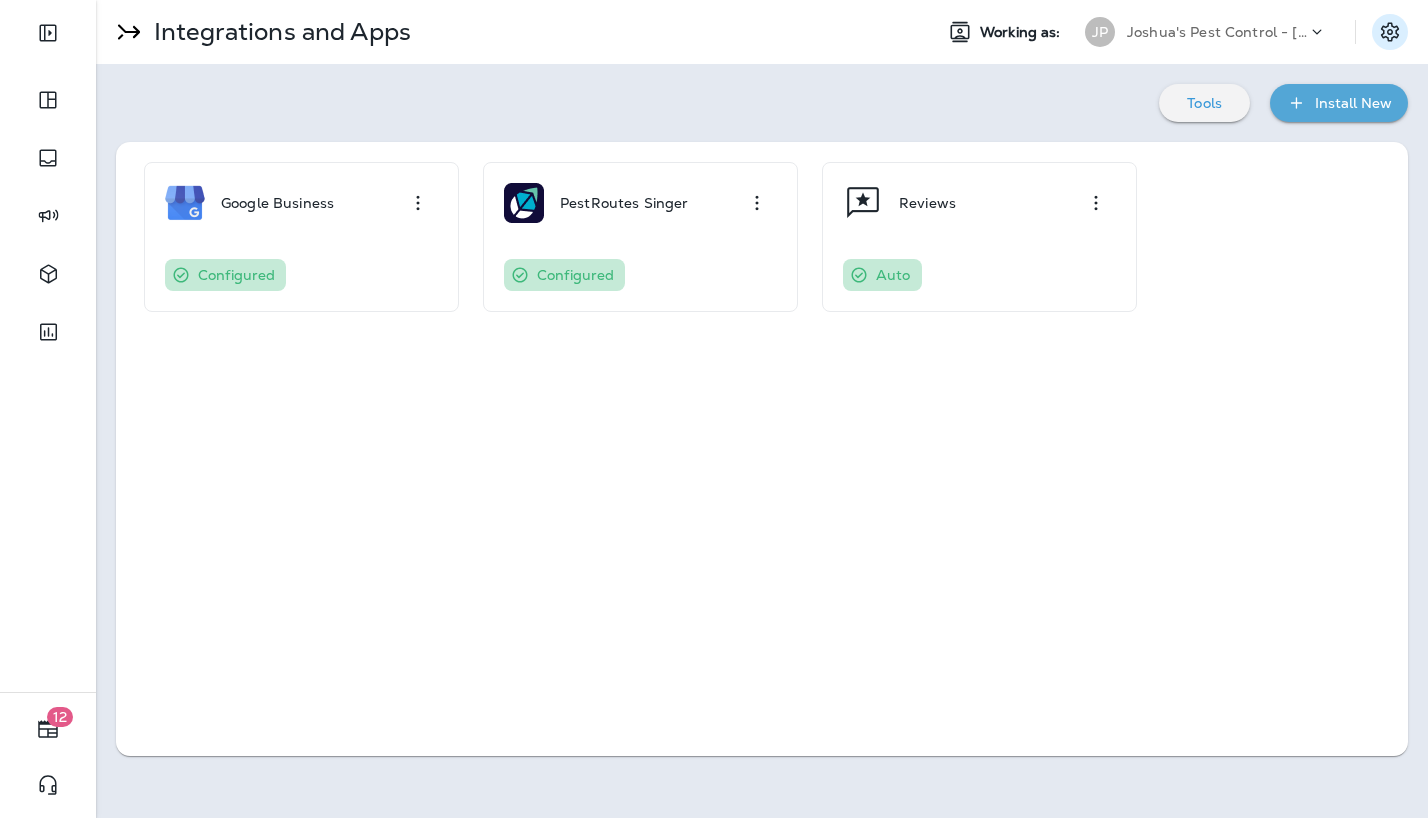 click 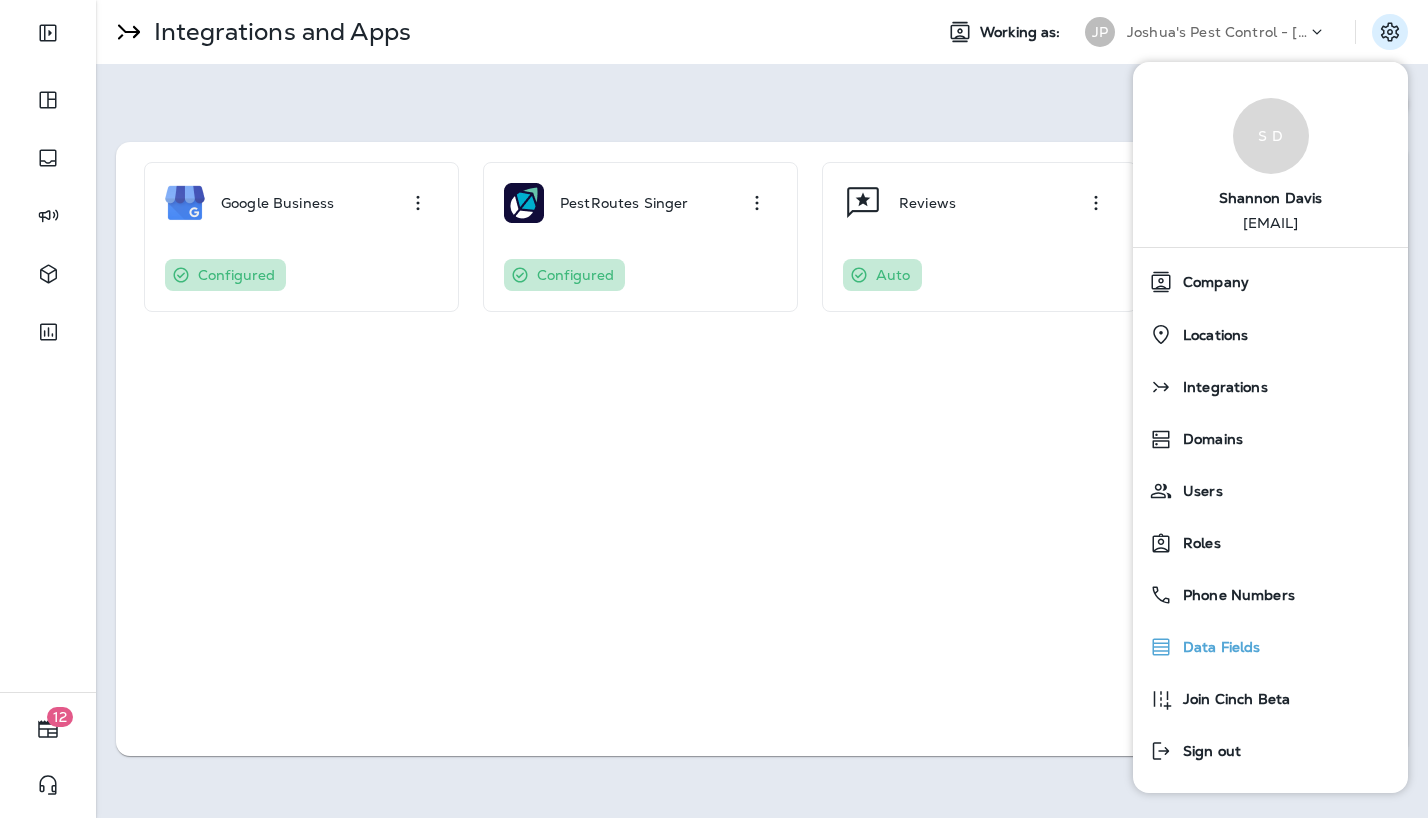 click on "Data Fields" at bounding box center [1217, 647] 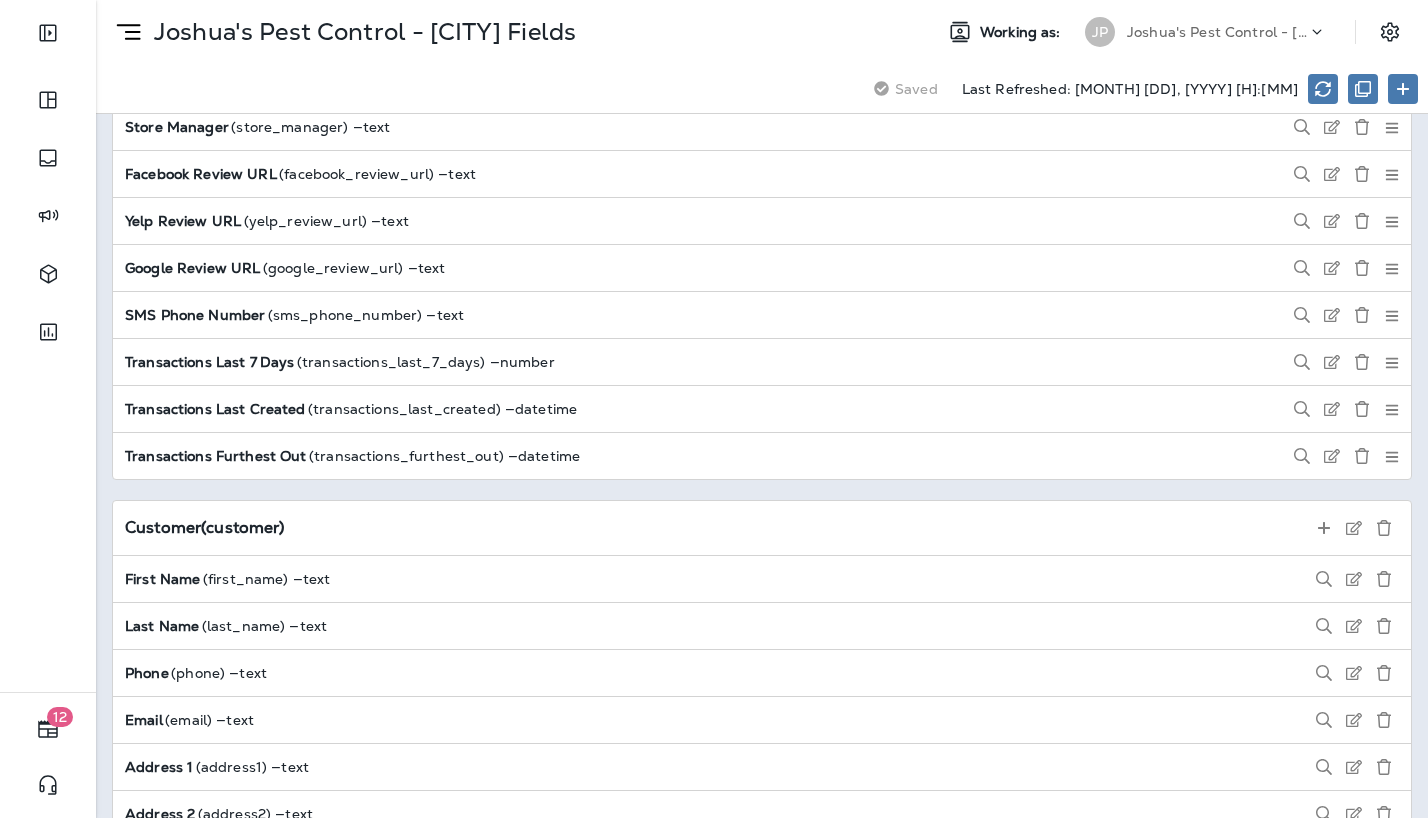 scroll, scrollTop: 1353, scrollLeft: 0, axis: vertical 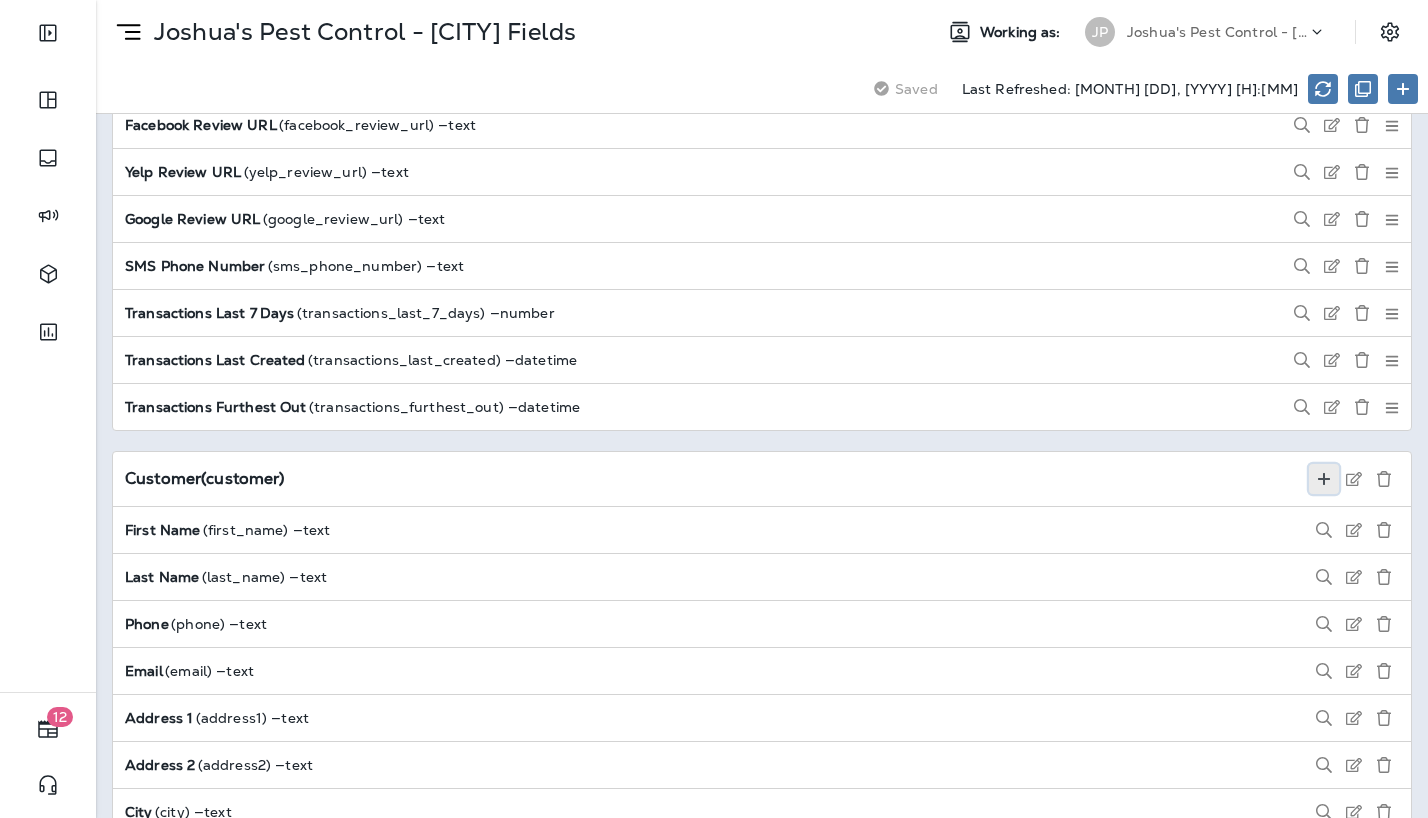 click at bounding box center (1324, 479) 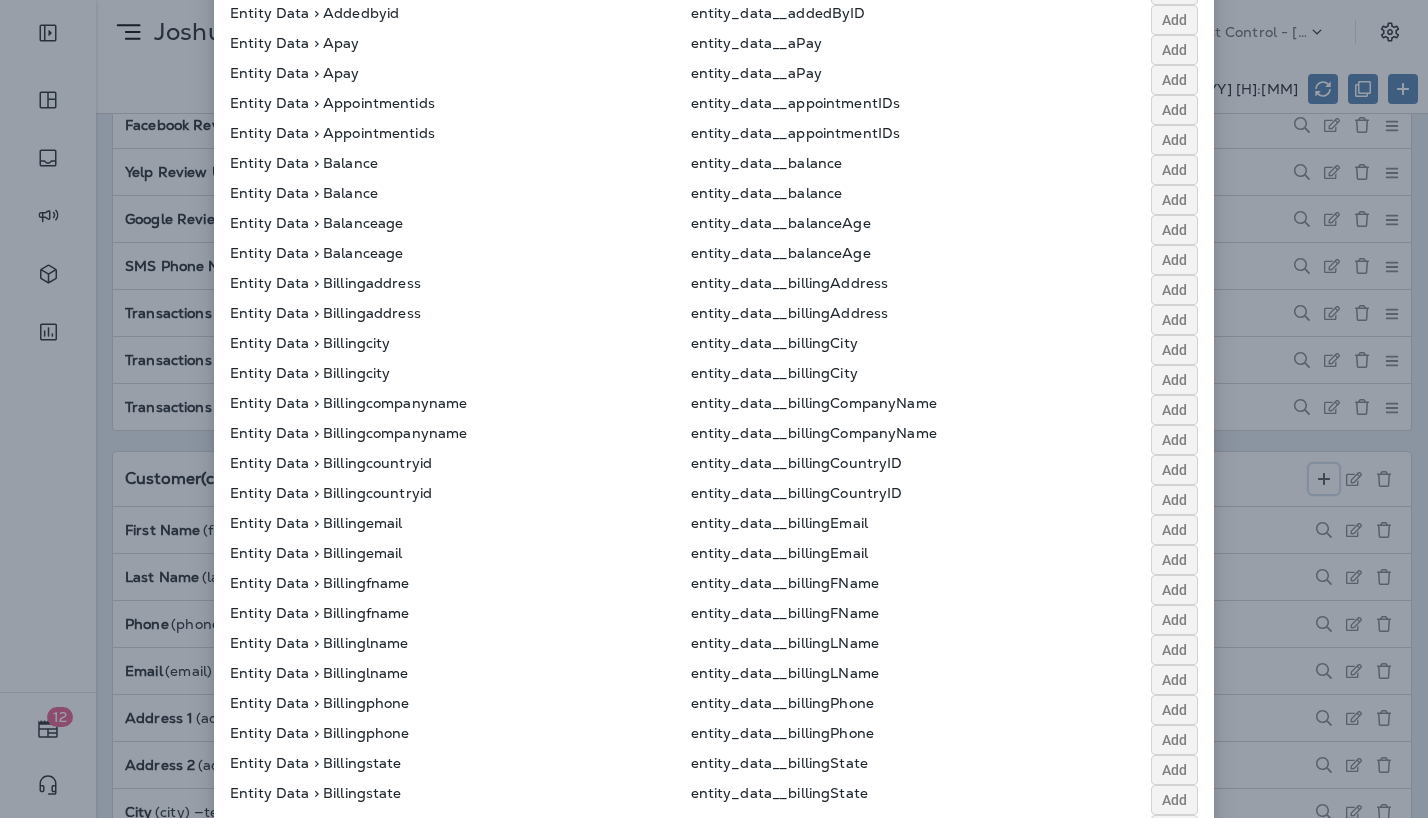scroll, scrollTop: 0, scrollLeft: 0, axis: both 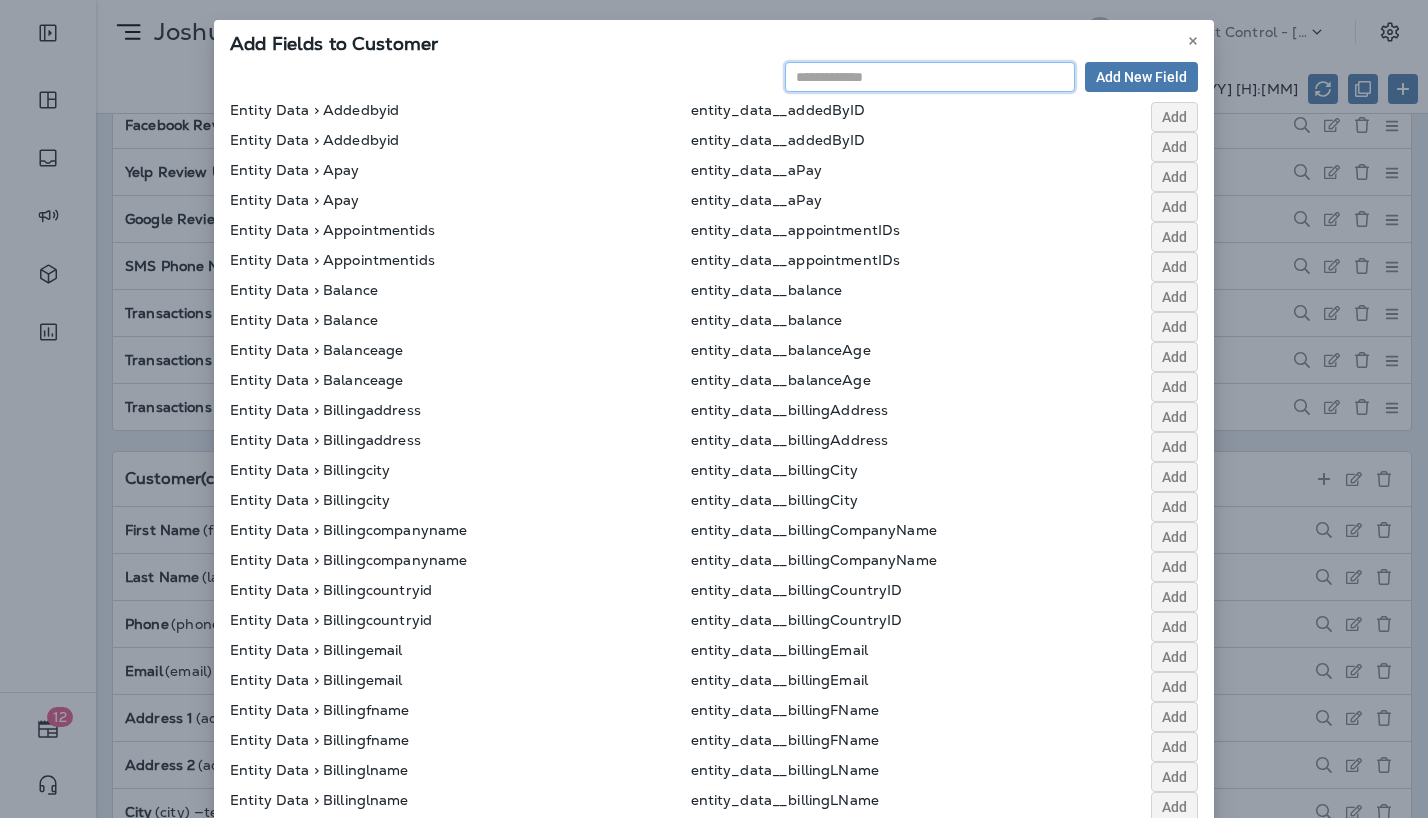 click at bounding box center [930, 77] 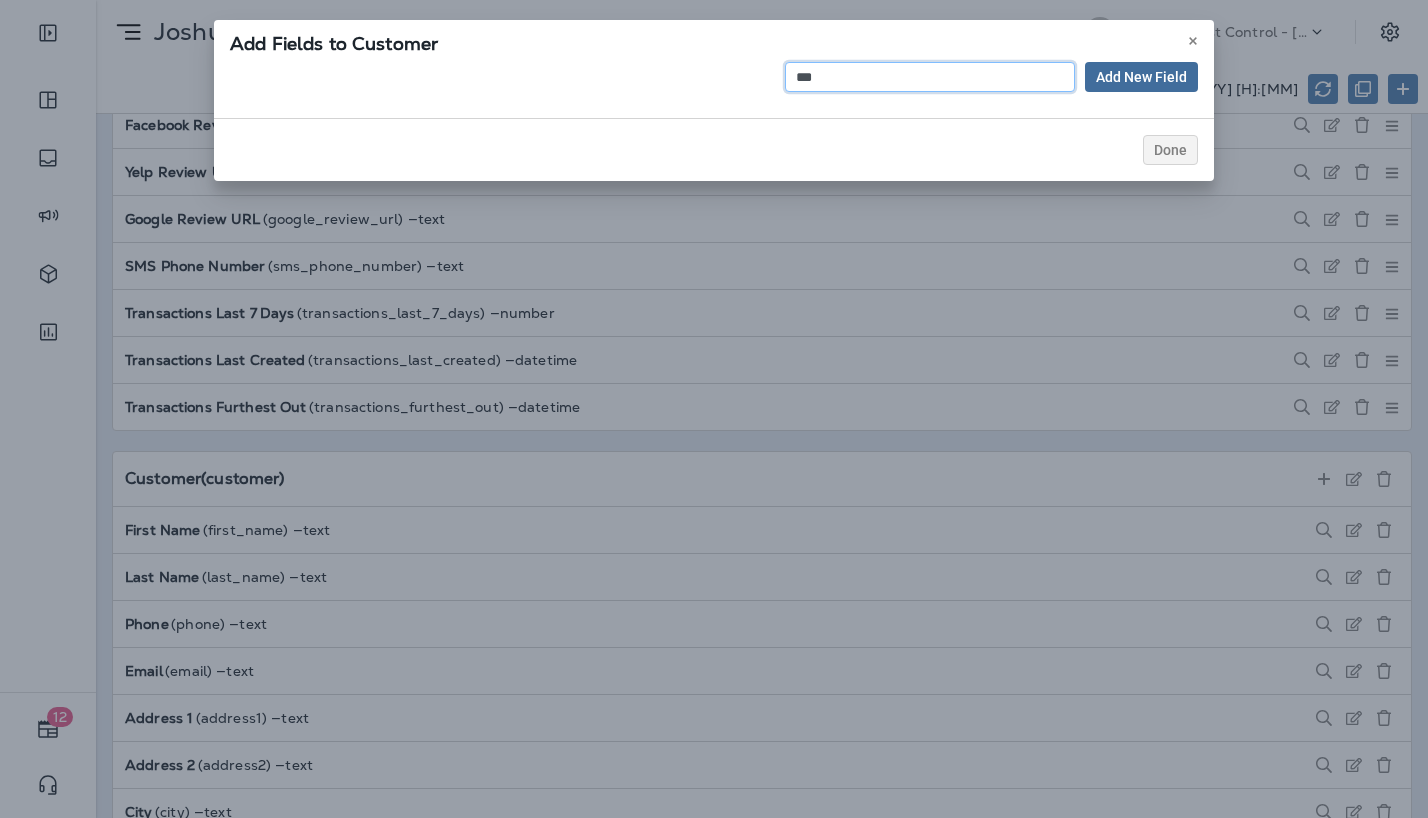type on "***" 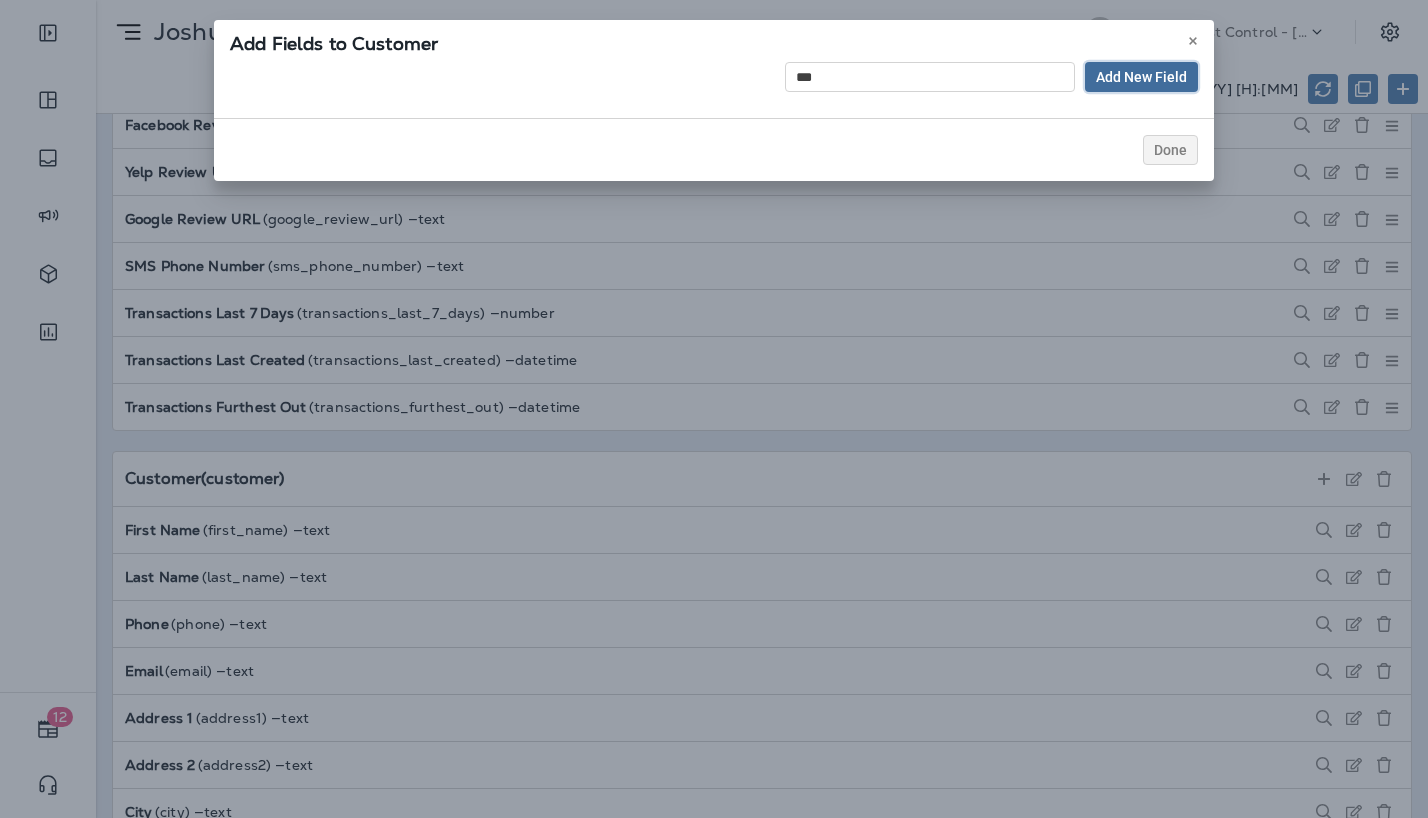 click on "Add New Field" at bounding box center [1141, 77] 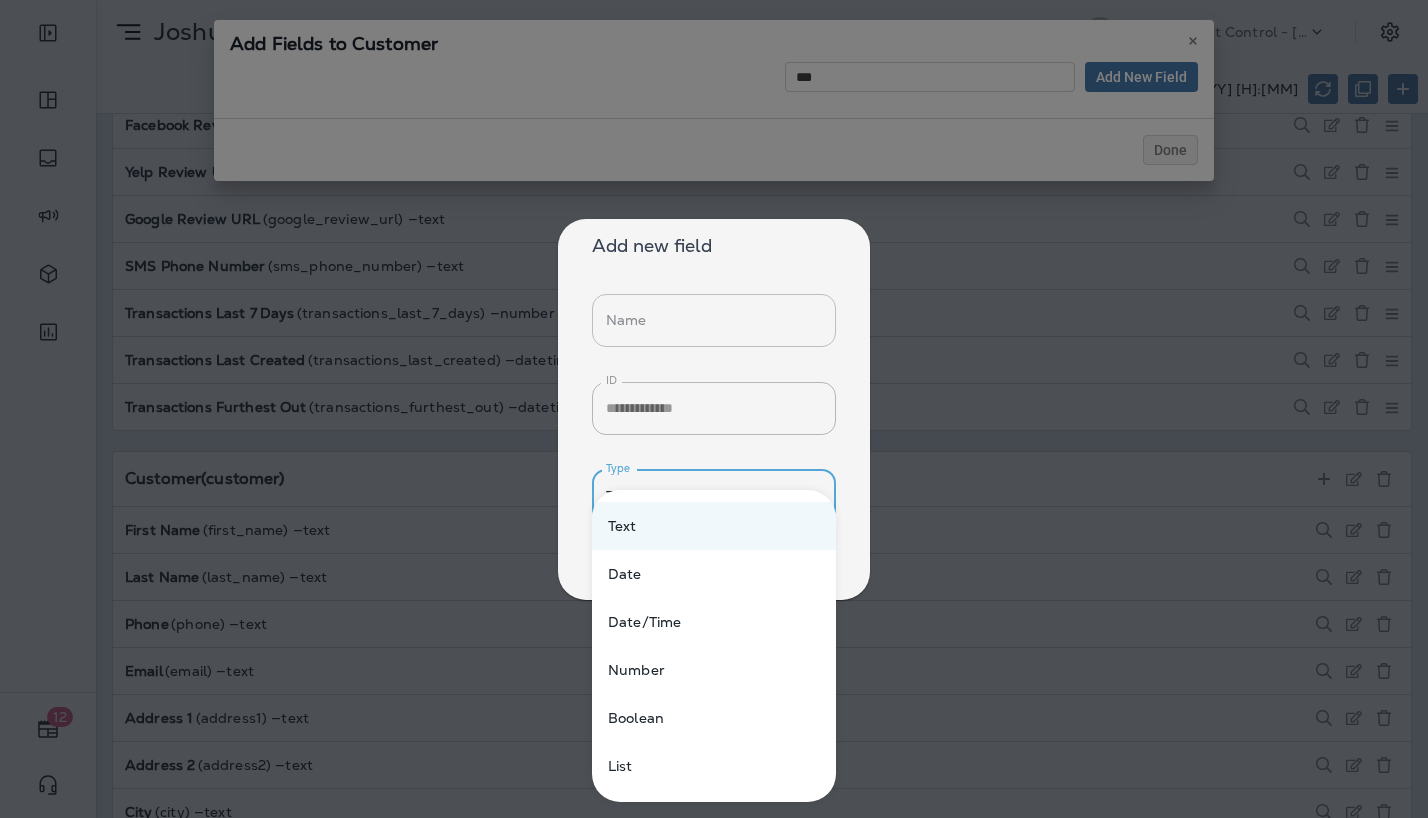click on "[NUMBER] [NAME]'s Pest Control - [CITY] Fields Working as: JP [NAME]'s Pest Control - [CITY]  Saving   Saved Last Refreshed:   Jul 15, 2025 14:39 Location  ( location ) Cinch UUID ( id ) —  text Date Created ( created_when ) —  datetime Last Updated ( updated_when ) —  datetime Date Deleted ( deleted_when ) —  datetime Address 1 ( address1 ) —  text Address 2 ( address2 ) —  text City ( city ) —  text State ( state ) —  text Zip Code ( zip_code ) —  text Country ( country ) —  text Entity Reference ( entity_ref ) —  text Entity Source ( entity_source ) —  text Entity Number ( entity_number ) —  text Company UUID ( company_id ) —  text Market UUID ( market_id ) —  text Account UUID ( account_id ) —  text Name ( name ) —  text Friendly Name ( friendly_name ) —  text Phone ( phone ) —  text Is Active ( is_active ) —  boolean Lattitude ( lat ) —  number Longitude ( lon ) —  number Date Closed ( closed_when ) —  datetime Timezone ( timezone ) —  text Store Image ( (" at bounding box center (714, 0) 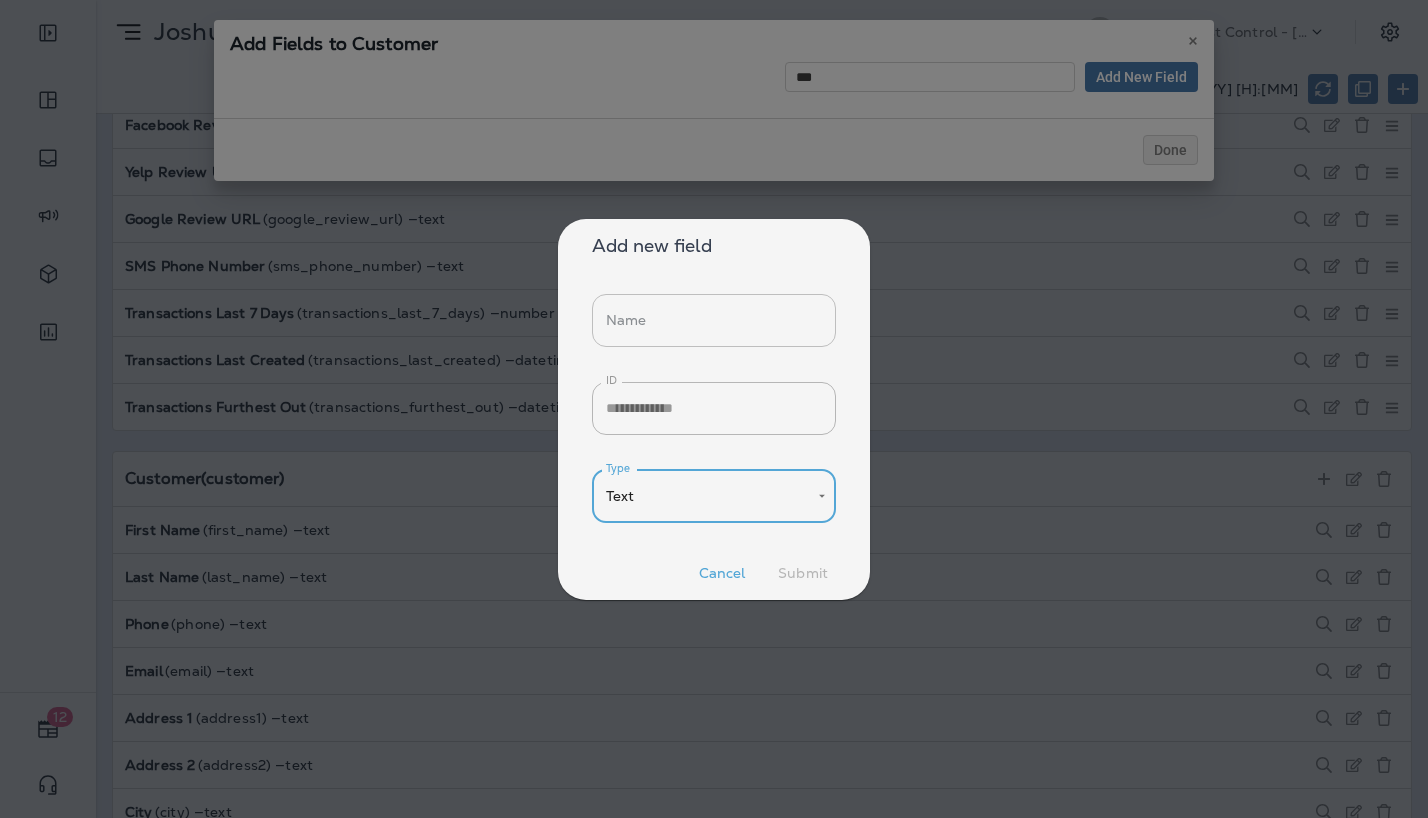 click on "Cancel" at bounding box center (722, 573) 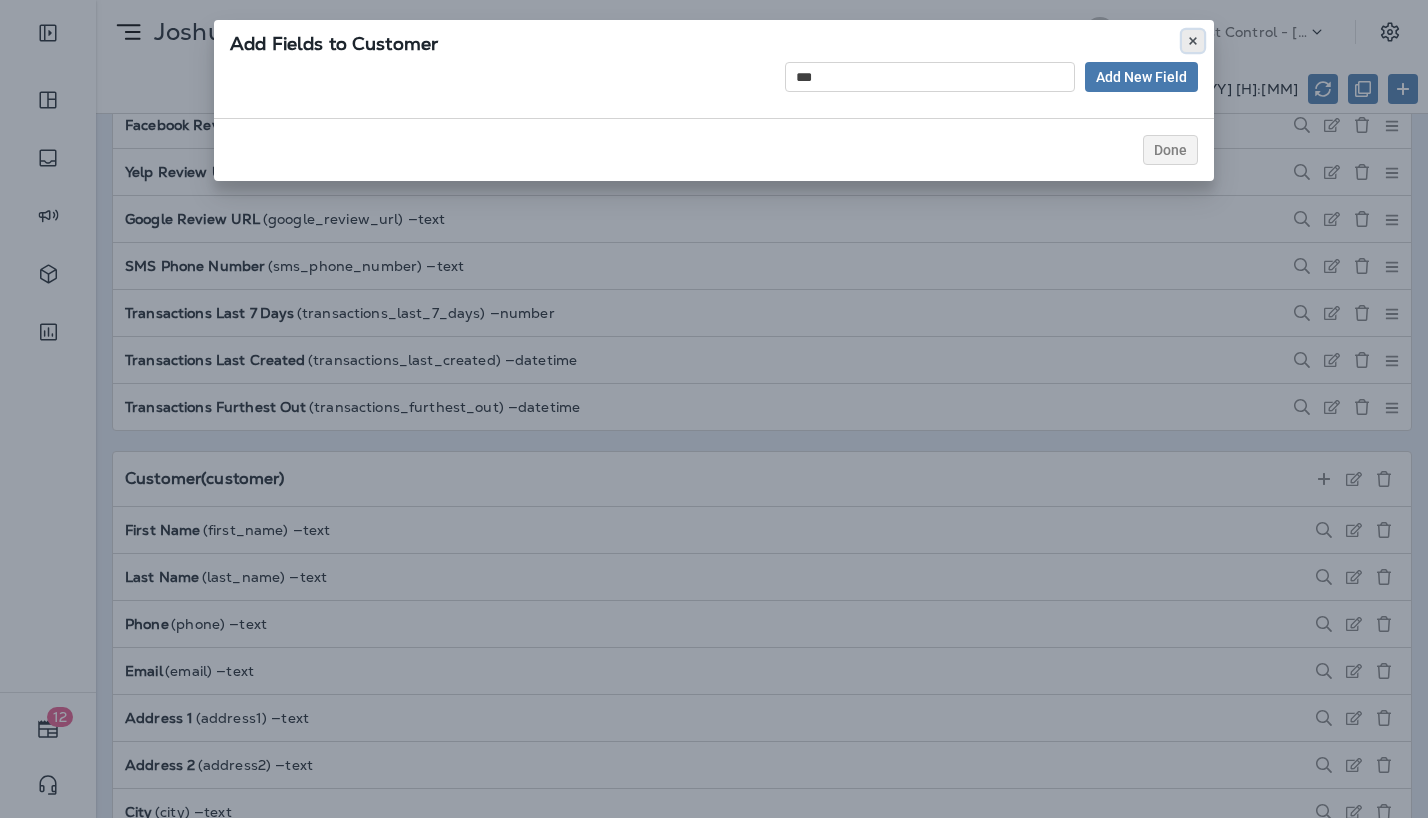 click 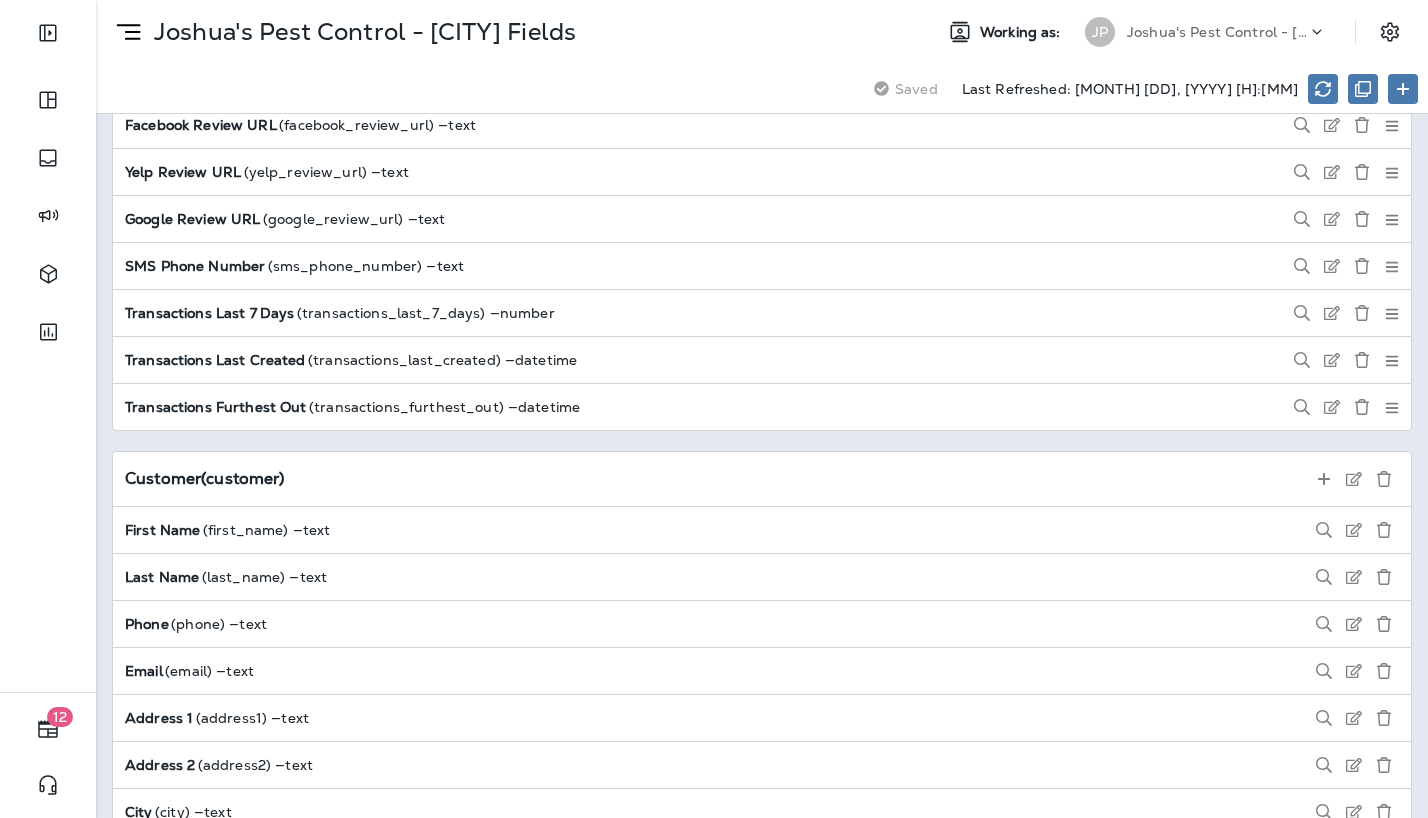 click on "Joshua's Pest Control - [CITY]" at bounding box center [1217, 32] 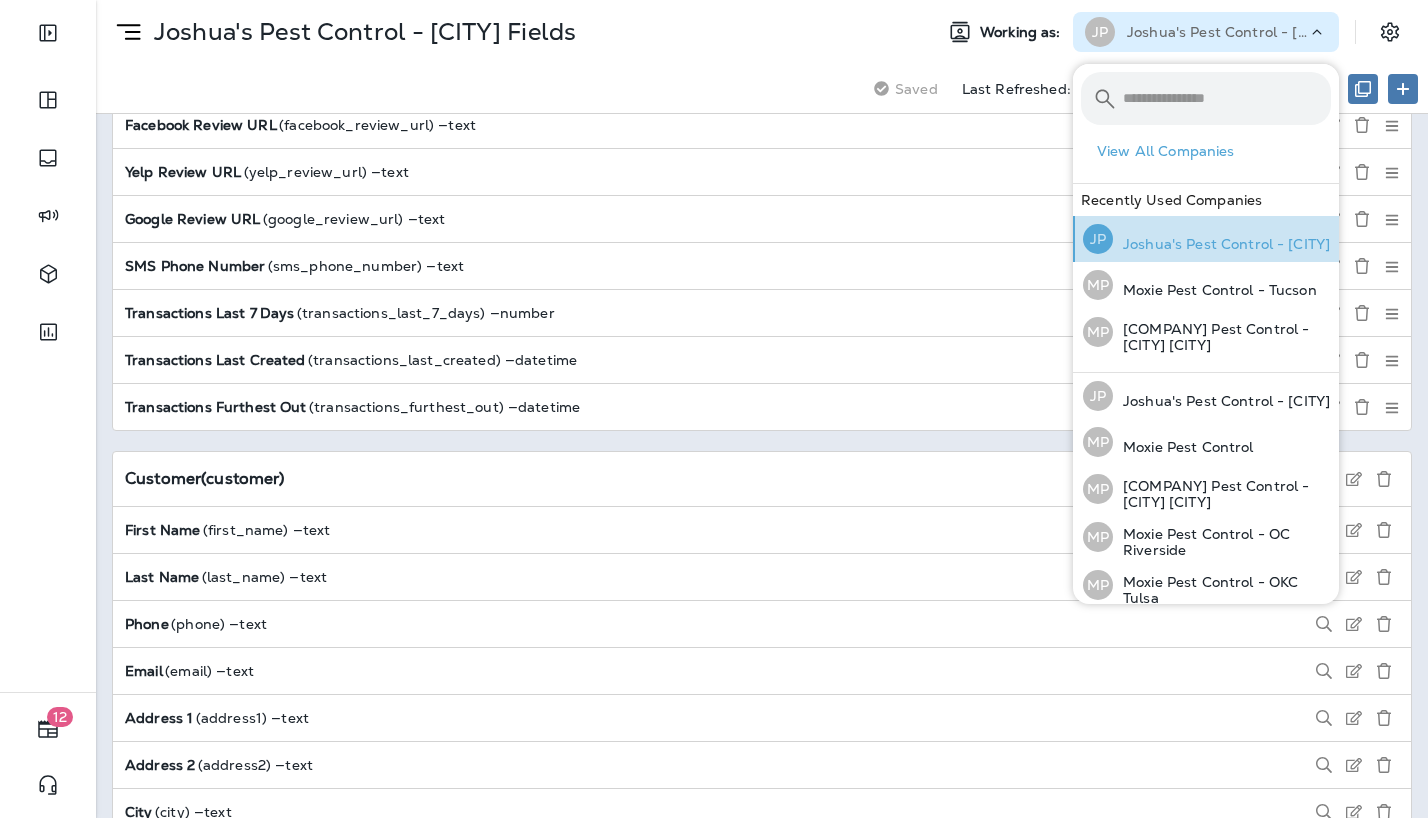 click on "Joshua's Pest Control - [CITY]" at bounding box center (1221, 244) 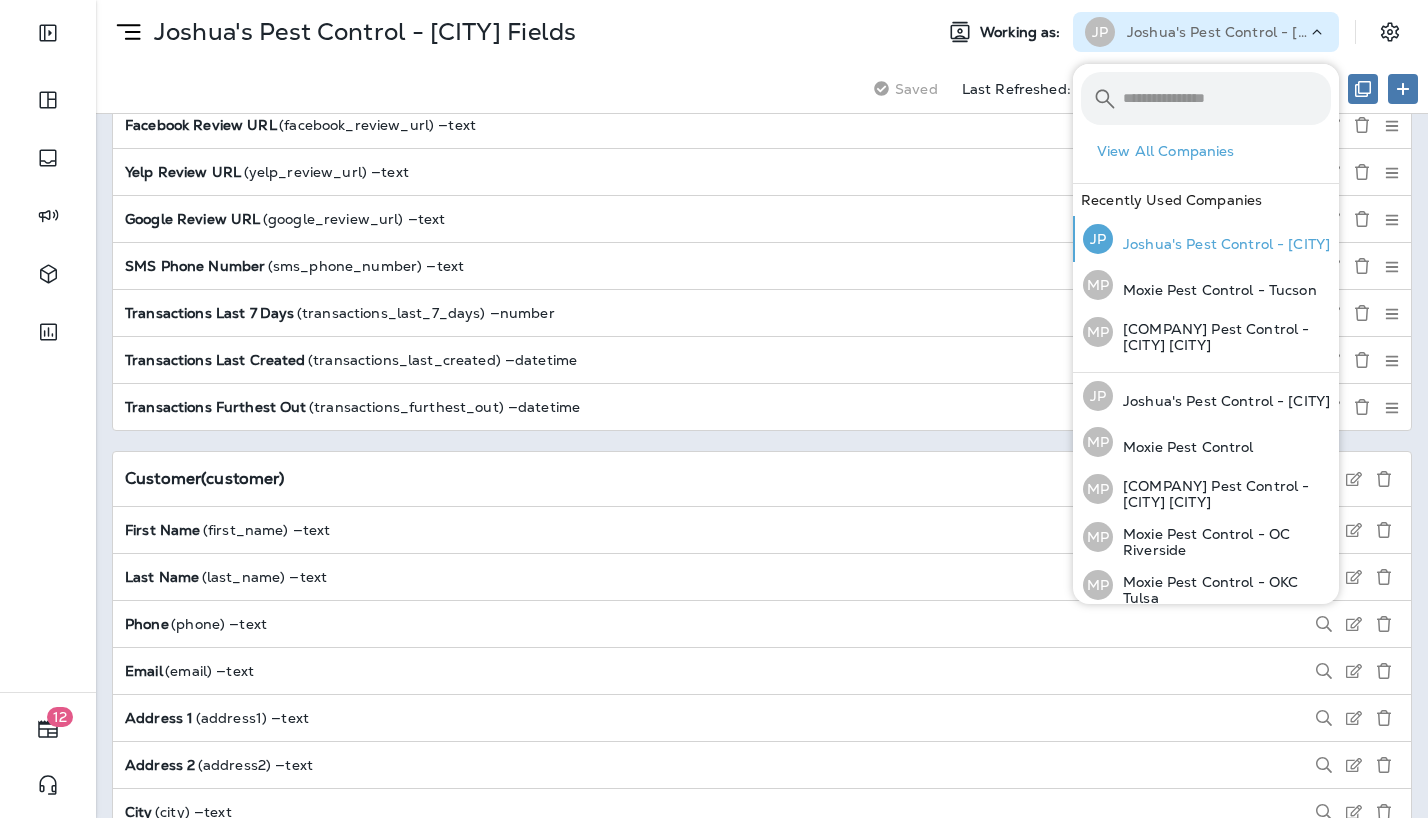 click on "Joshua's Pest Control - [CITY]" at bounding box center (1221, 244) 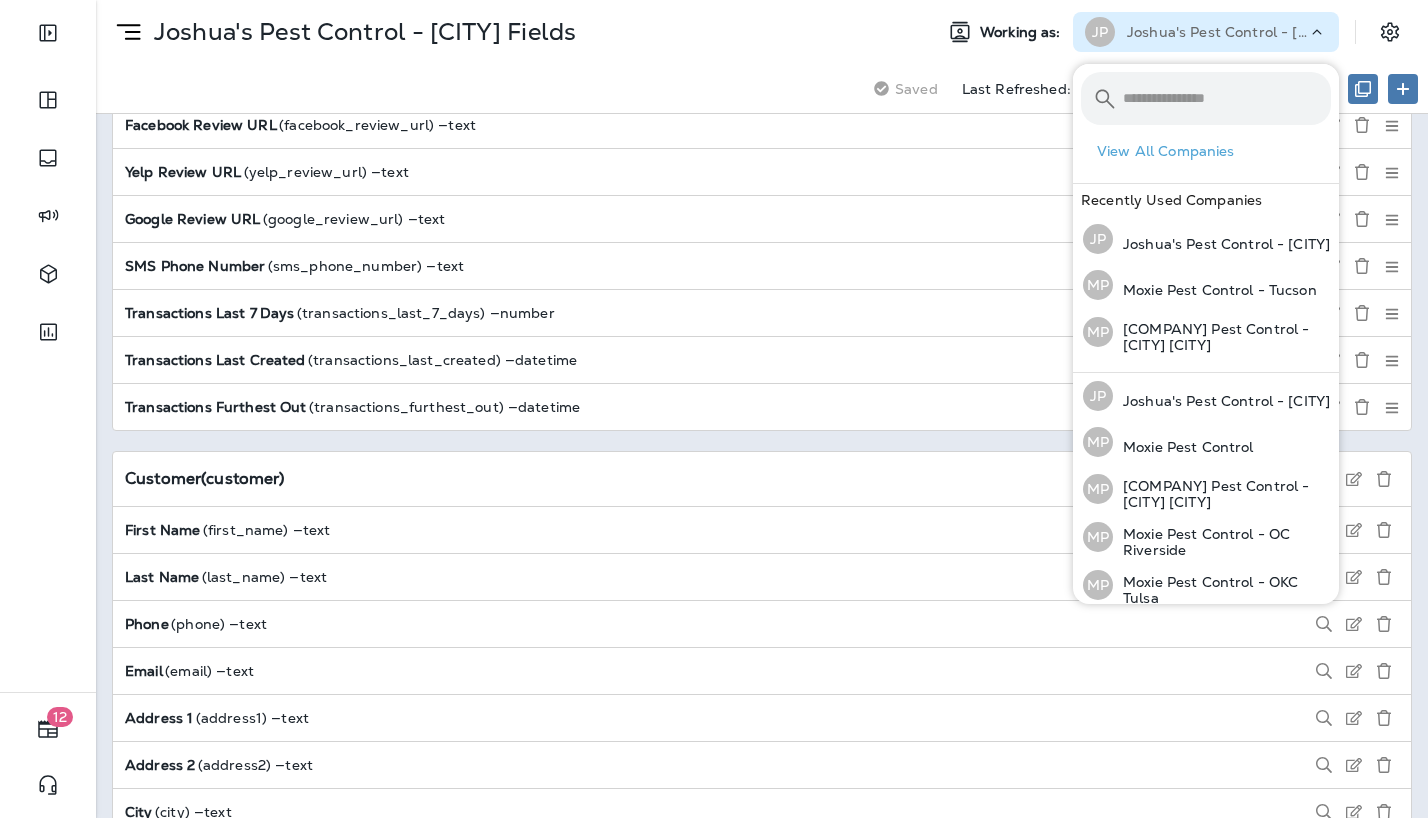 click on "Joshua's Pest Control - [CITY] Fields" at bounding box center [506, 32] 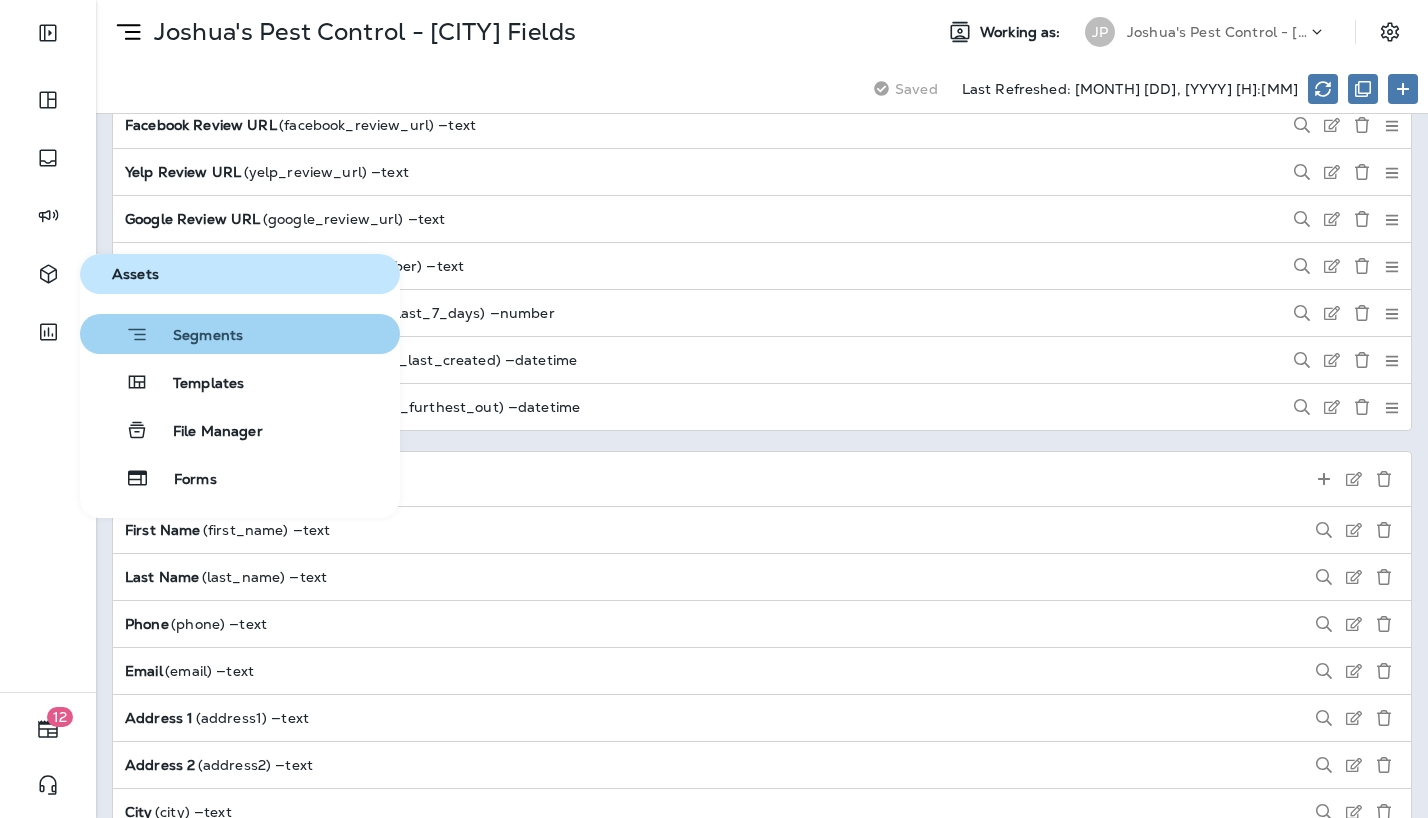click on "Segments" at bounding box center [196, 337] 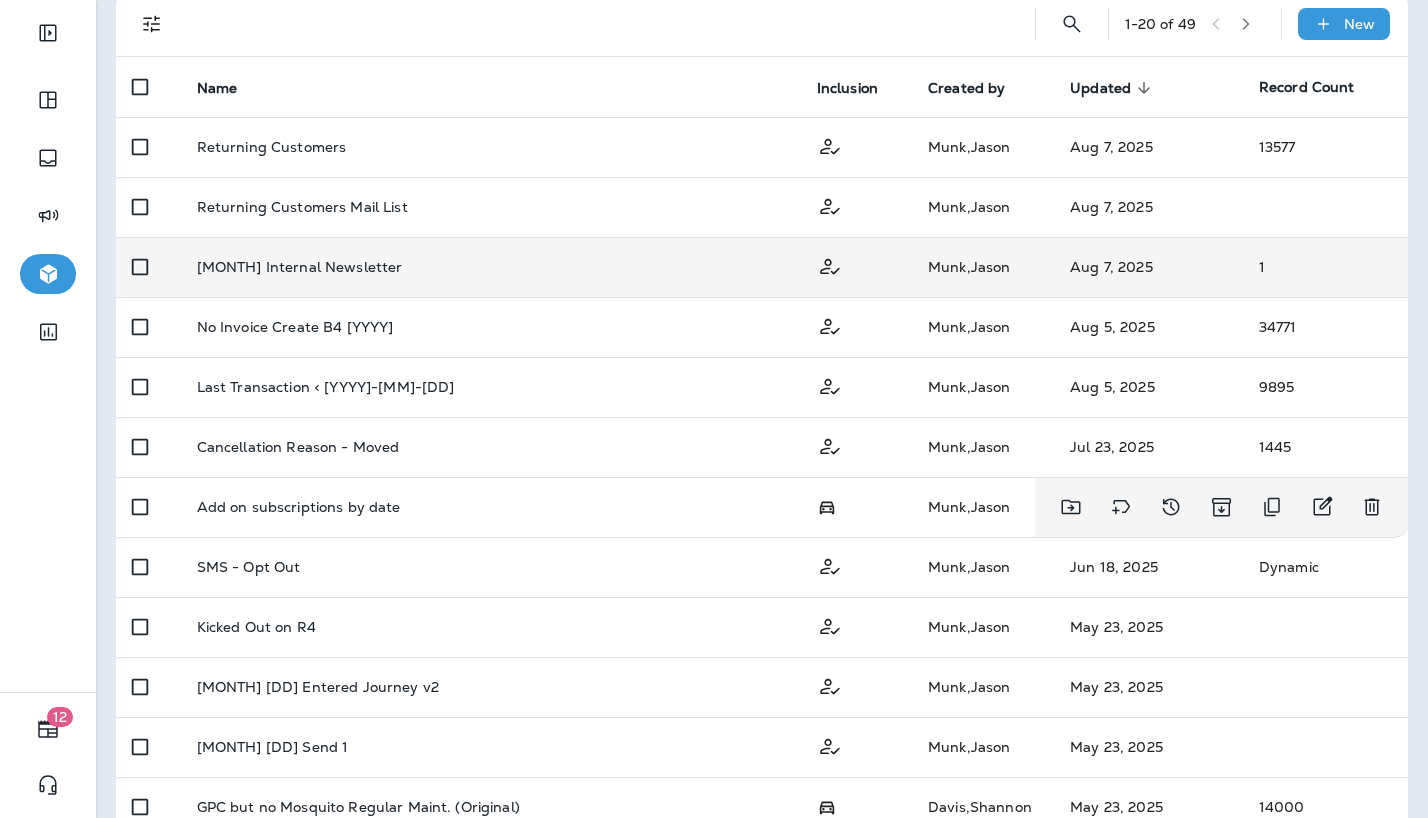 scroll, scrollTop: 141, scrollLeft: 0, axis: vertical 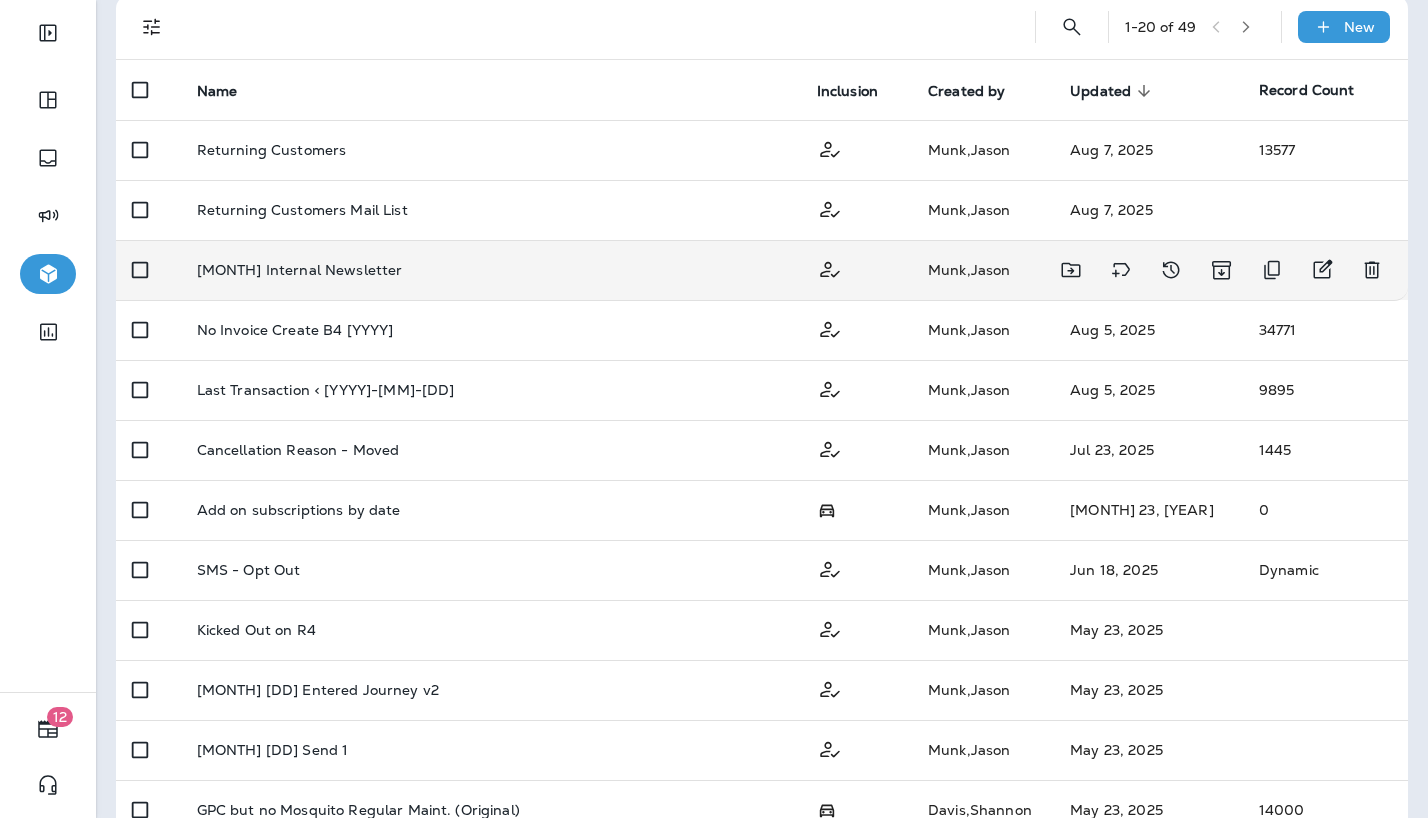 click on "[MONTH] Internal Newsletter" at bounding box center (491, 270) 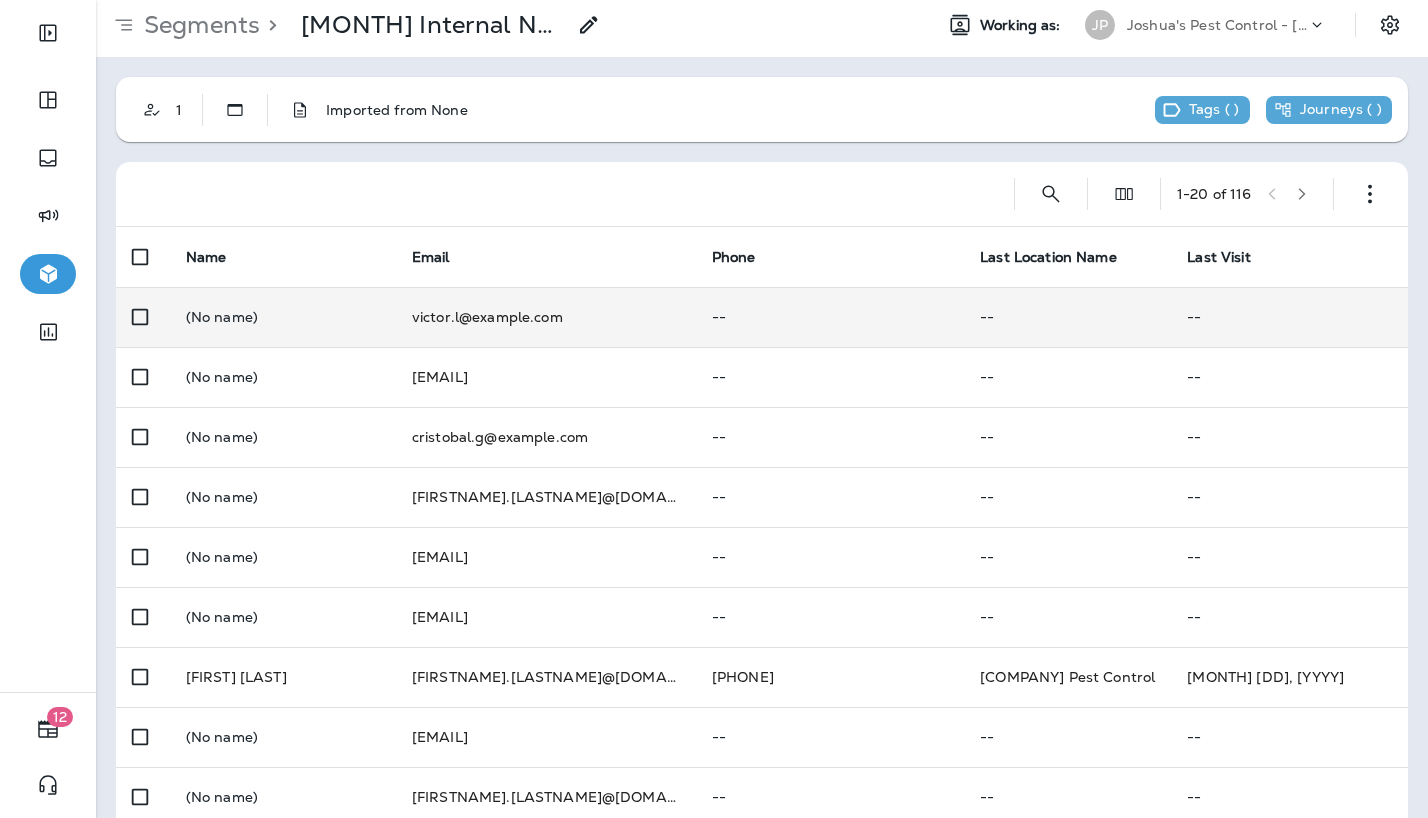 scroll, scrollTop: 0, scrollLeft: 0, axis: both 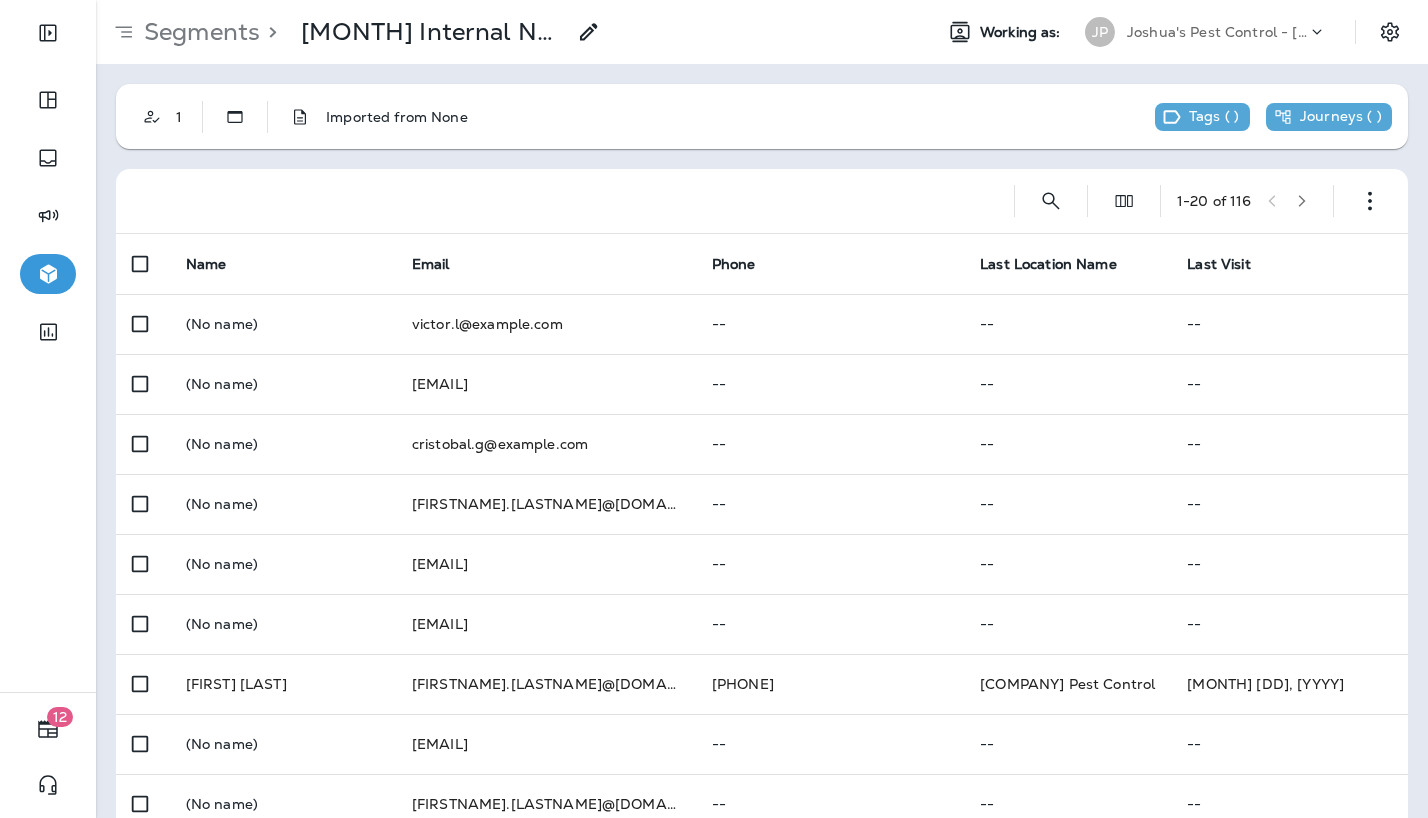 click on "Joshua's Pest Control - [CITY]" at bounding box center [1217, 32] 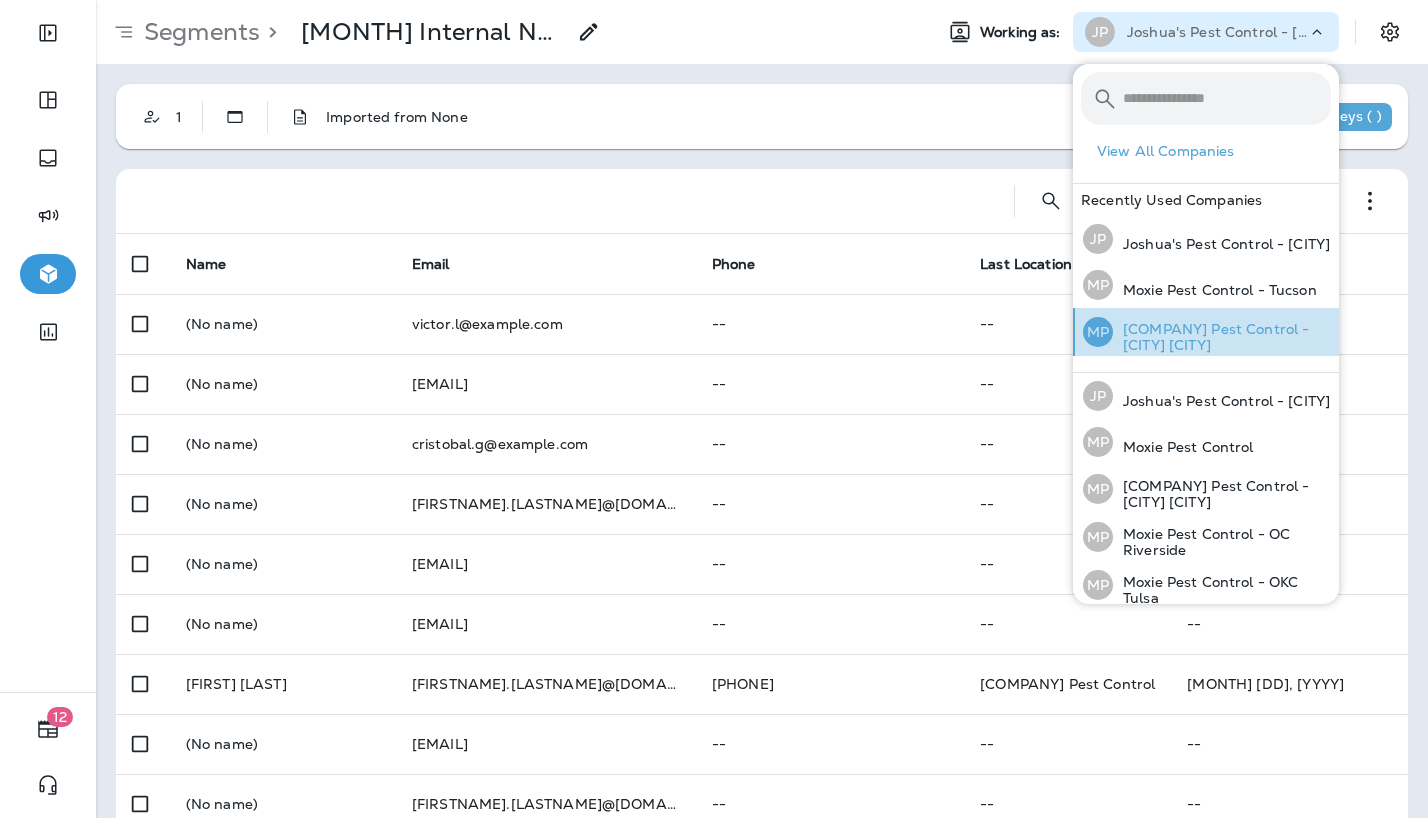 click on "[COMPANY] Pest Control - [CITY] [CITY]" at bounding box center (1222, 337) 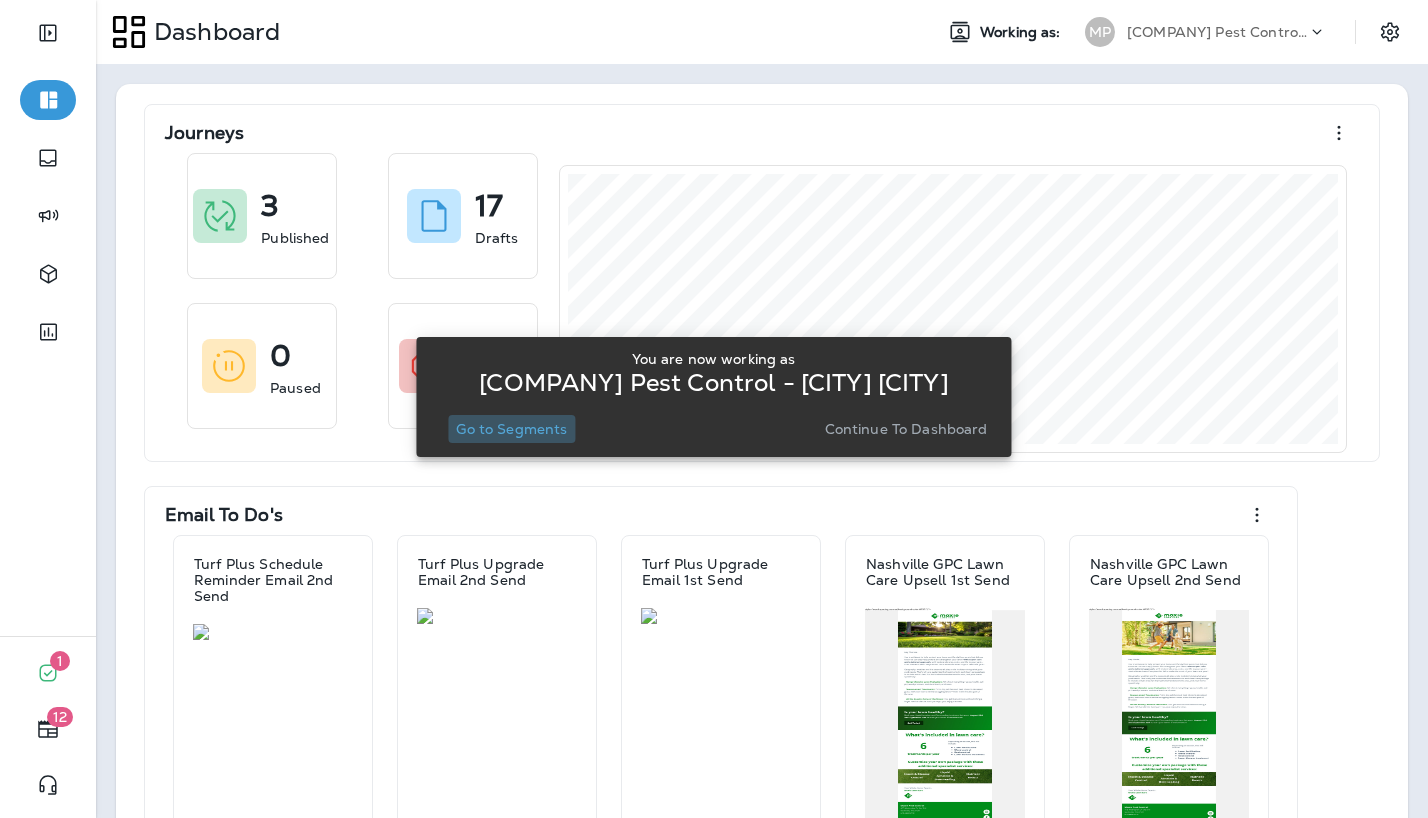 click on "Go to Segments" at bounding box center (511, 429) 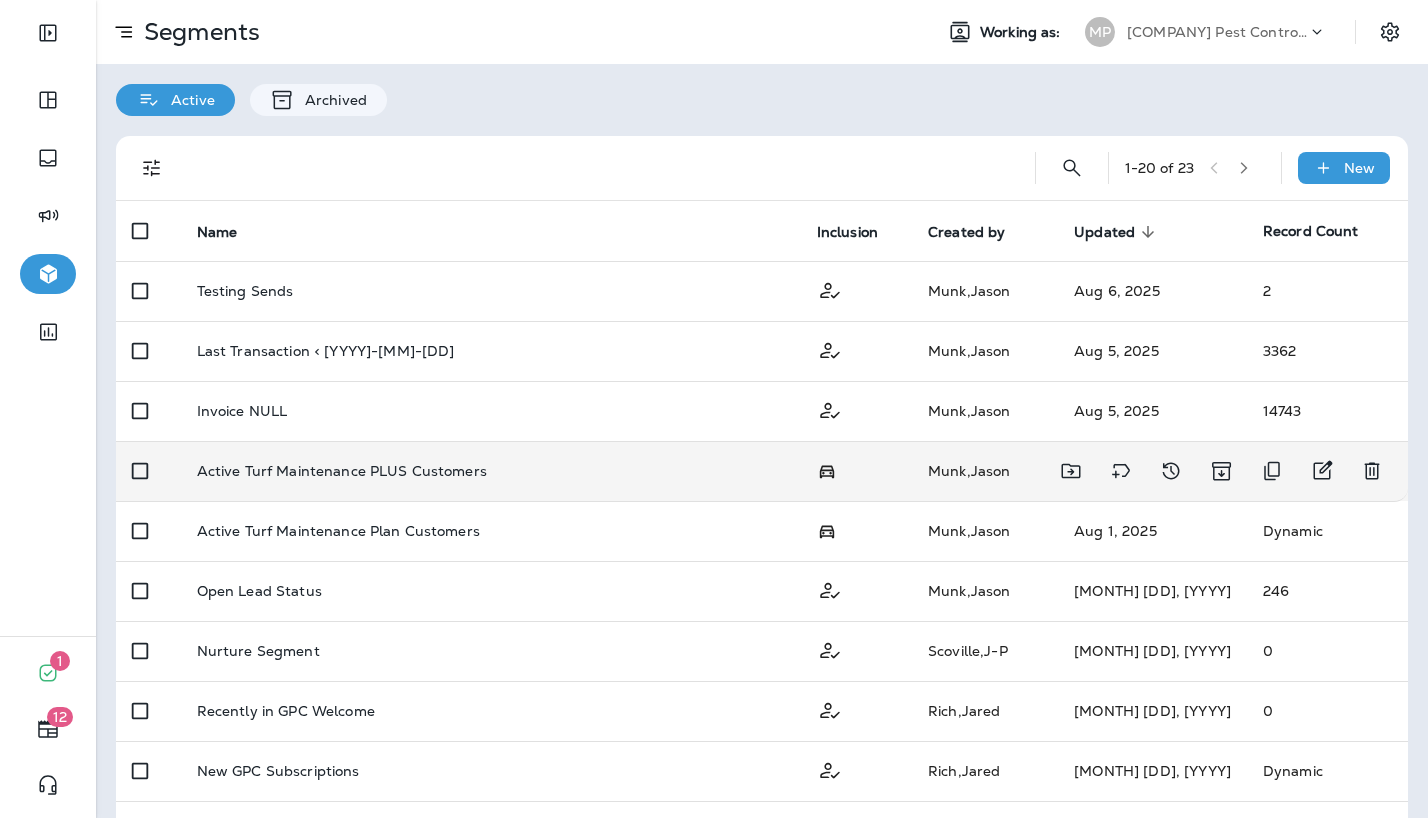 click on "Active Turf Maintenance PLUS Customers" at bounding box center [342, 471] 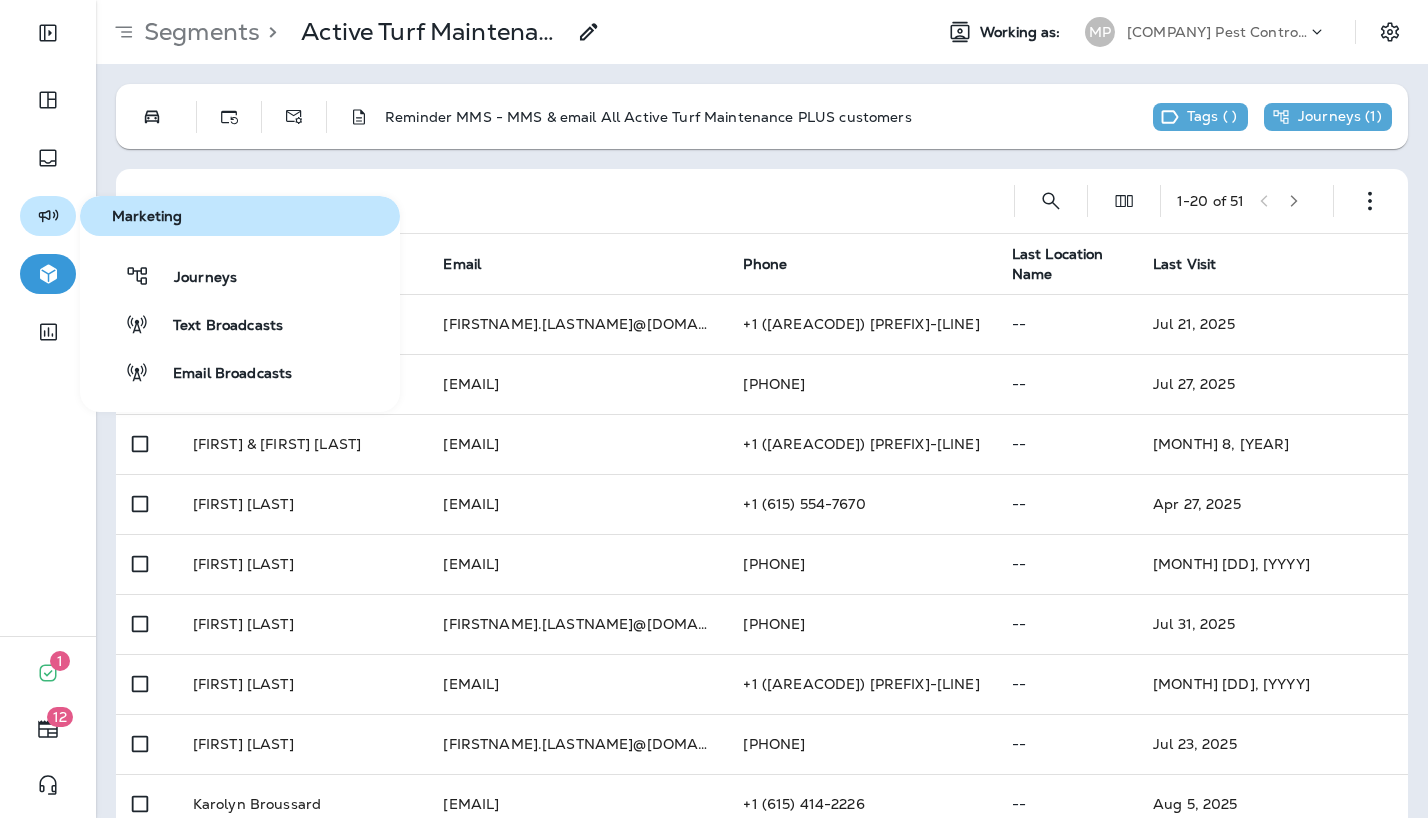 click 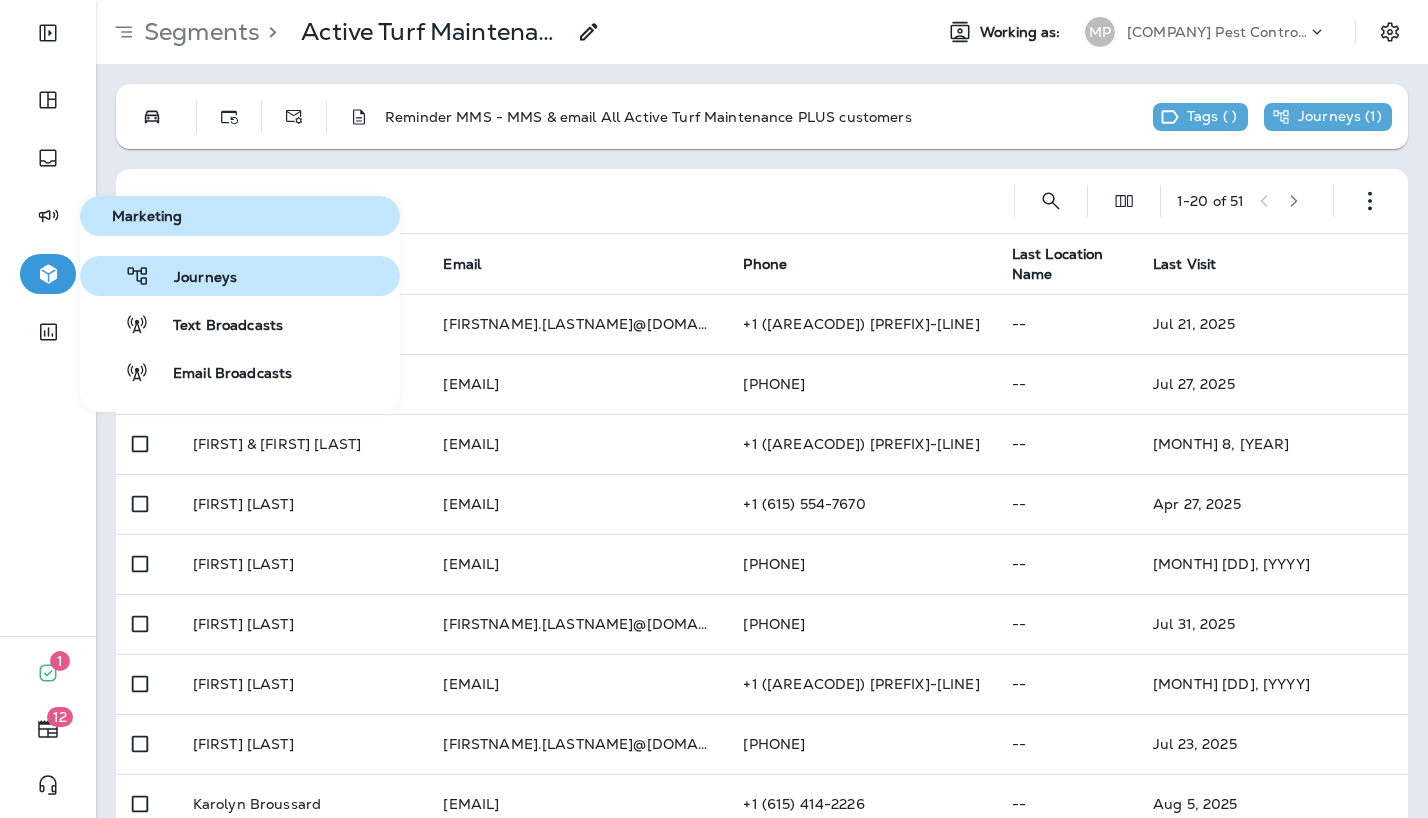 click on "Journeys" at bounding box center [193, 278] 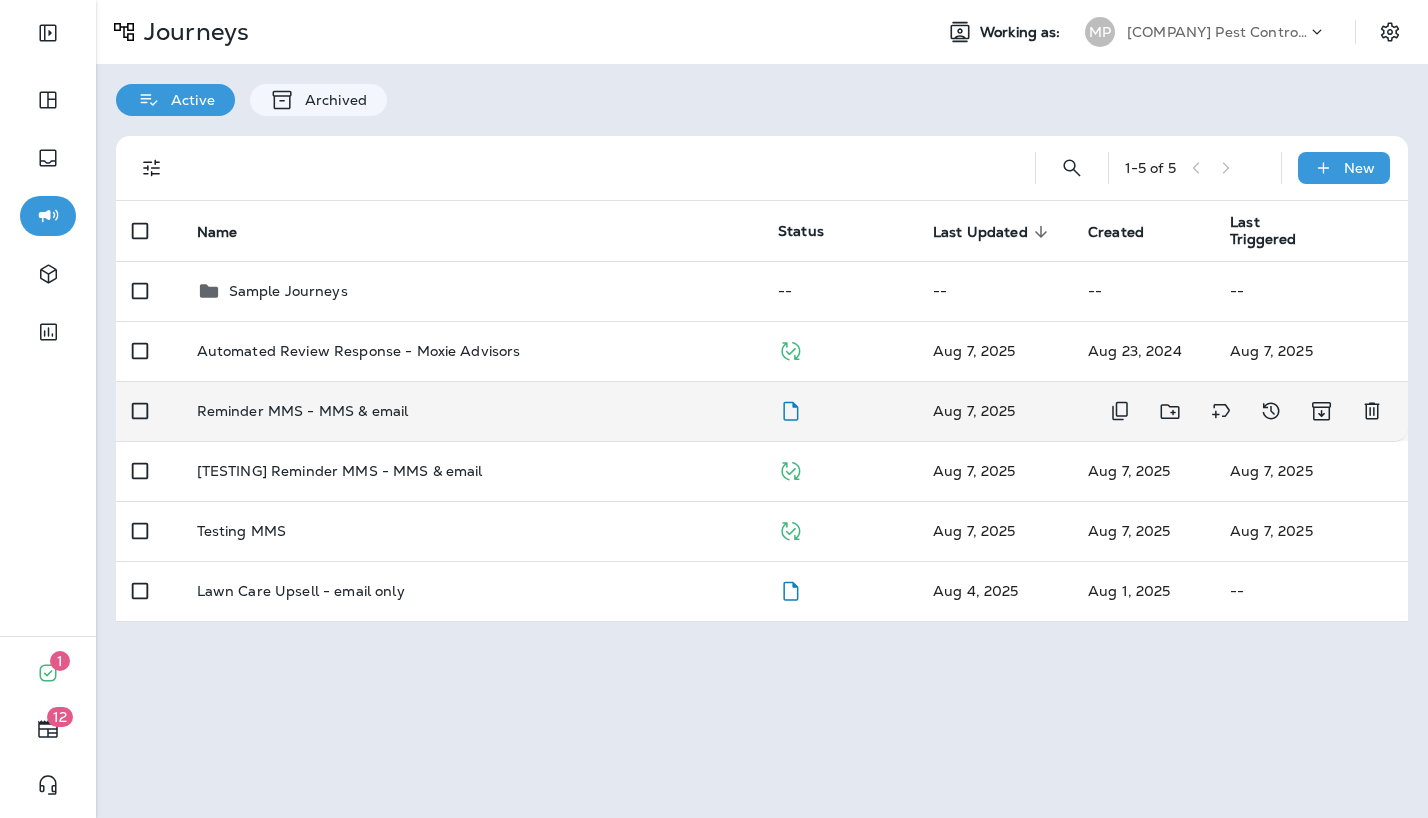 click on "Reminder MMS - MMS & email" at bounding box center (303, 411) 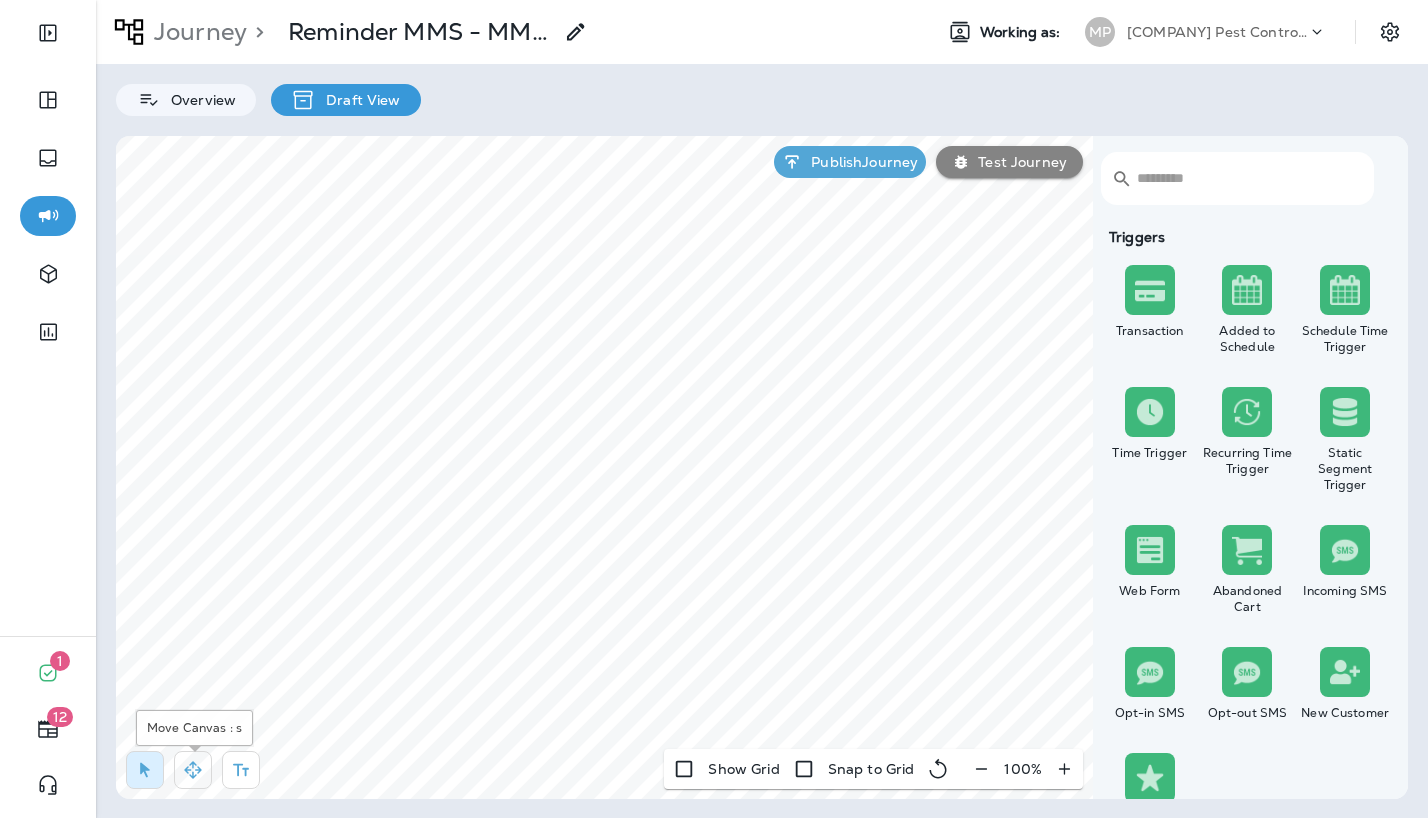 click at bounding box center (193, 770) 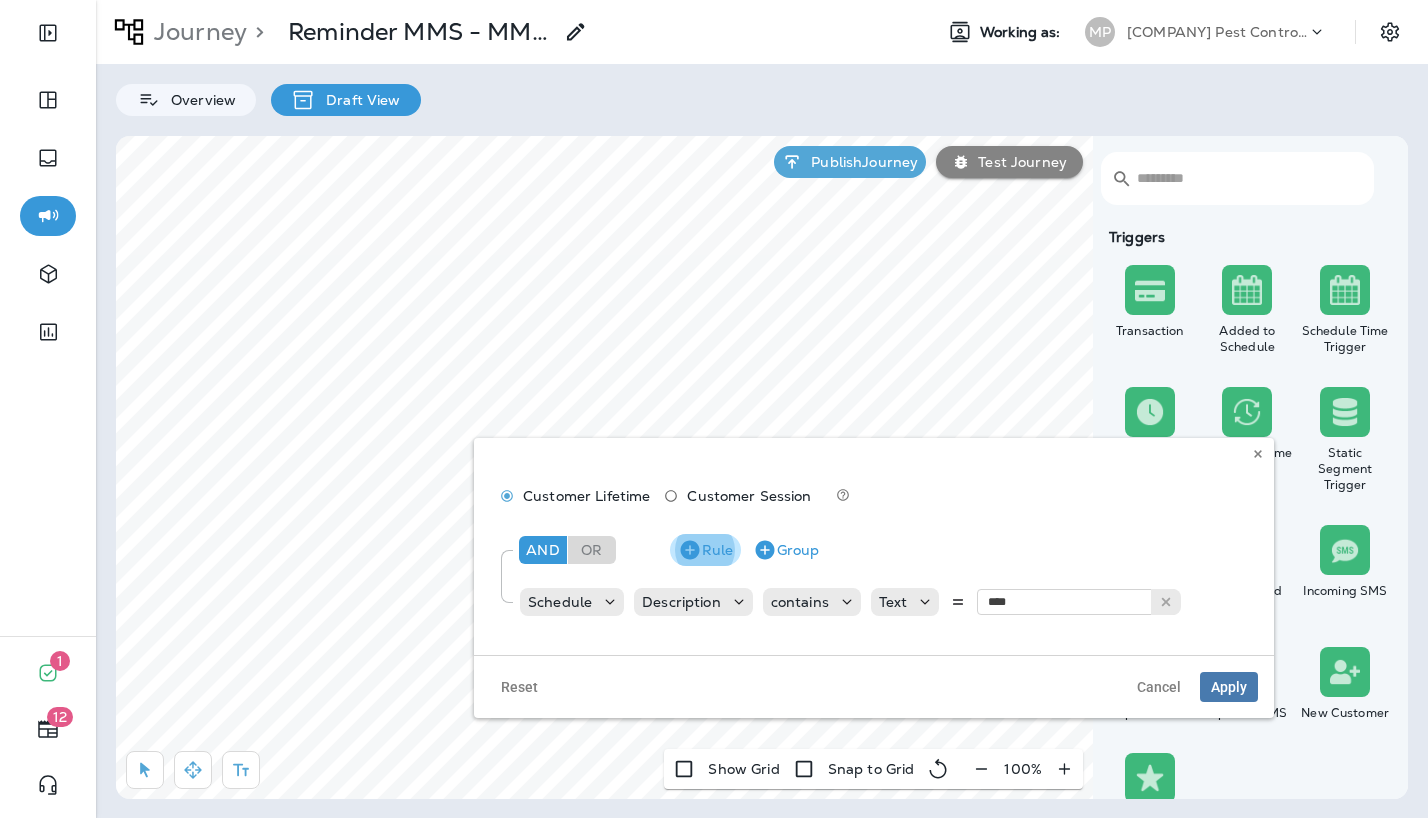 click on "Rule" at bounding box center [705, 550] 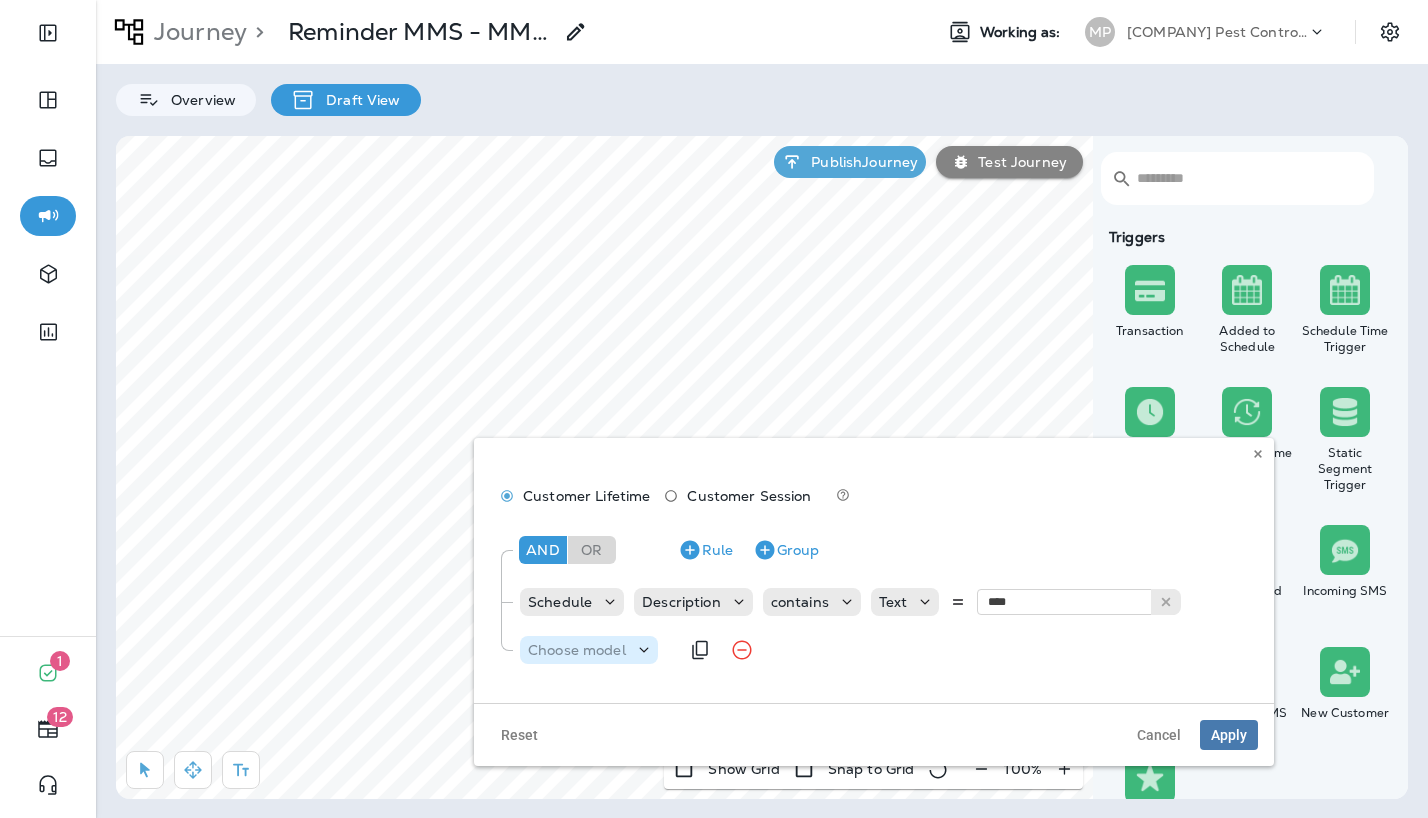 click 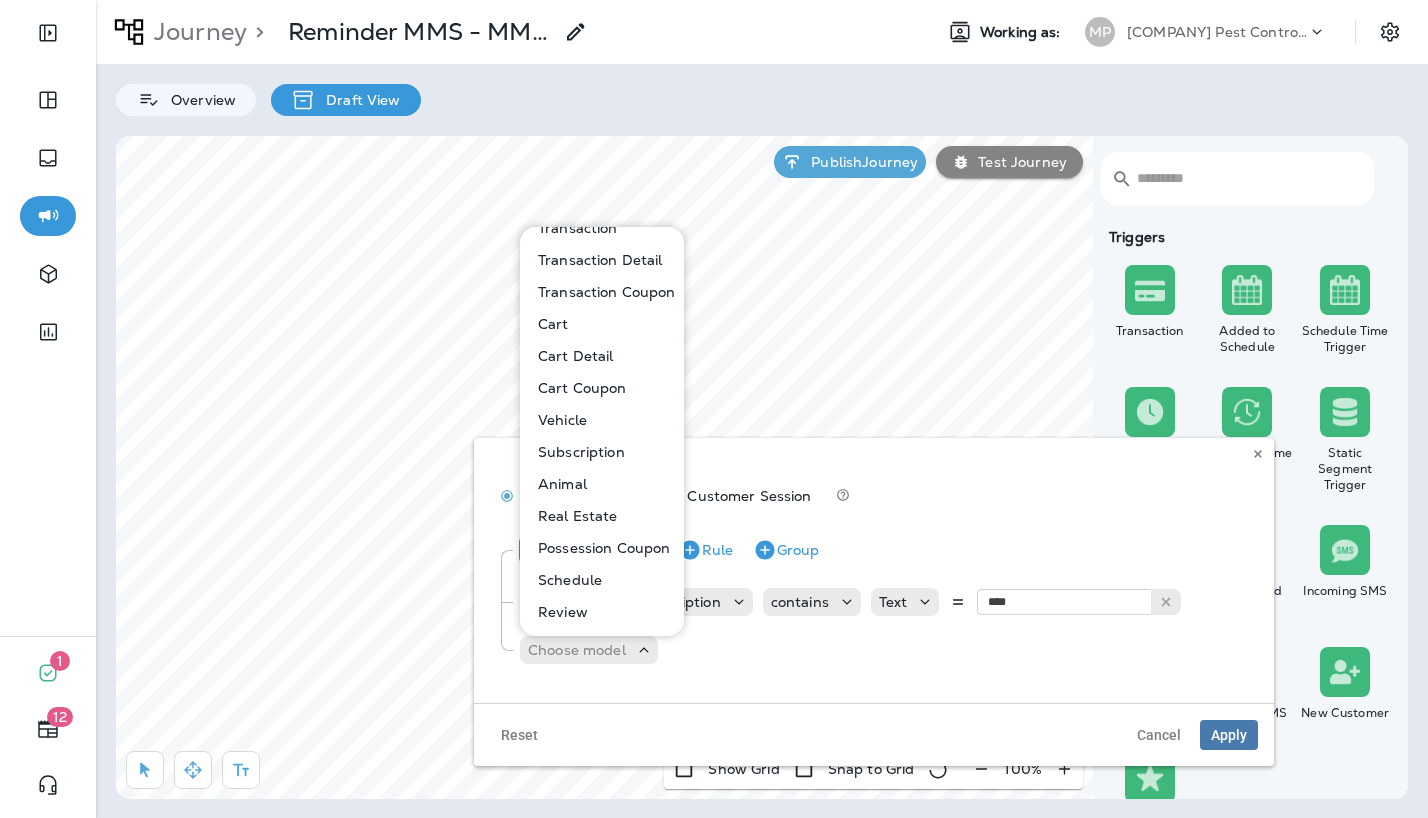 scroll, scrollTop: 117, scrollLeft: 0, axis: vertical 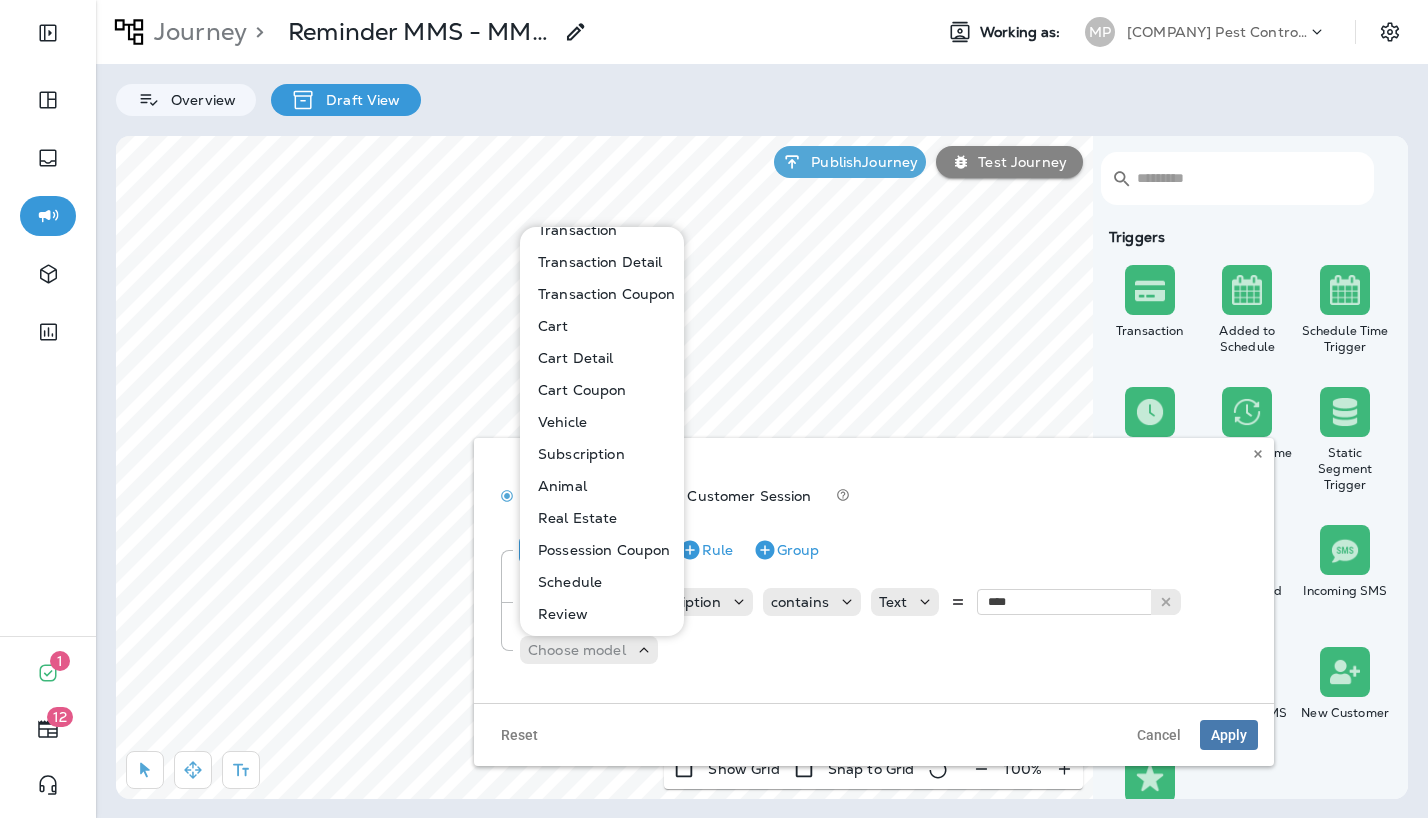 click on "Schedule" at bounding box center (566, 582) 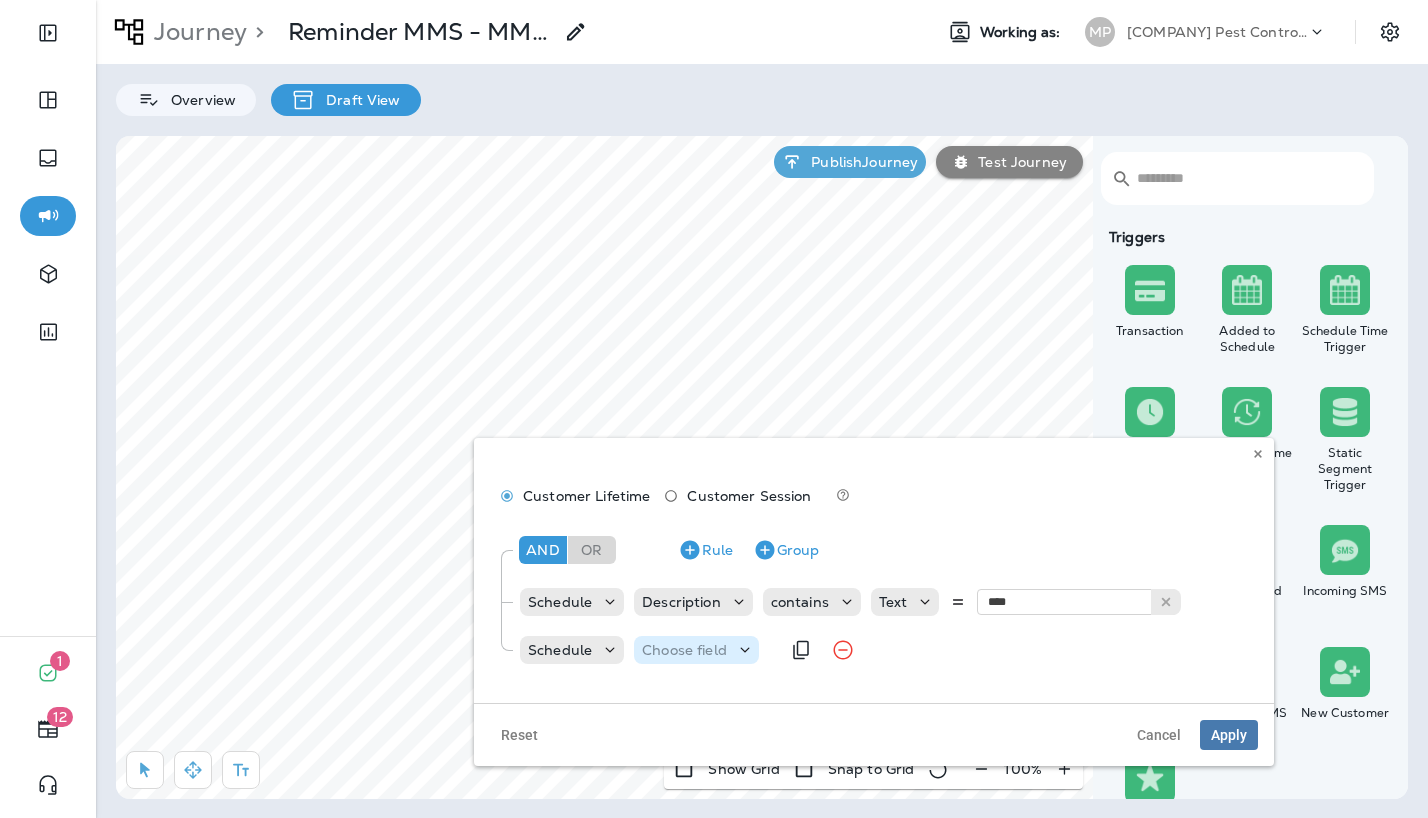 click on "Choose field" at bounding box center (684, 650) 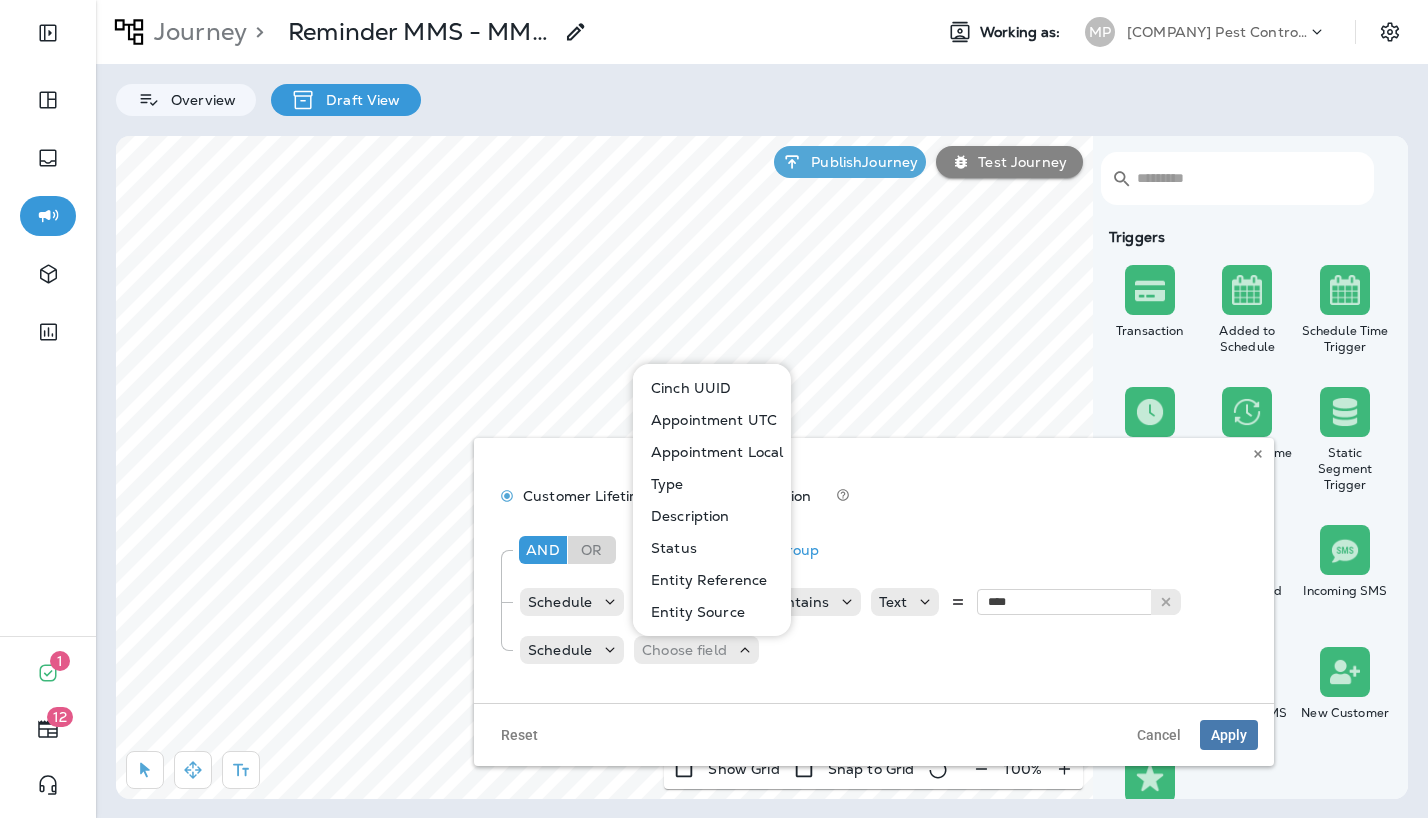click on "Description" at bounding box center [686, 516] 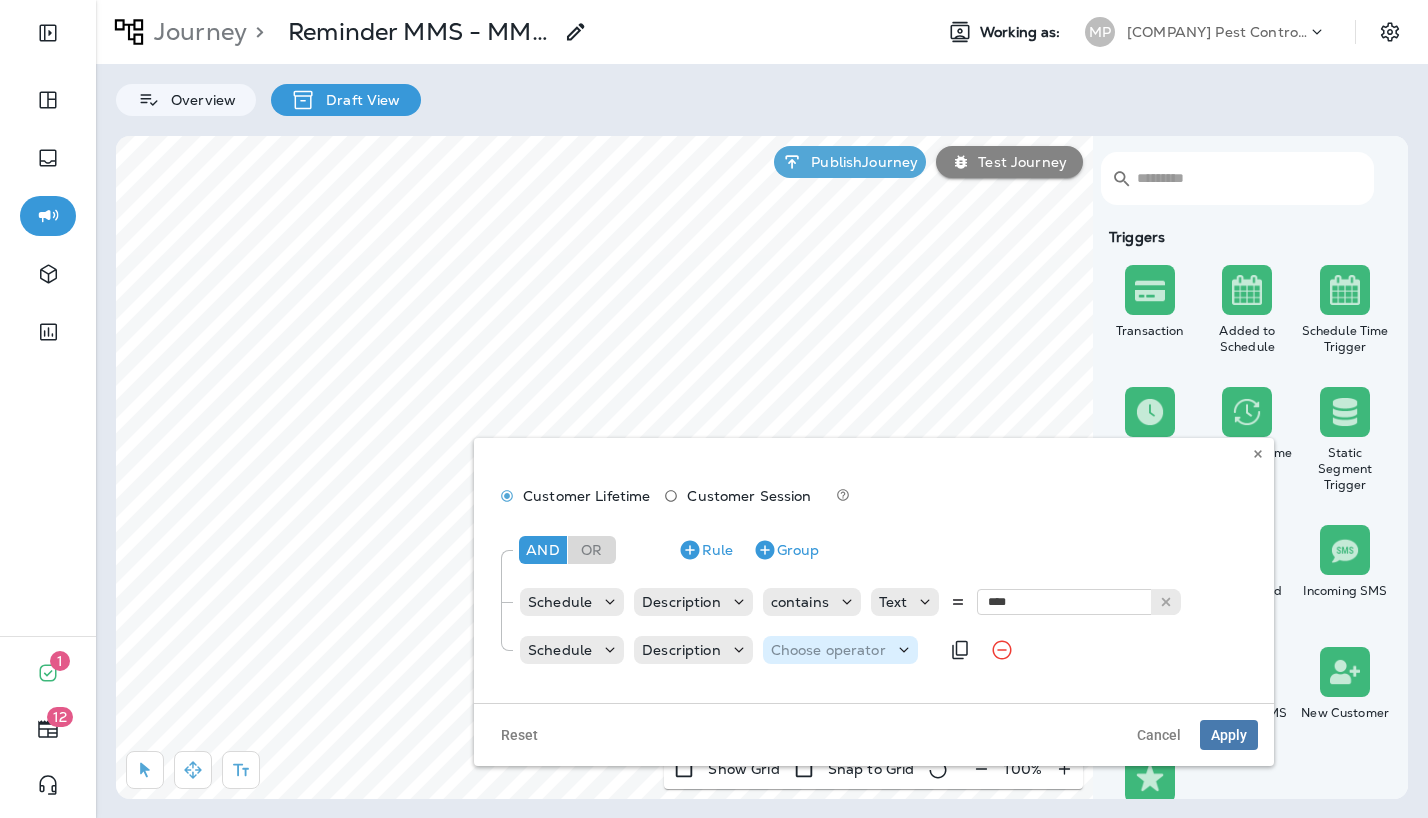 click on "Choose operator" at bounding box center (828, 650) 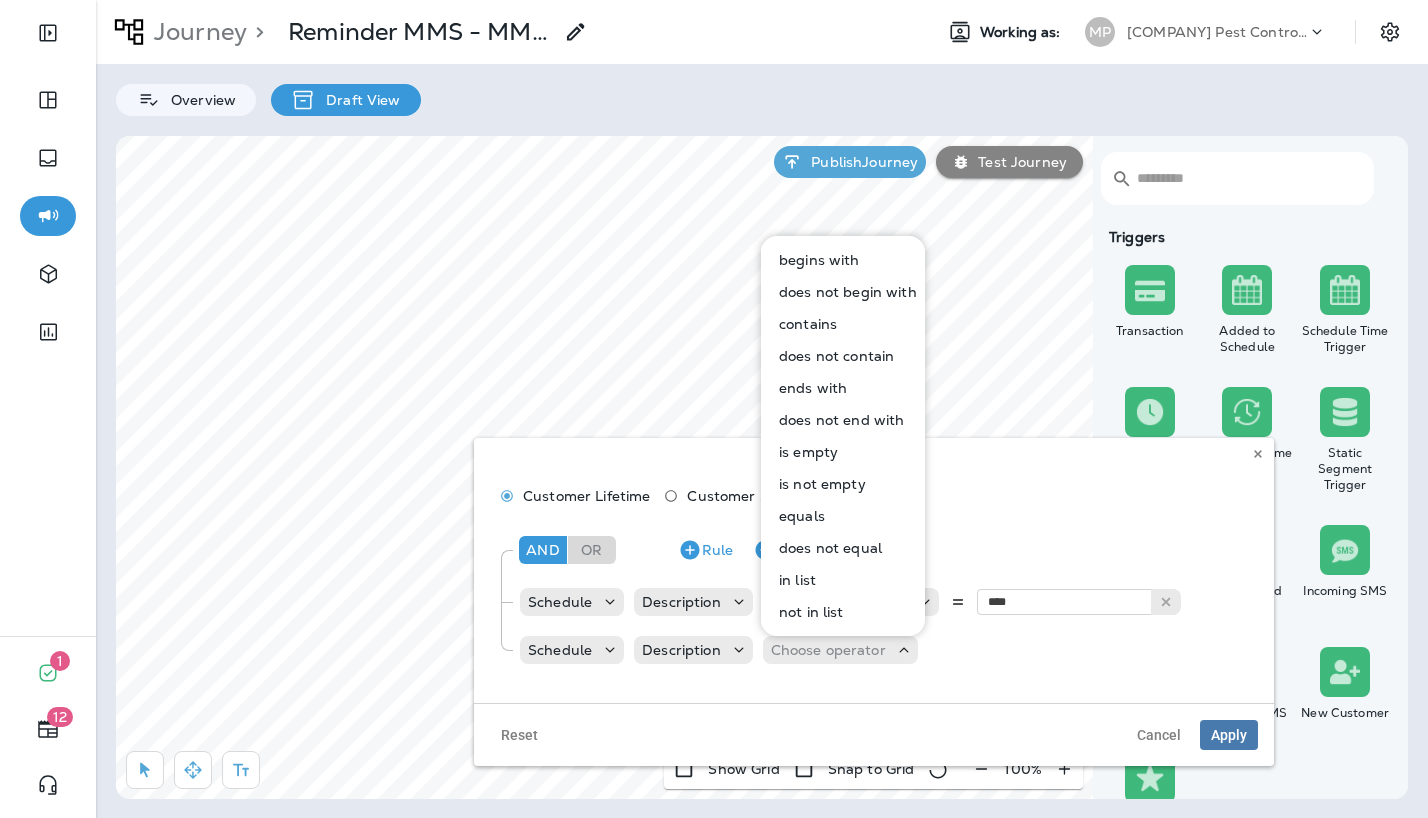 click on "contains" at bounding box center (844, 324) 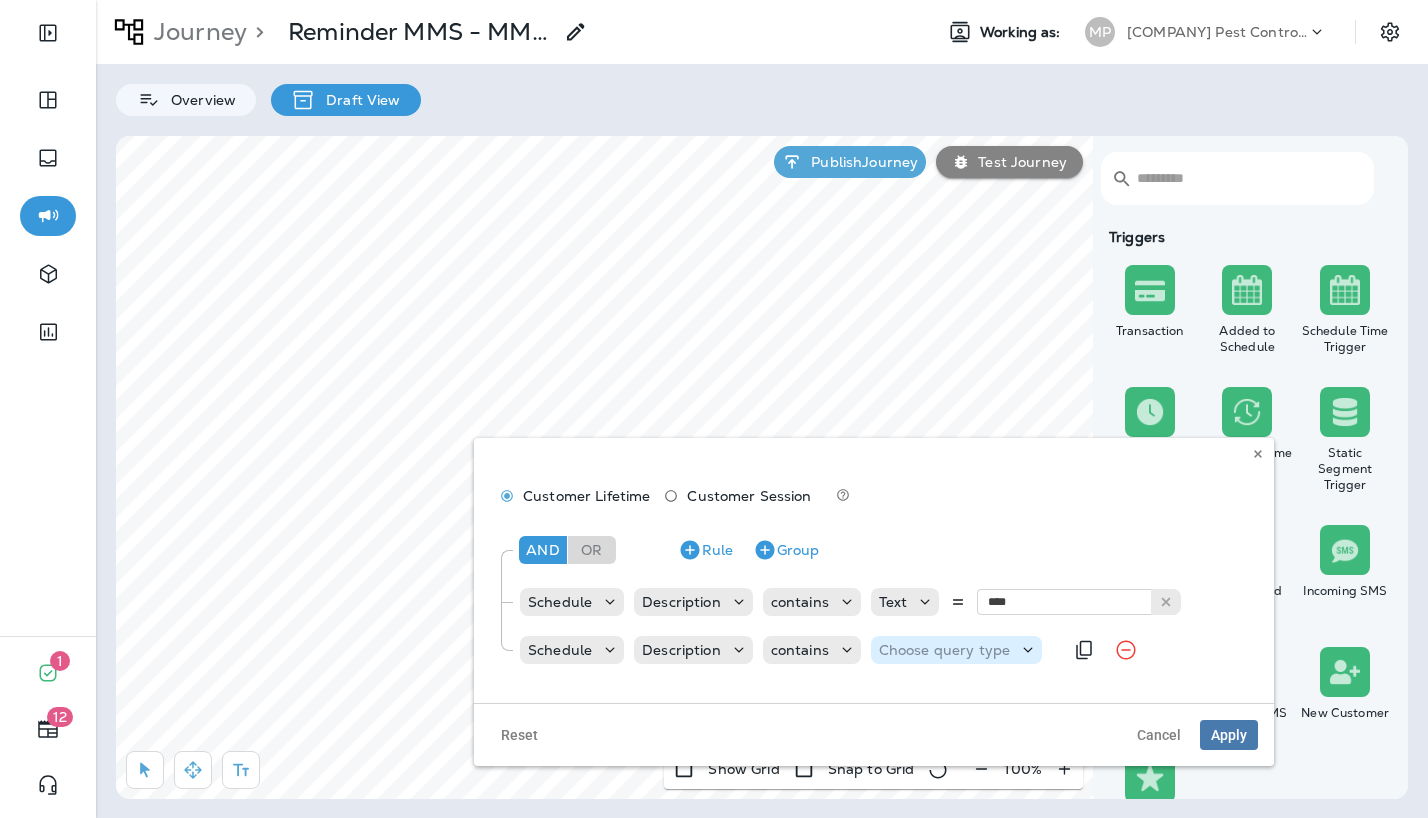 click on "Choose query type" at bounding box center [956, 650] 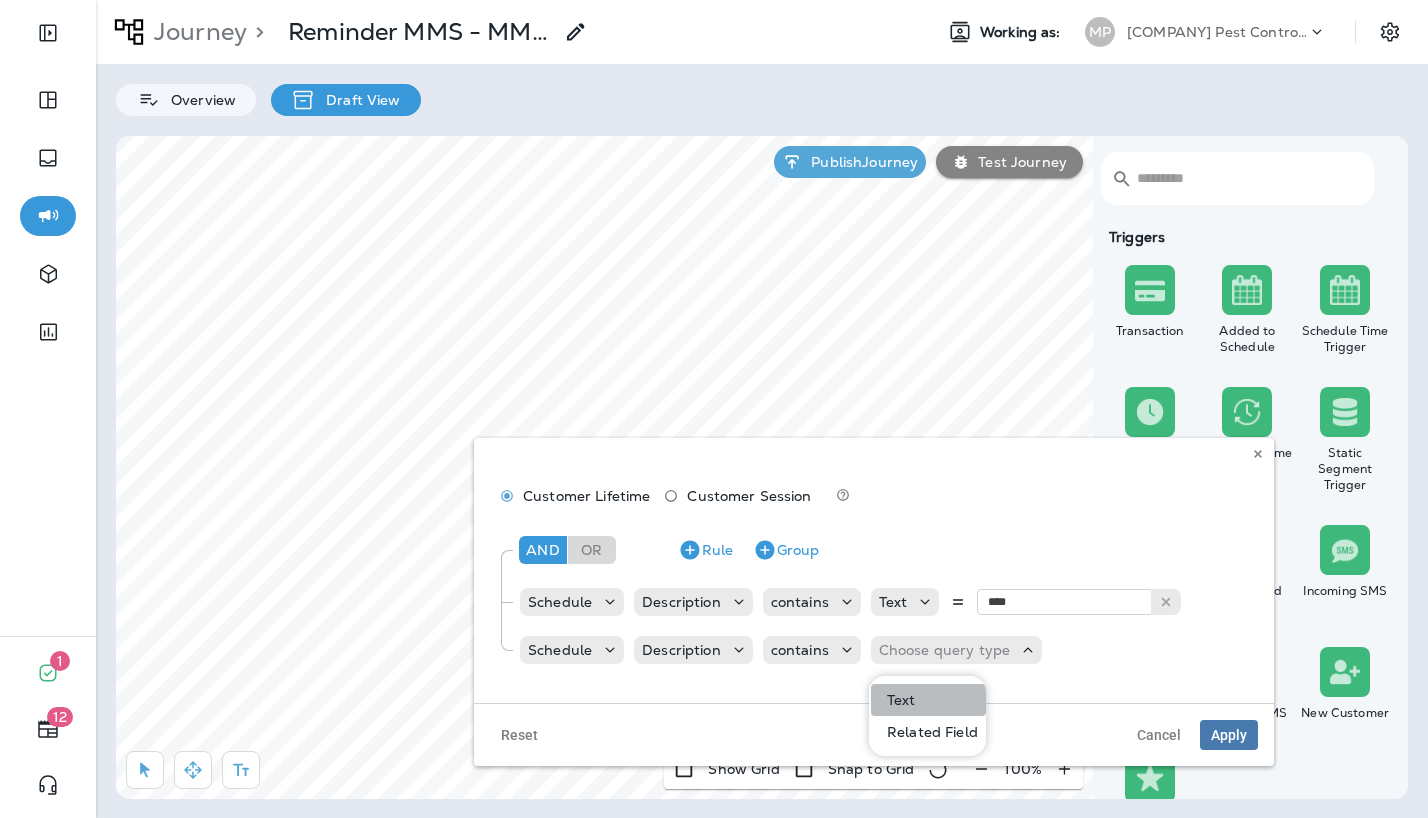 click on "Text" at bounding box center [928, 700] 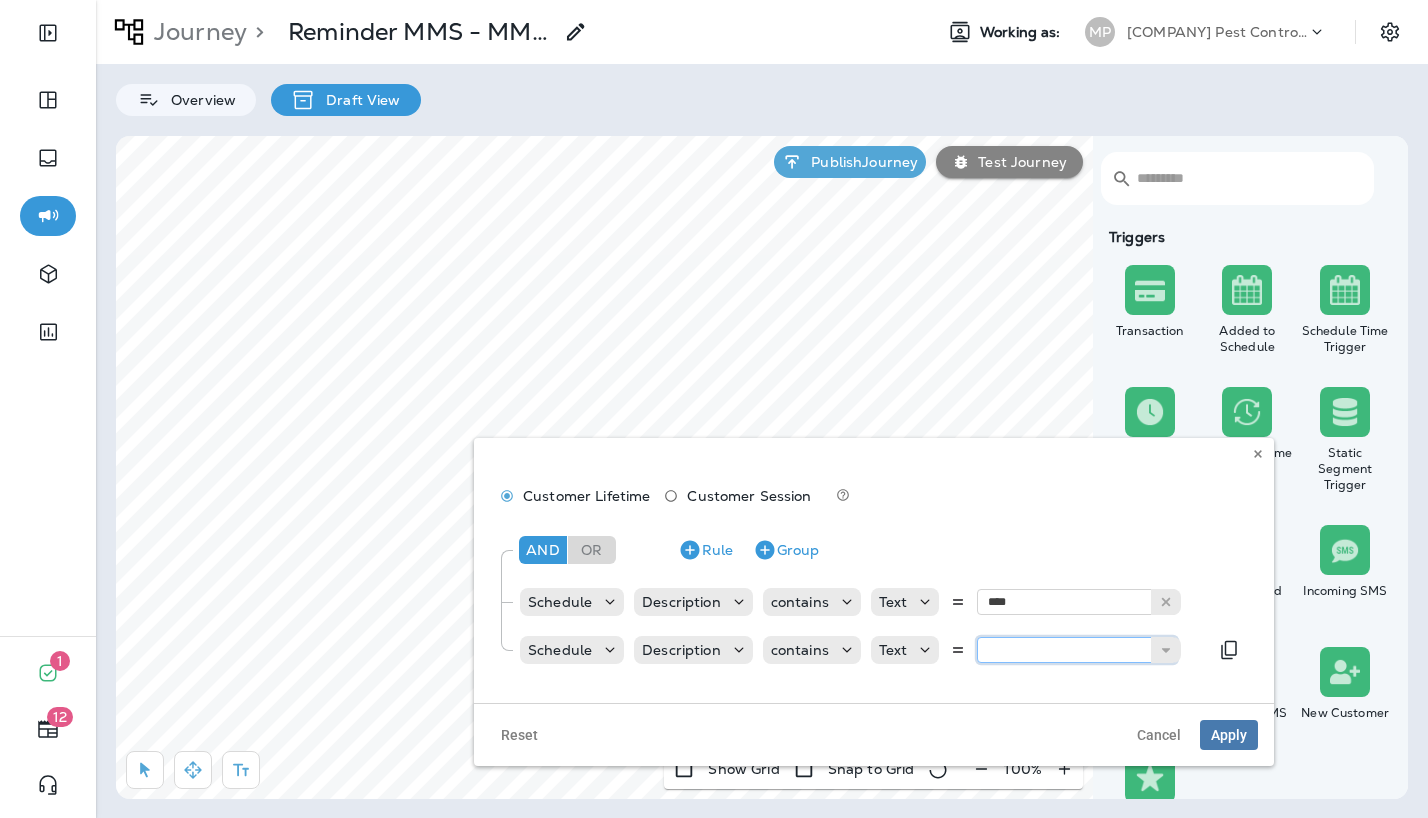 click at bounding box center [1077, 650] 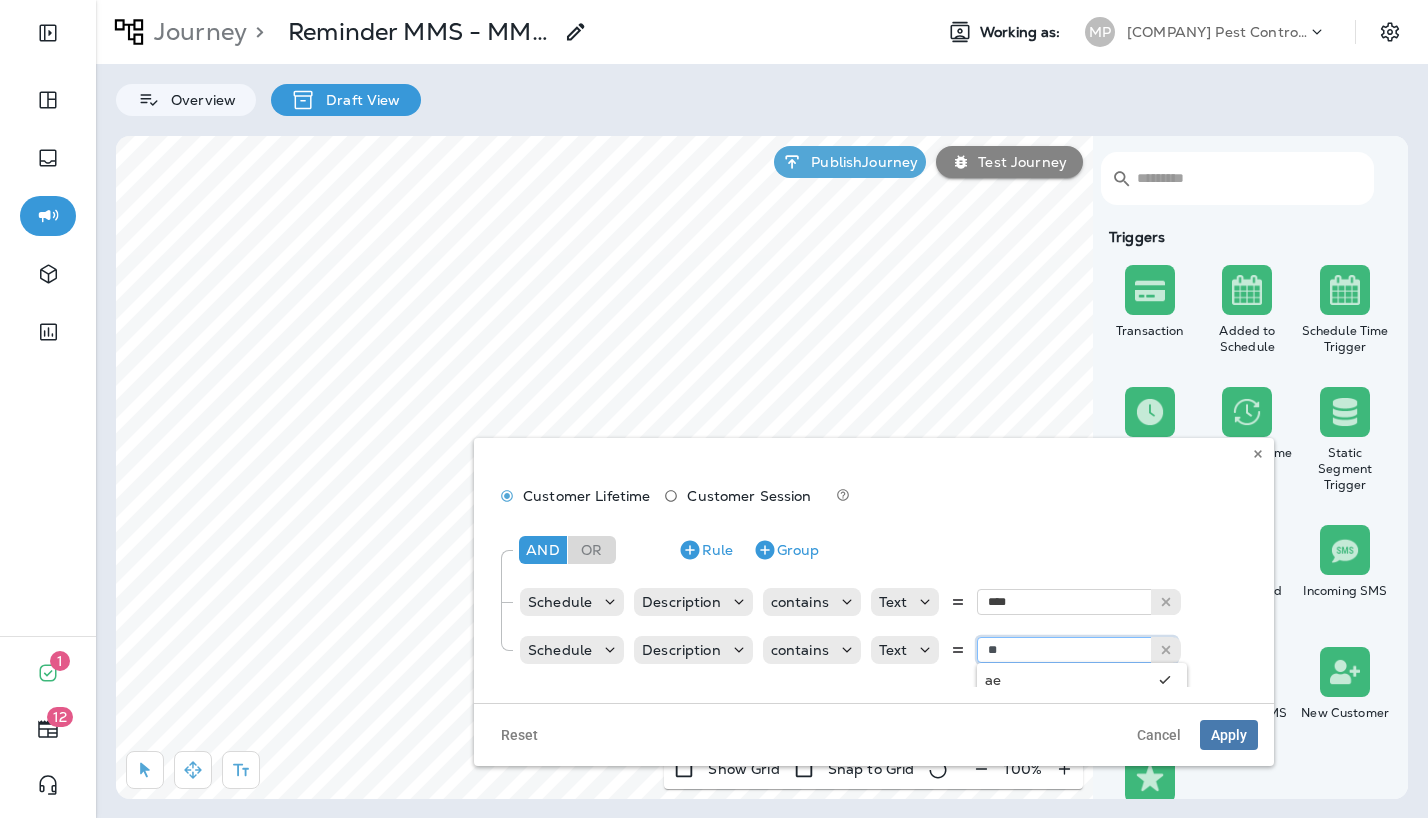 type on "*" 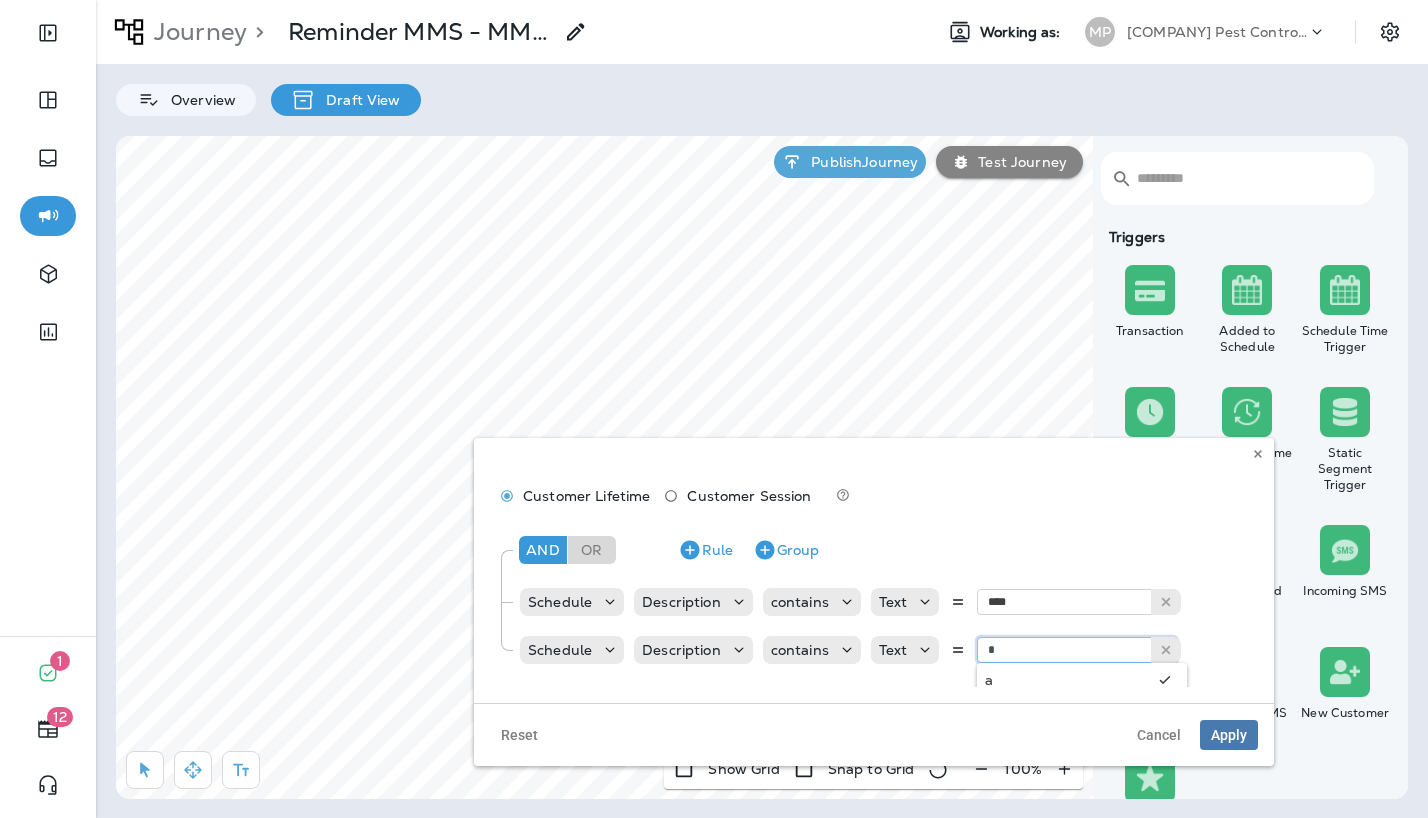 type 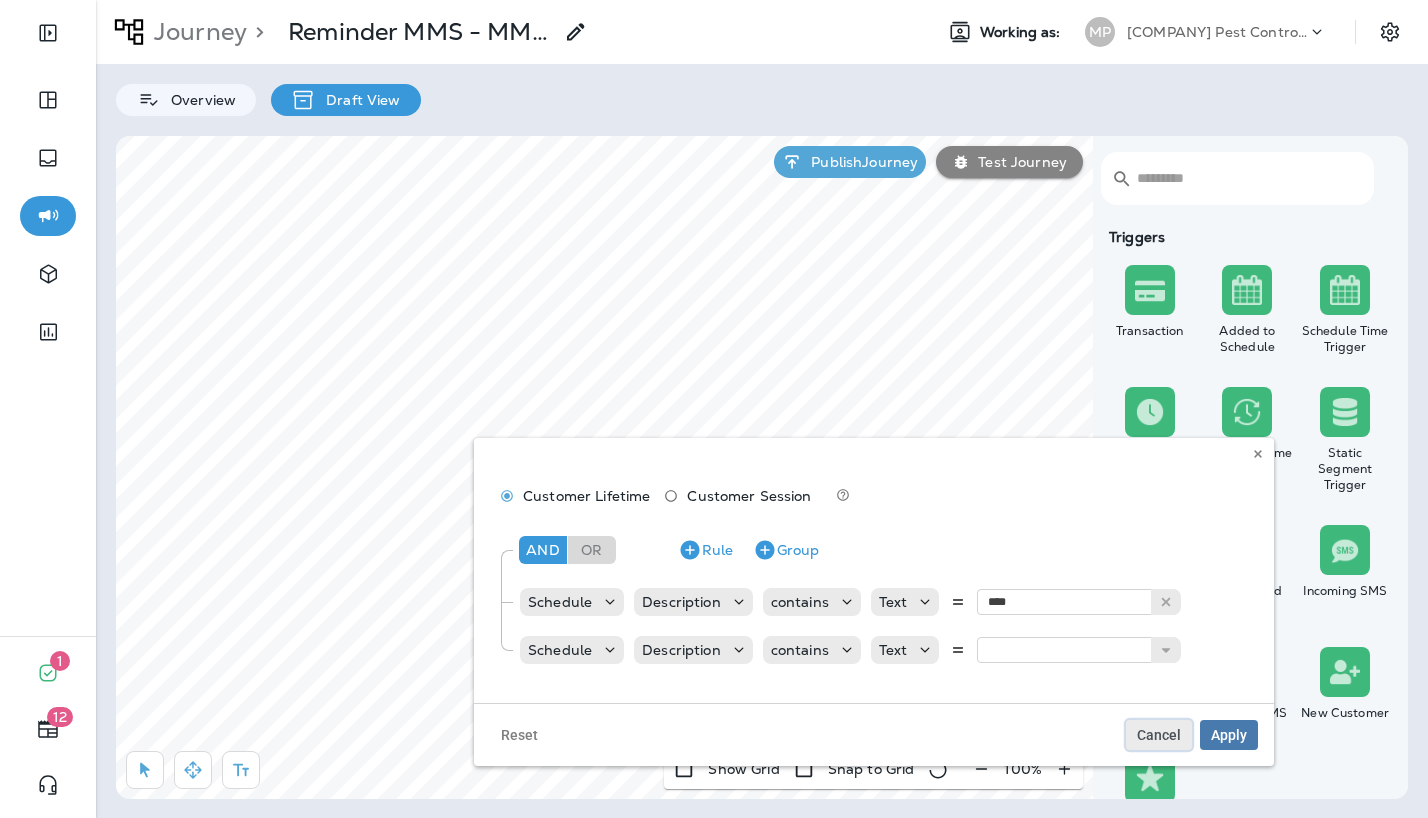 click on "Cancel" at bounding box center [1159, 735] 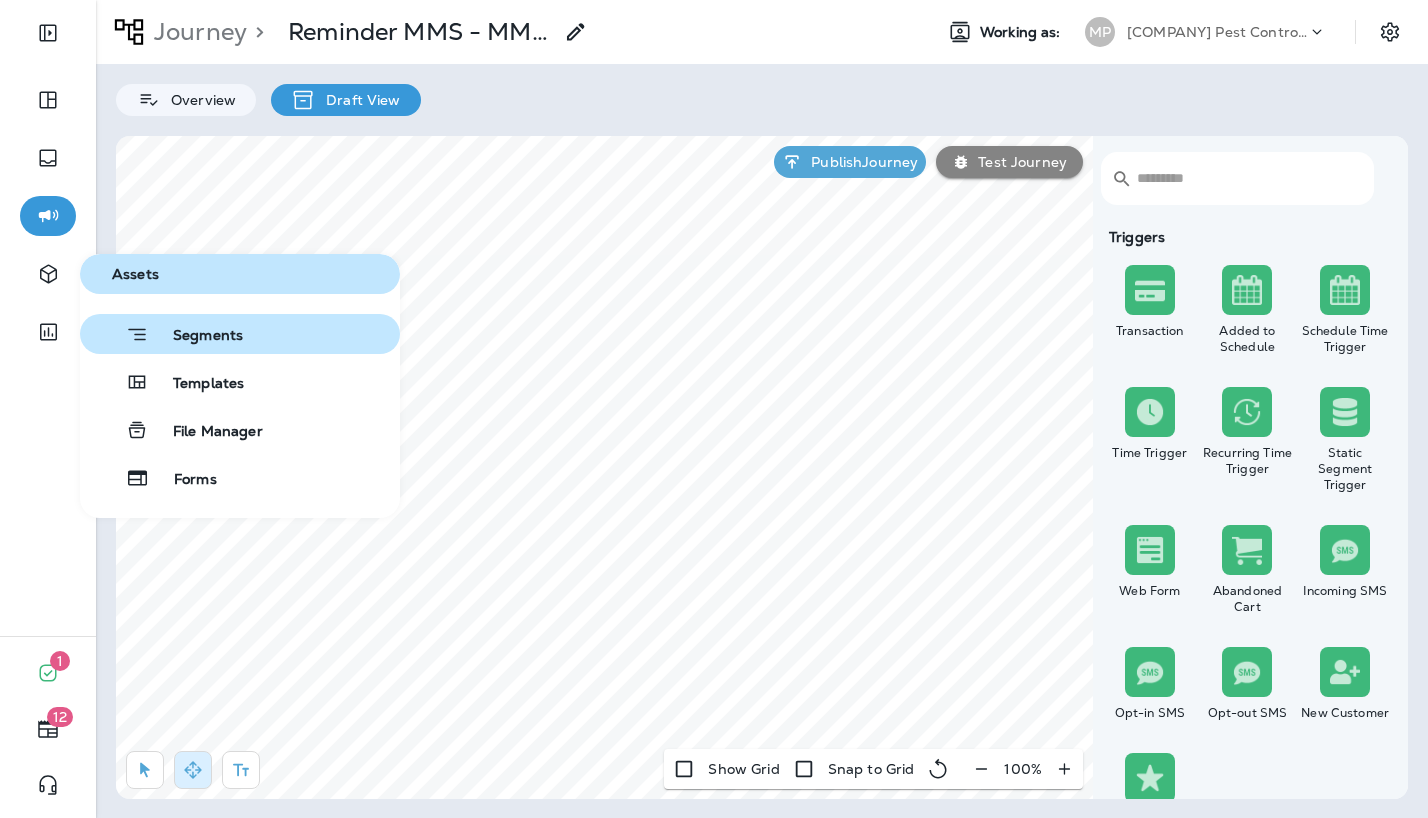 click on "Segments" at bounding box center [196, 337] 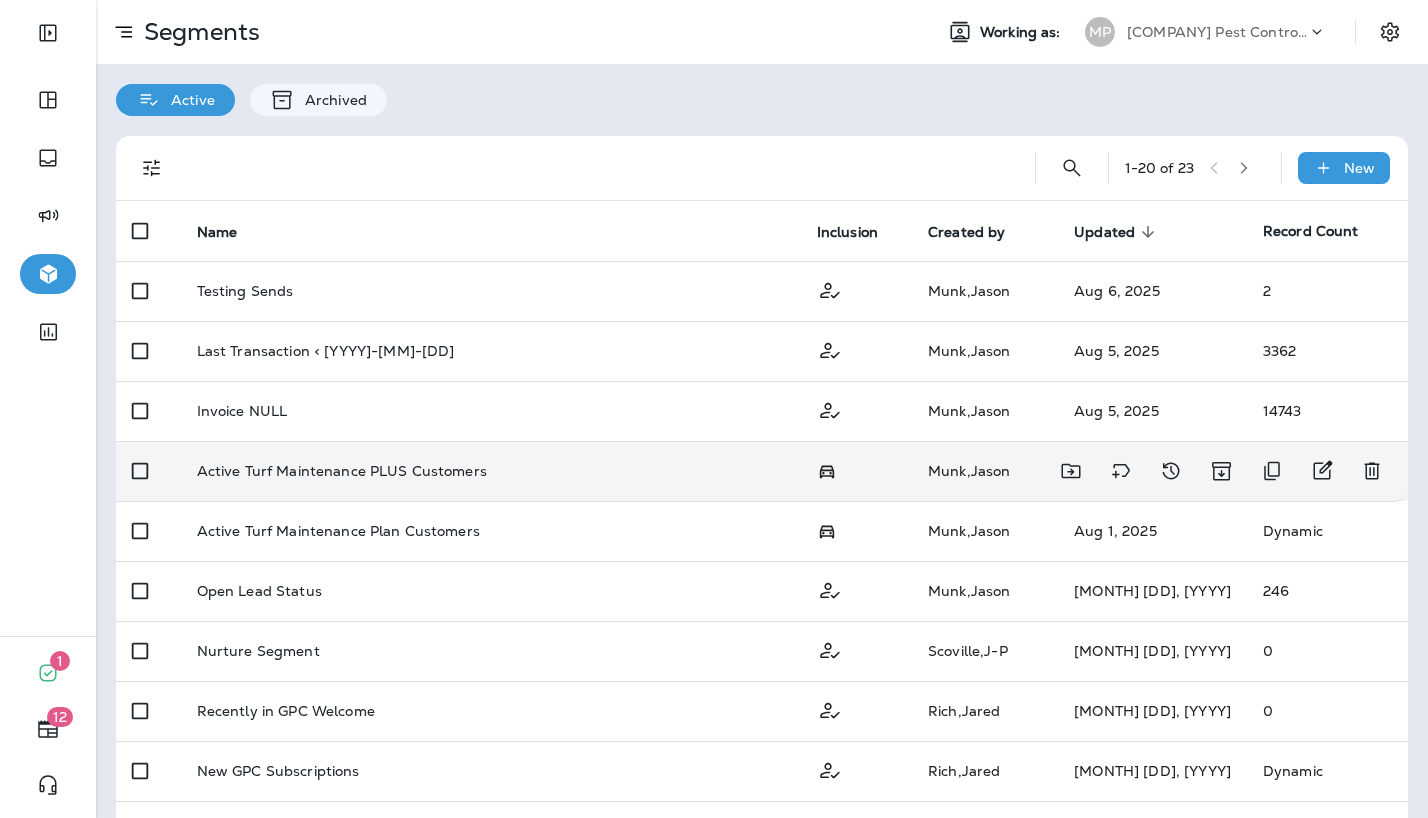 click on "Active Turf Maintenance PLUS Customers" at bounding box center (342, 471) 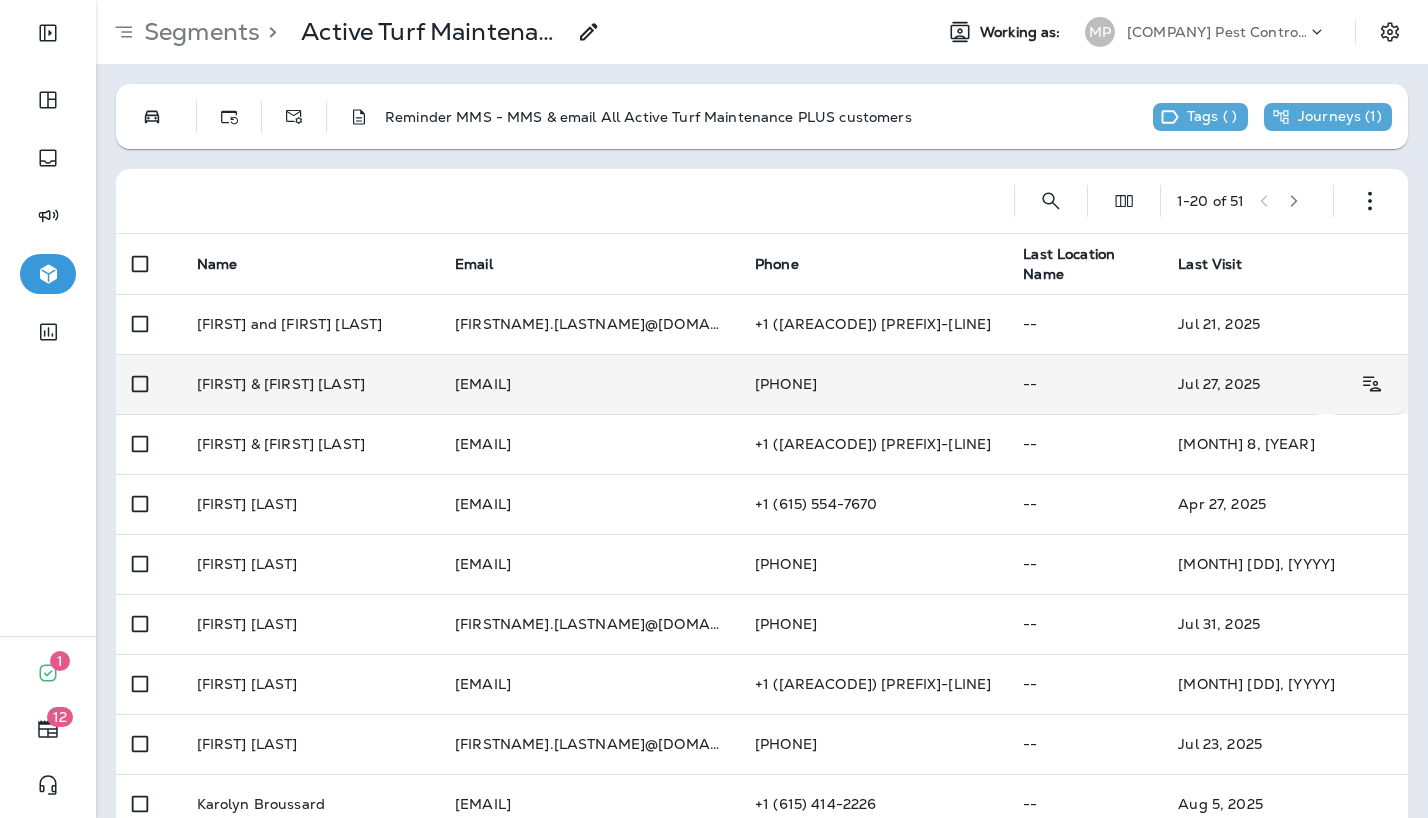 click on "[FIRST] & [FIRST] [LAST]" at bounding box center [310, 384] 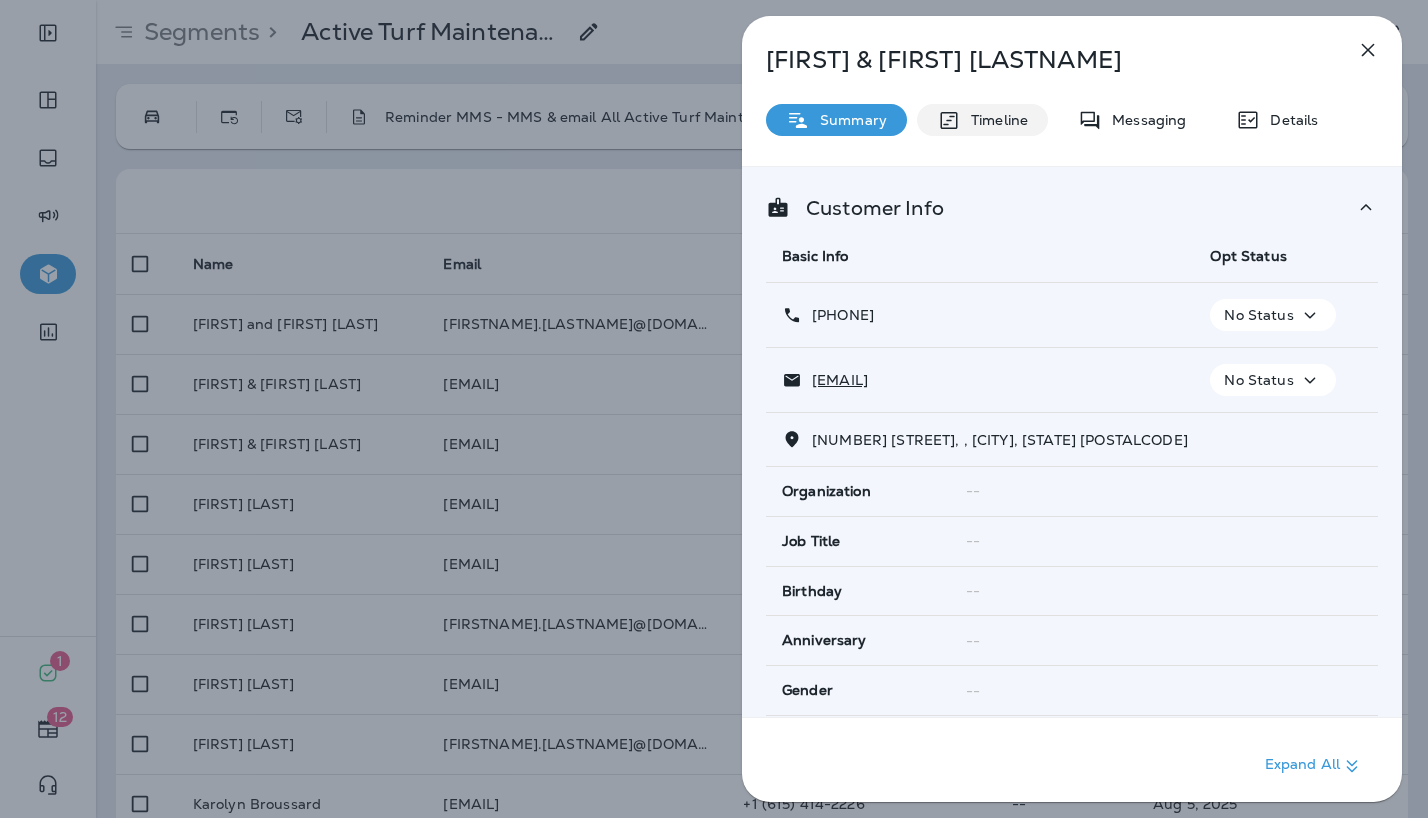 click on "Timeline" at bounding box center [994, 120] 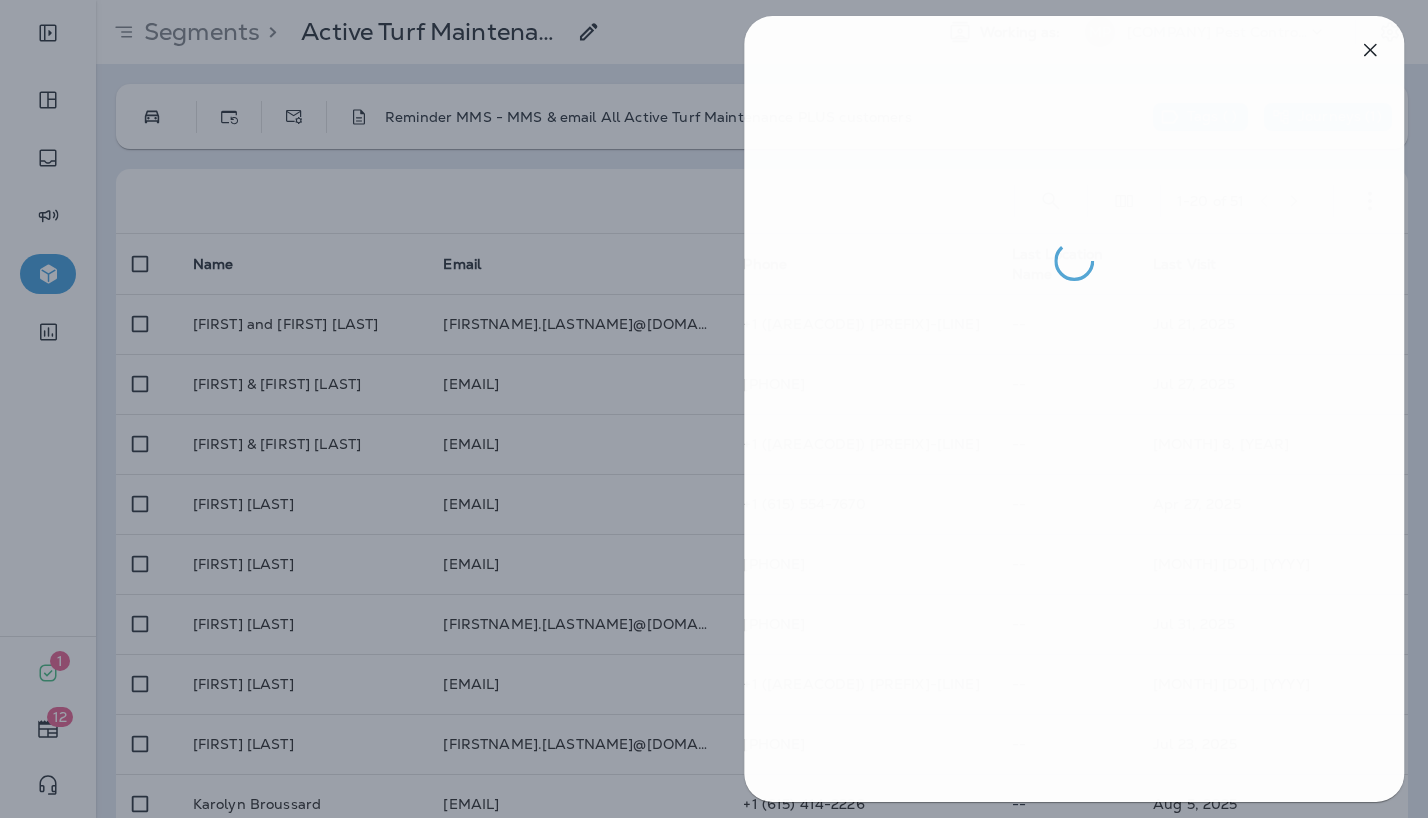 click at bounding box center [716, 409] 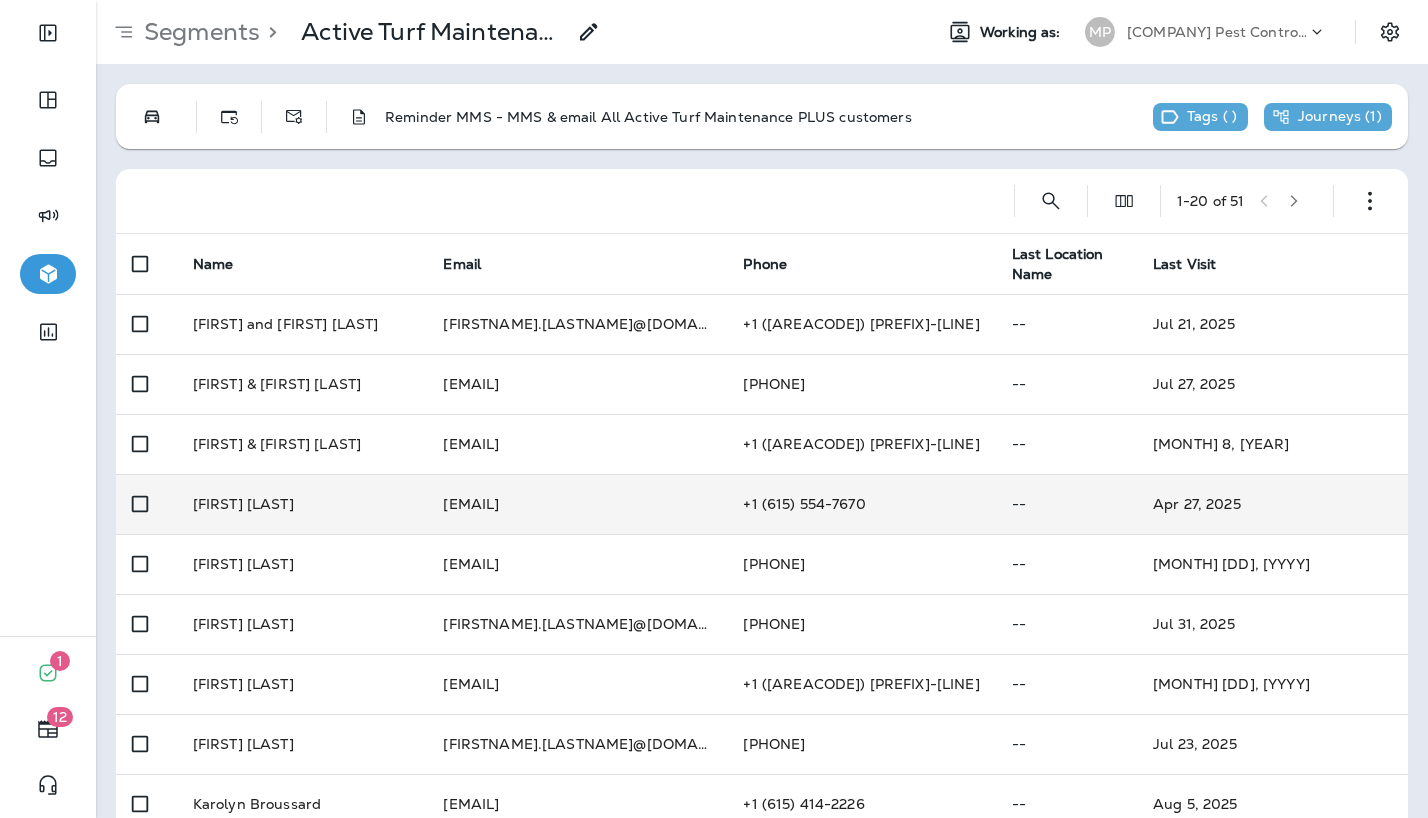click on "[FIRST] [LAST]" at bounding box center [302, 504] 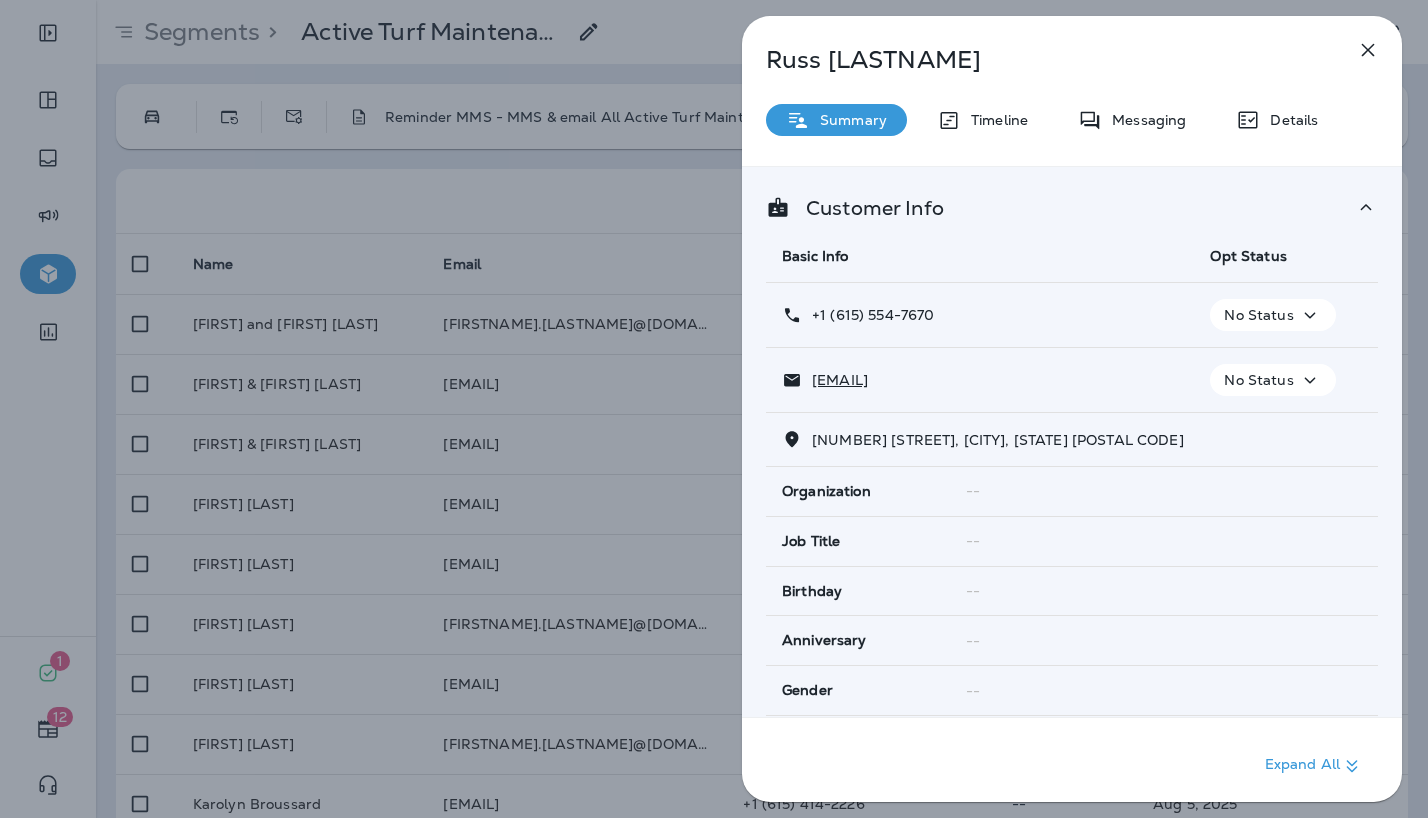 click on "[FIRST]   [LAST] Summary   Timeline   Messaging   Details   Customer Info Basic Info   Opt Status    +1 (615) 554-7670 No Status [EMAIL] No Status 120 Breakwater N, , Hendersonville, [STATE] 37075 Organization --   Job Title --   Birthday --   Anniversary --   Gender --   ... 27 more items View all Customer Matching Static Segments Subscriptions Expand All" at bounding box center [1072, 415] 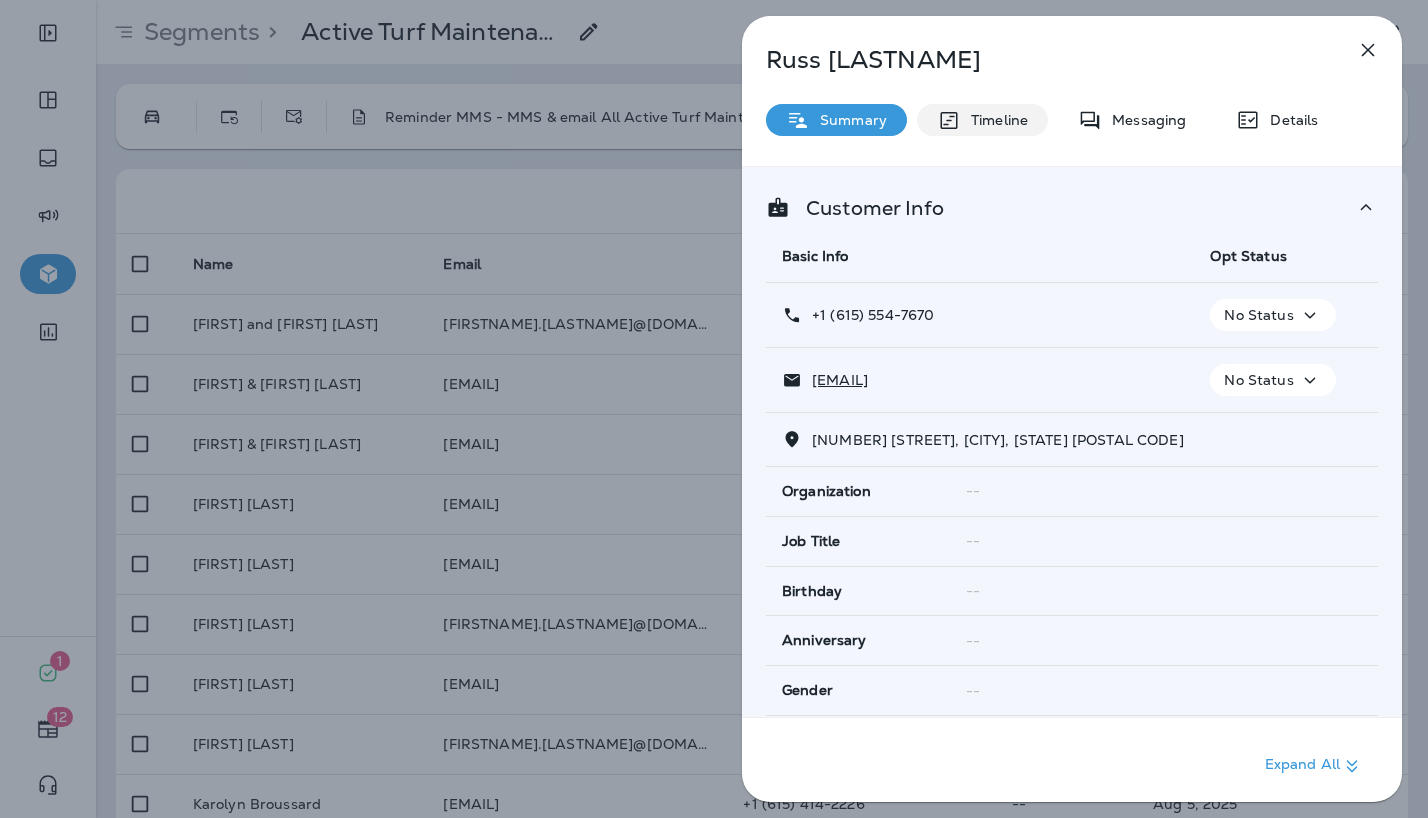 click on "Timeline" at bounding box center [994, 120] 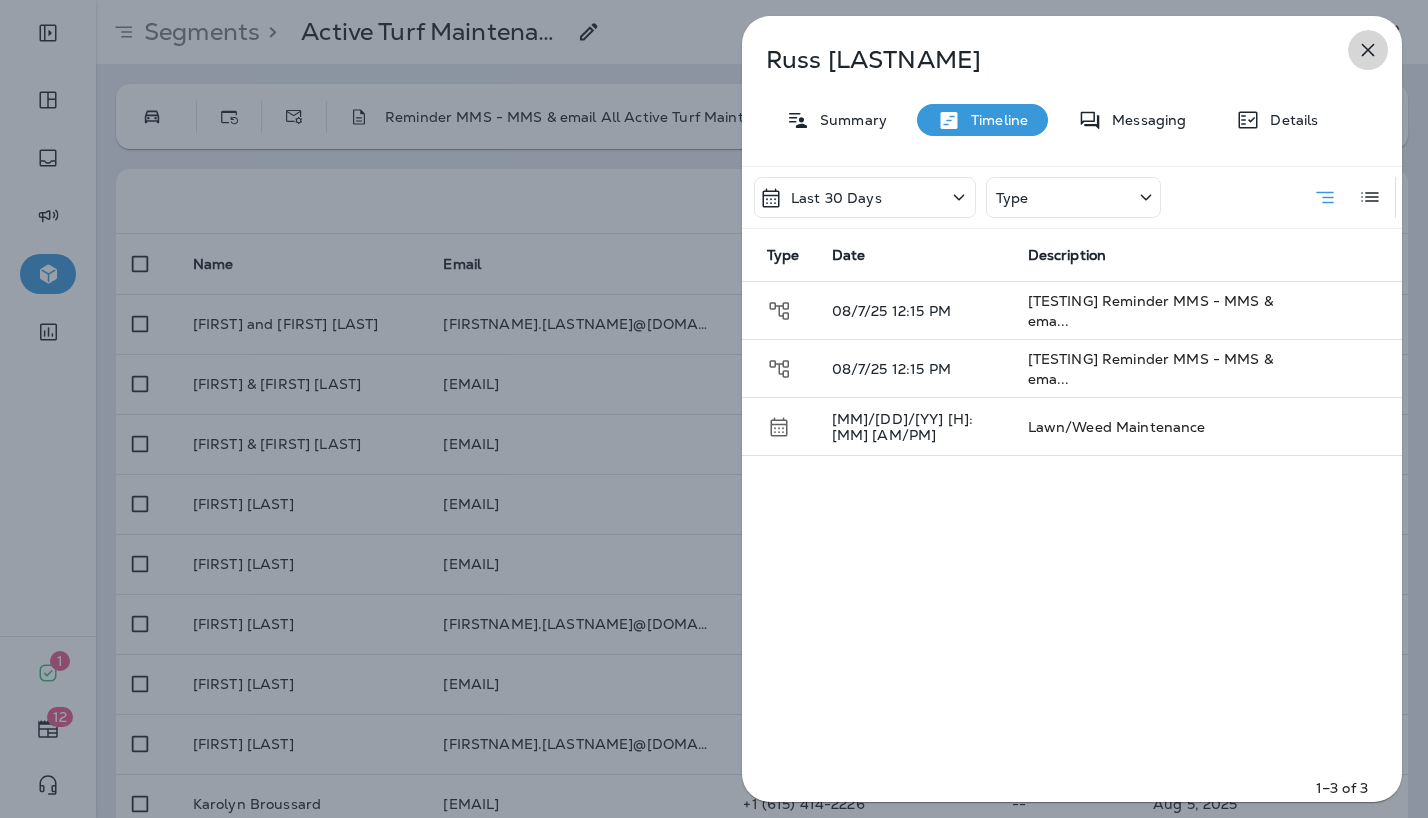 click 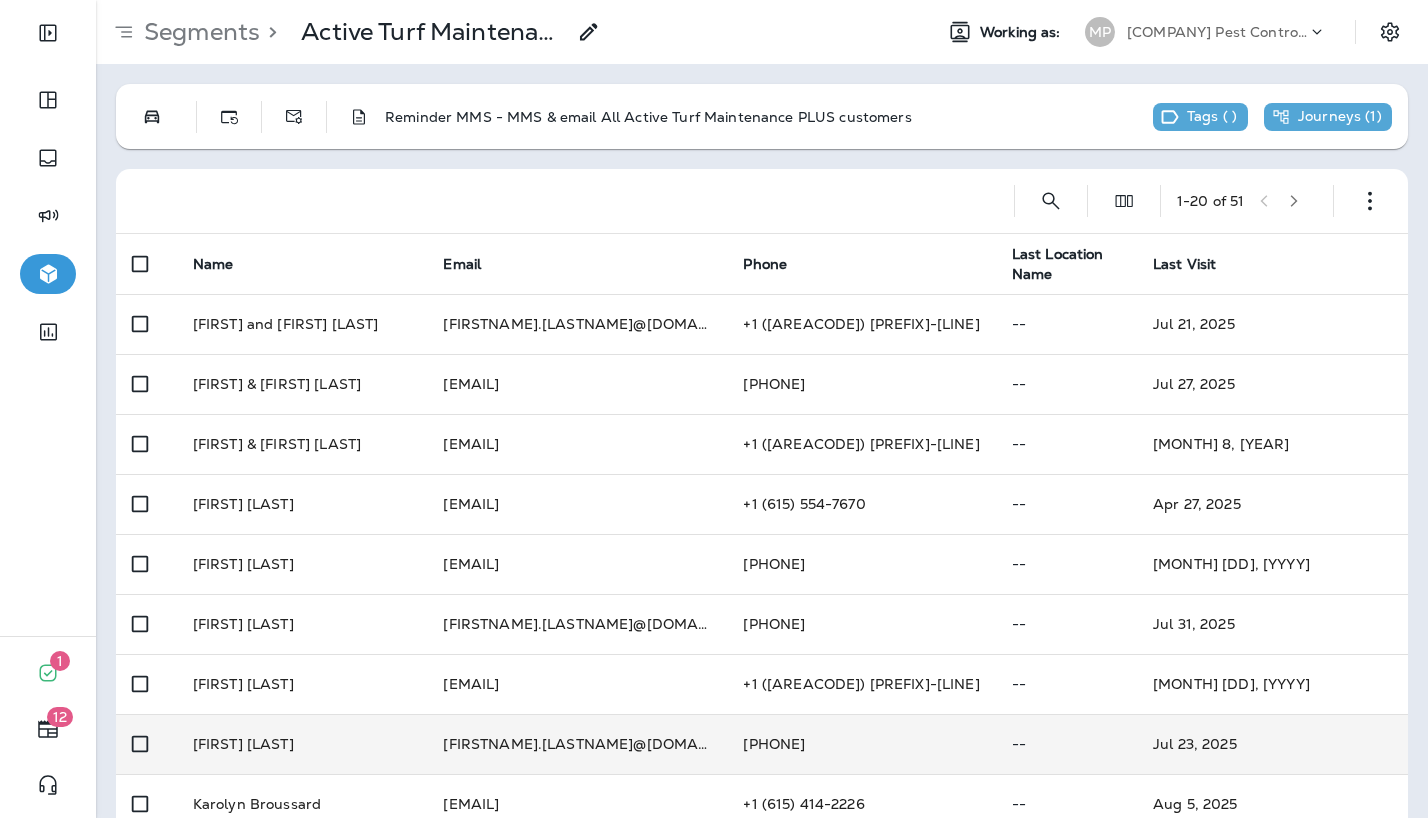click on "[FIRST] [LAST]" at bounding box center (302, 744) 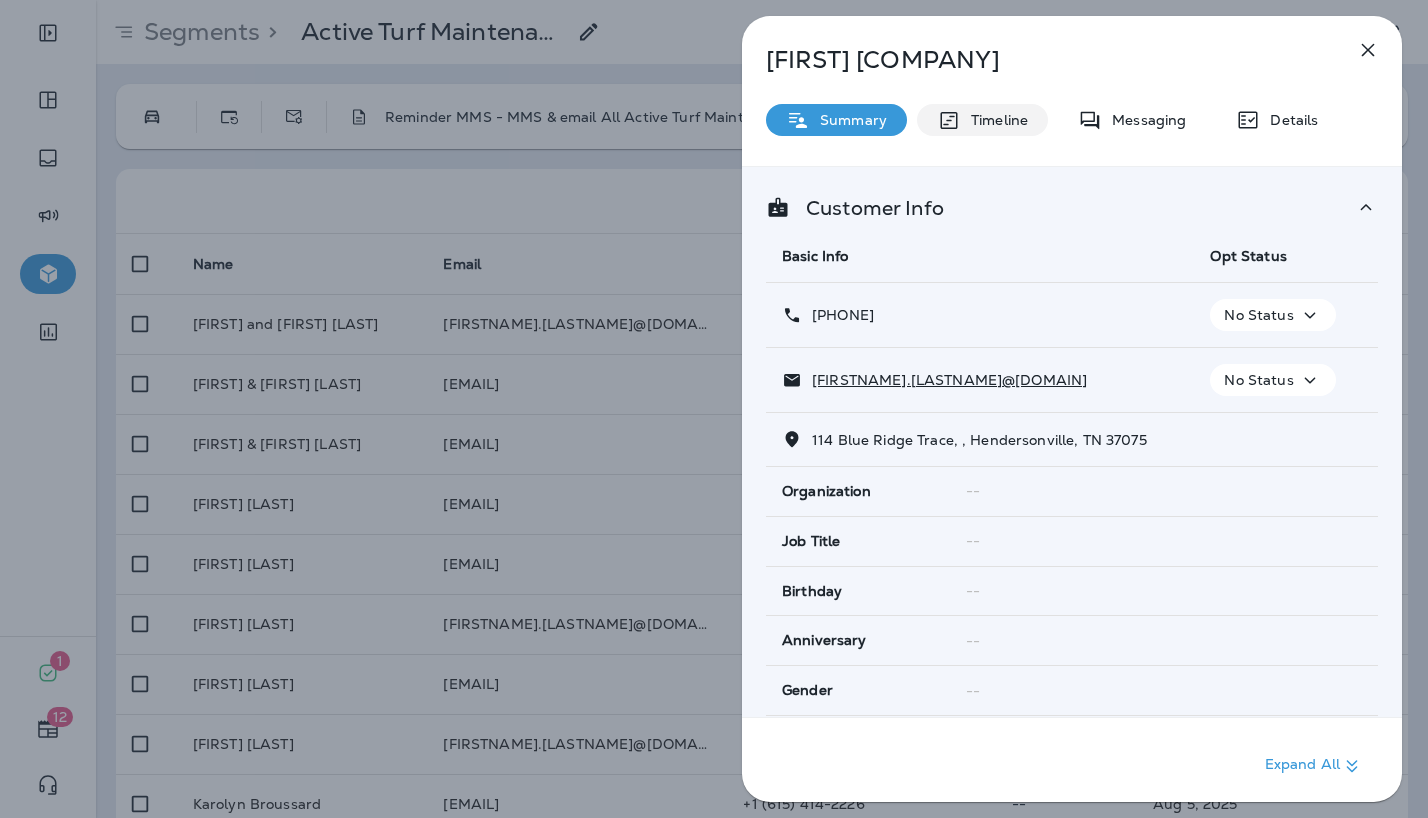 click on "Timeline" at bounding box center [994, 120] 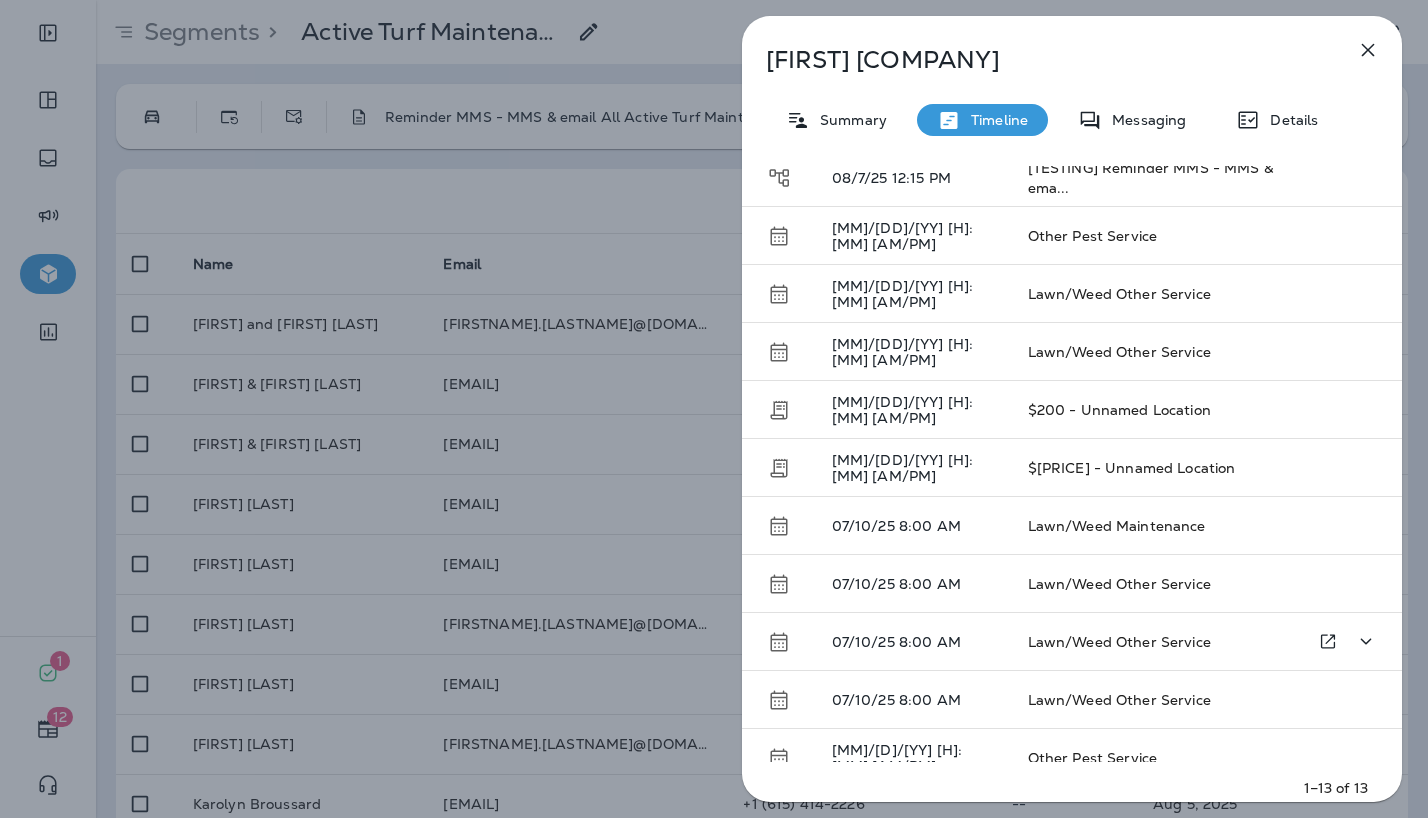 scroll, scrollTop: 199, scrollLeft: 0, axis: vertical 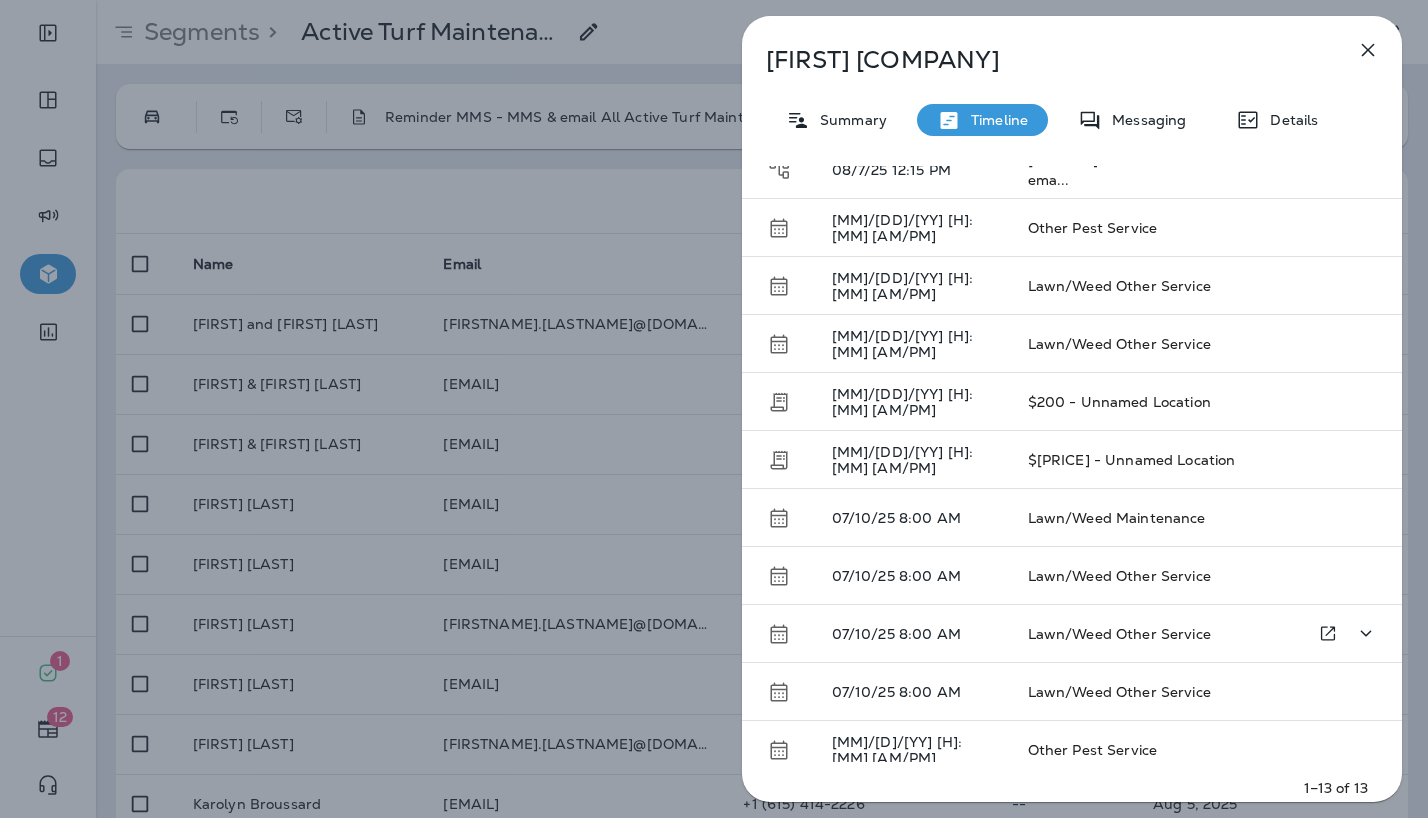 click on "Lawn/Weed Other Service" at bounding box center [1119, 634] 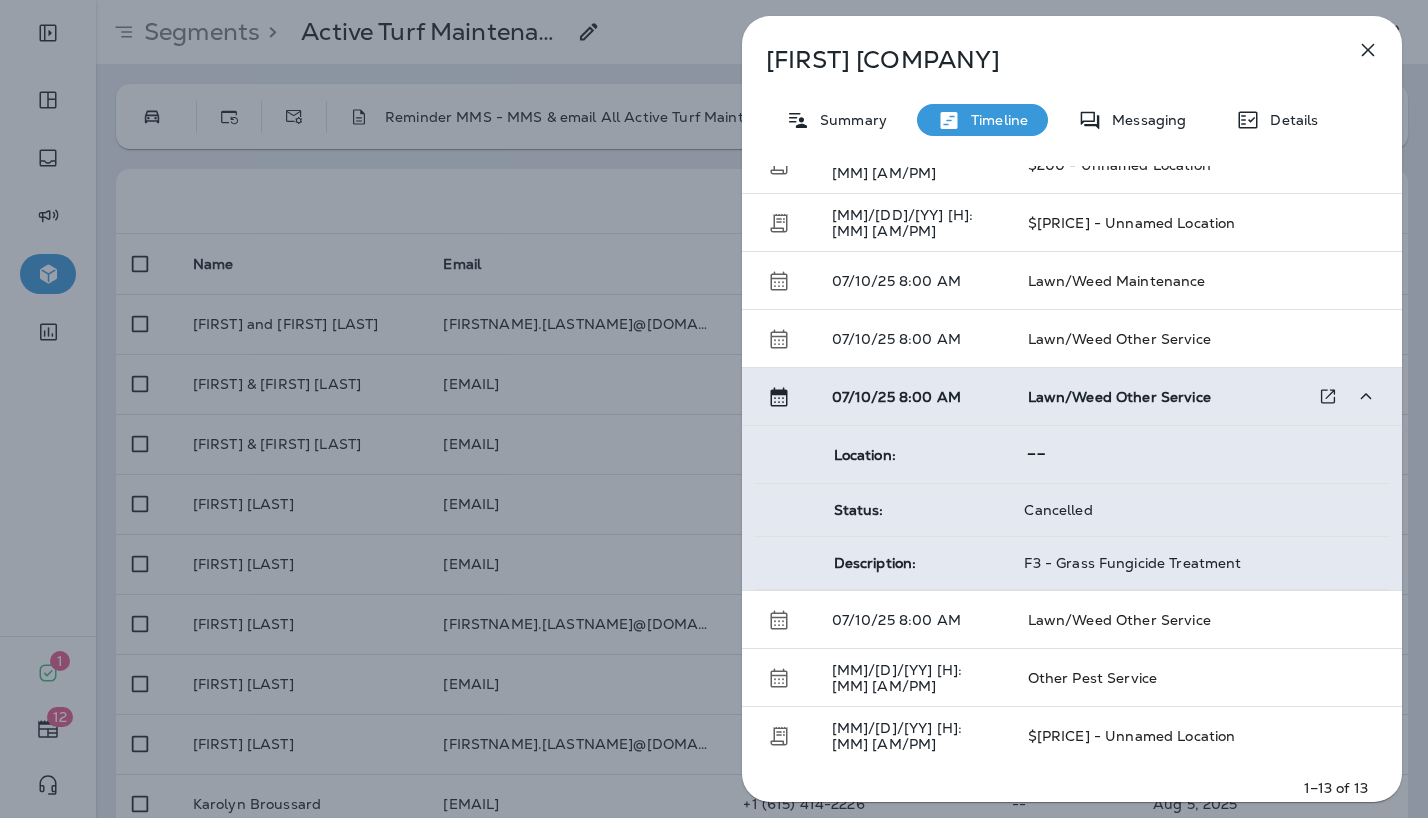 scroll, scrollTop: 401, scrollLeft: 0, axis: vertical 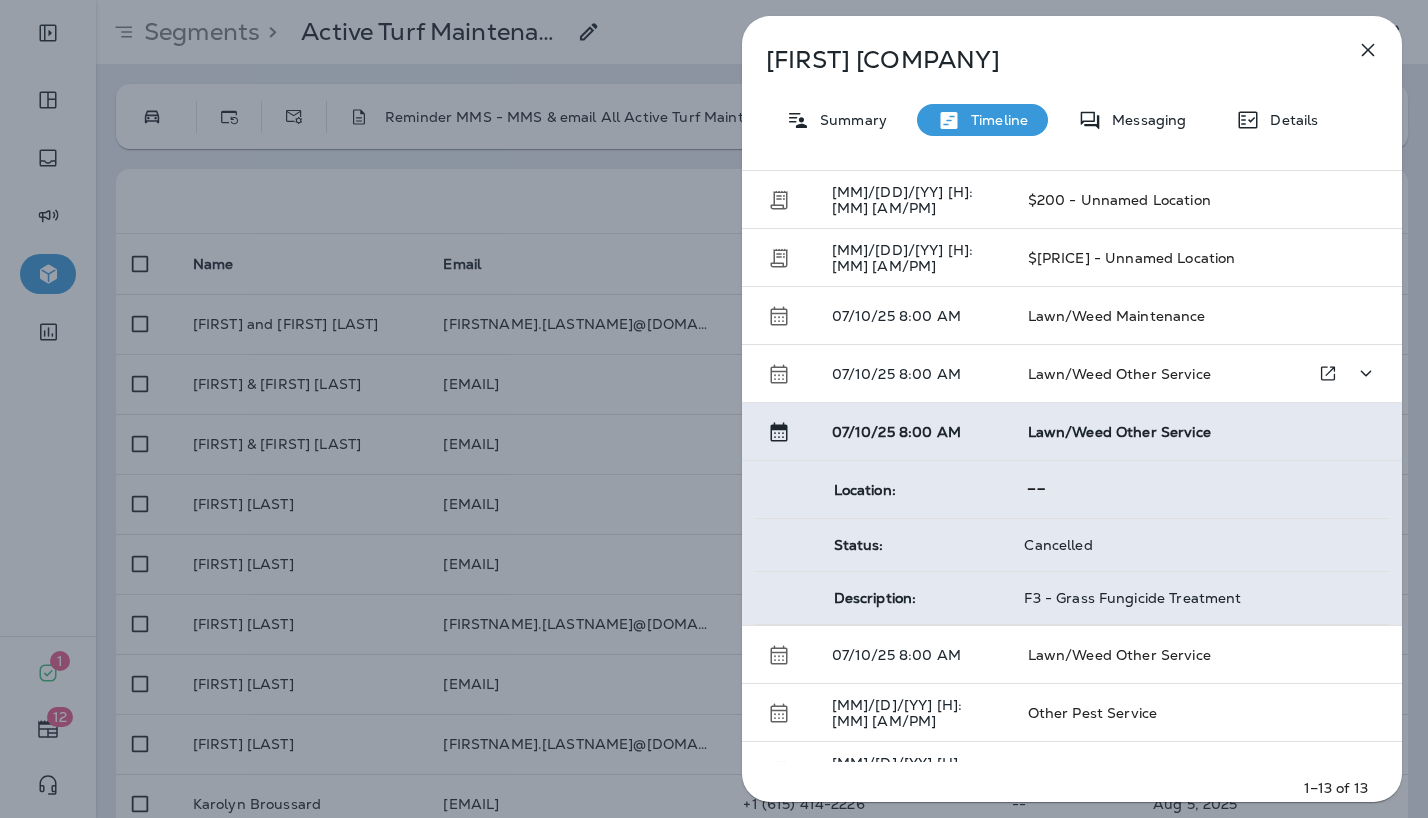 click on "Lawn/Weed Other Service" at bounding box center (1119, 374) 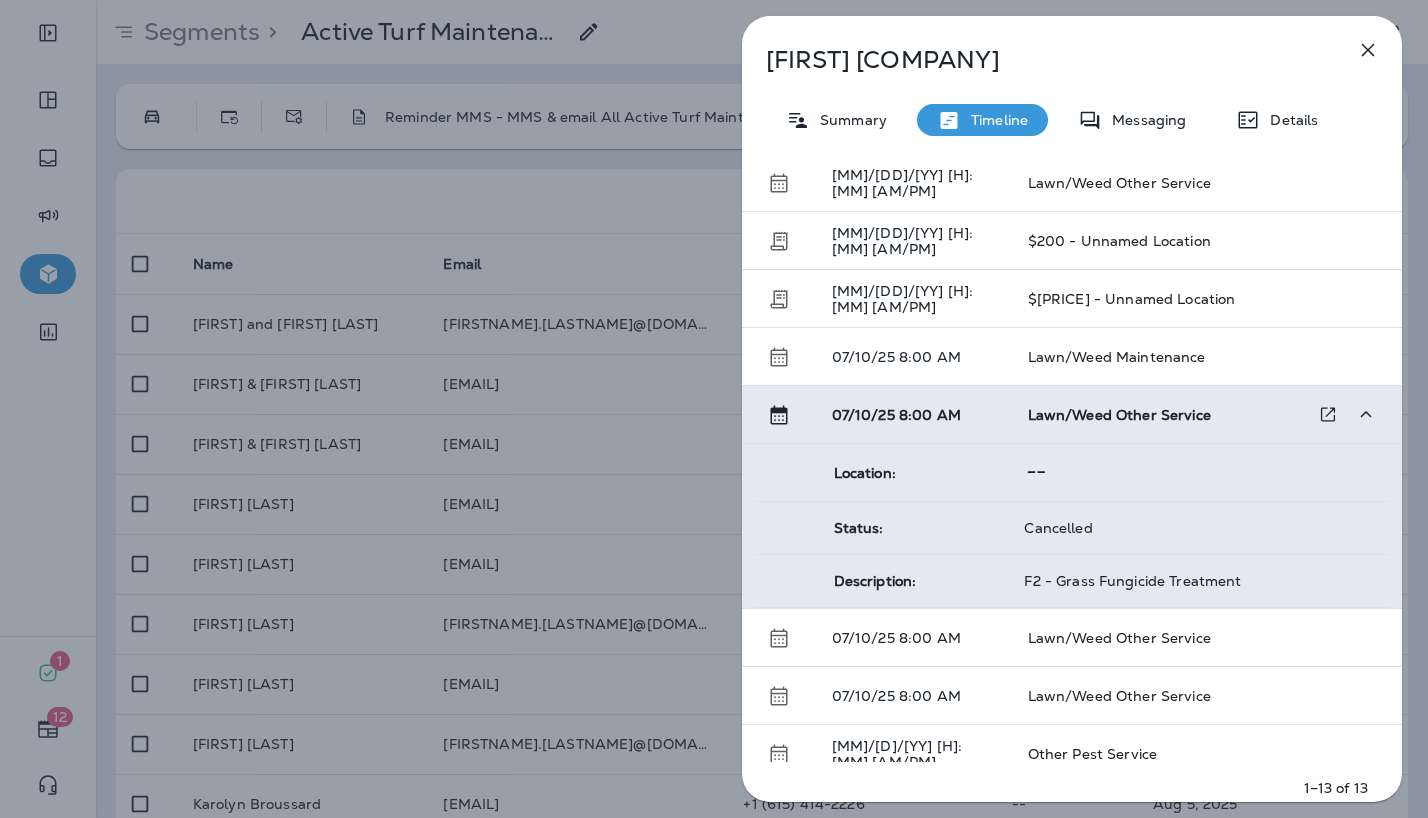 scroll, scrollTop: 439, scrollLeft: 0, axis: vertical 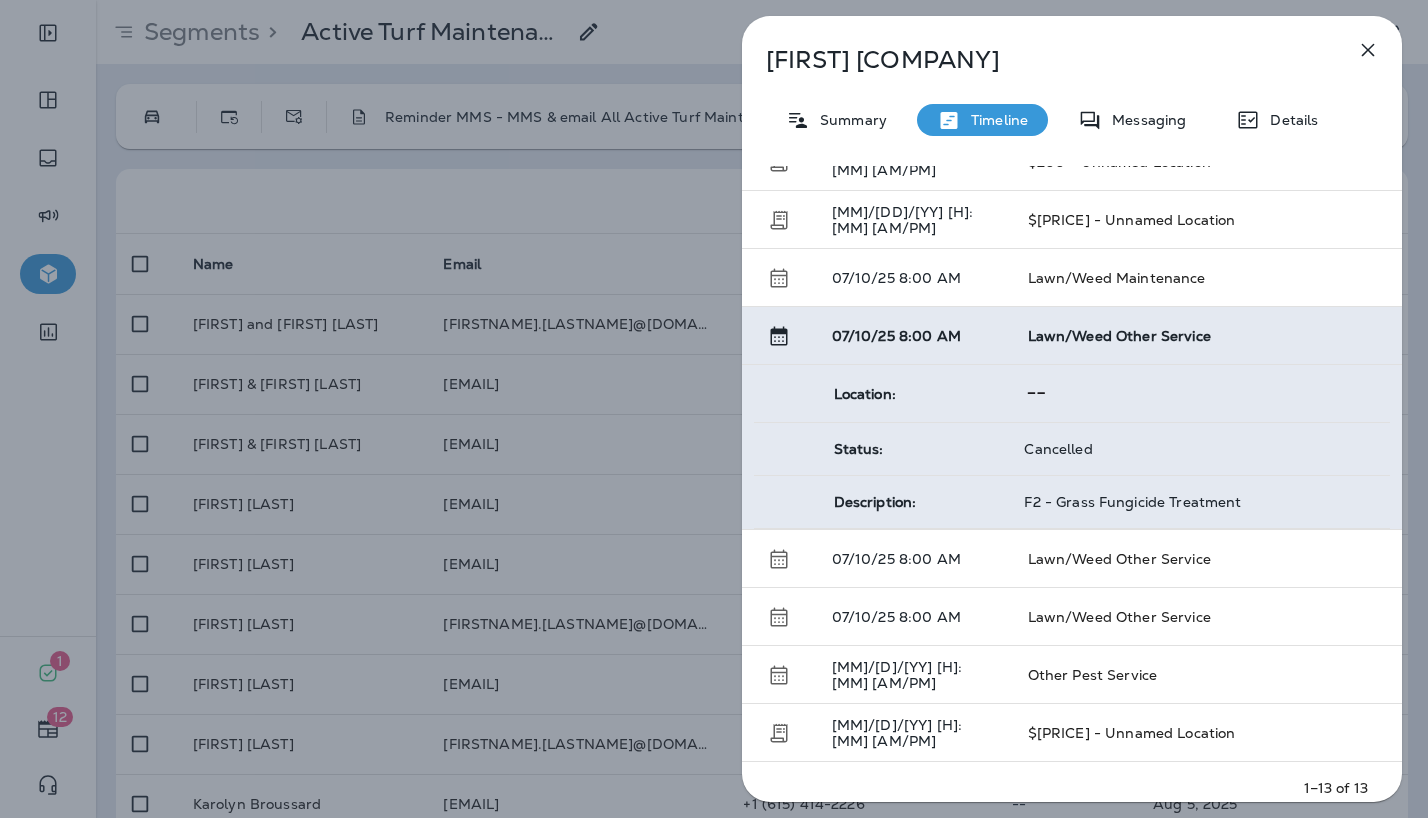 click on "[FIRST]   [LAST] Summary   Timeline   Messaging   Details       Last 30 Days Type    Type  Date  Description 08/7/25 12:15 PM     [TESTING] Reminder MMS - MMS & ema...   08/7/25 12:15 PM     [TESTING] Reminder MMS - MMS & ema...   07/24/25 8:00 AM     Other Pest Service   07/24/25 8:00 AM     Lawn/Weed Other Service   07/24/25 8:00 AM     Lawn/Weed Other Service   07/23/25 7:00 PM     $200 - Unnamed Location   07/23/25 7:00 PM     $125 - Unnamed Location   07/10/25 8:00 AM     Lawn/Weed Maintenance   07/10/25 8:00 AM   Lawn/Weed Other Service  Location:   Status:    Cancelled  Description:    F2 - Grass Fungicide Treatment 07/10/25 8:00 AM     Lawn/Weed Other Service   07/10/25 8:00 AM     Lawn/Weed Other Service   07/9/25 8:00 AM     Other Pest Service   07/8/25 7:00 PM     $250 - Unnamed Location   1–13 of 13" at bounding box center [714, 409] 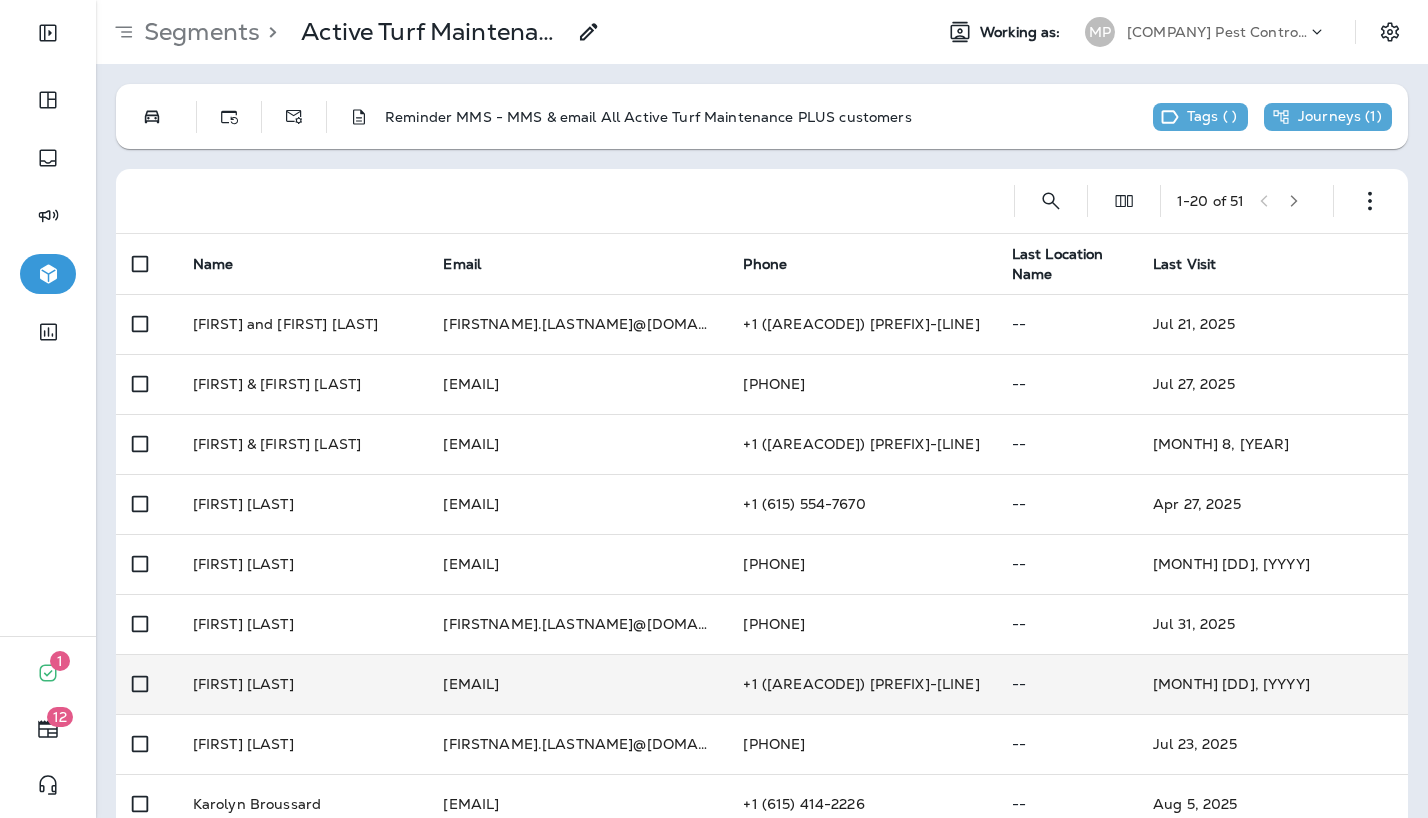 click on "[FIRST] [LAST]" at bounding box center (302, 684) 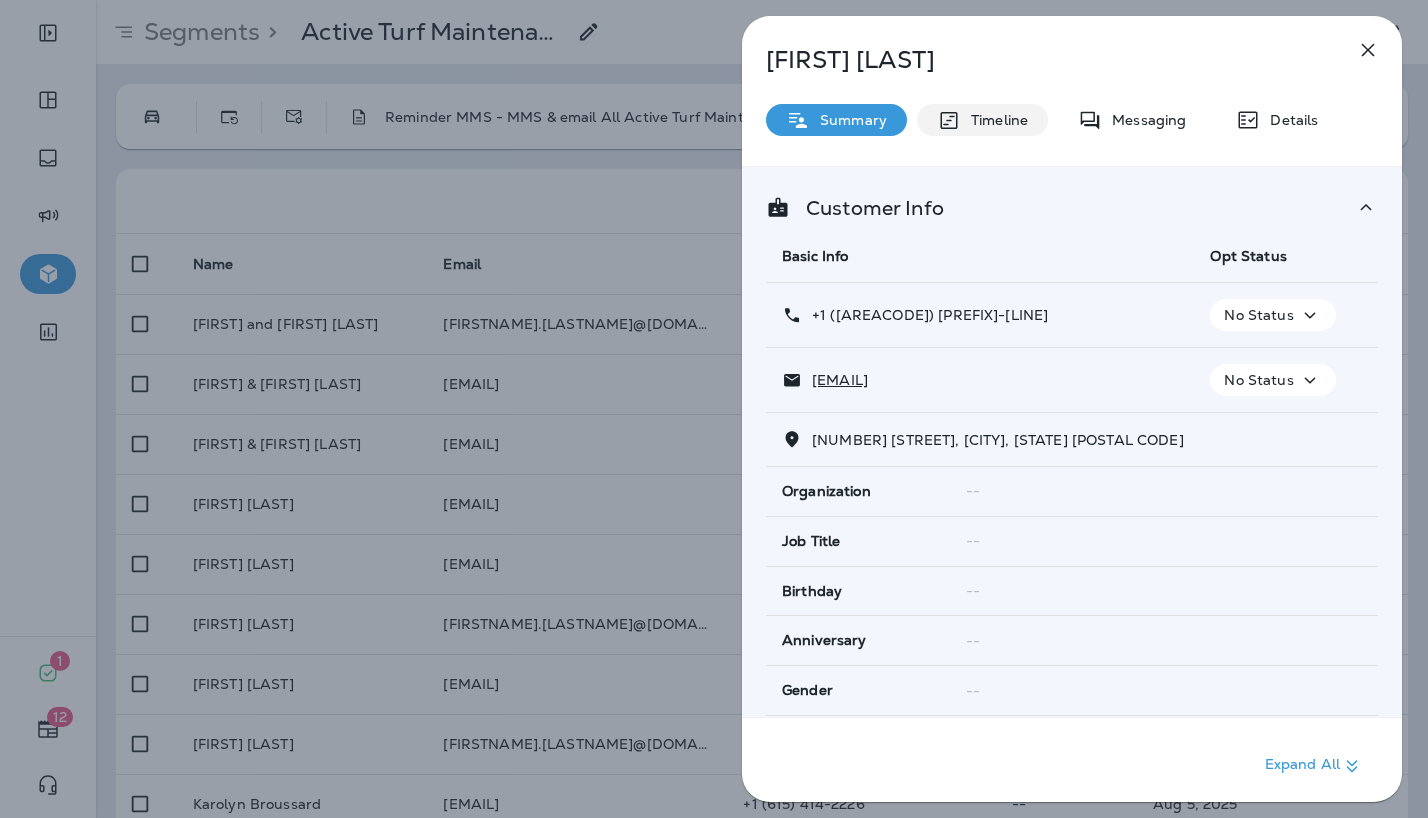 click on "Timeline" at bounding box center [982, 120] 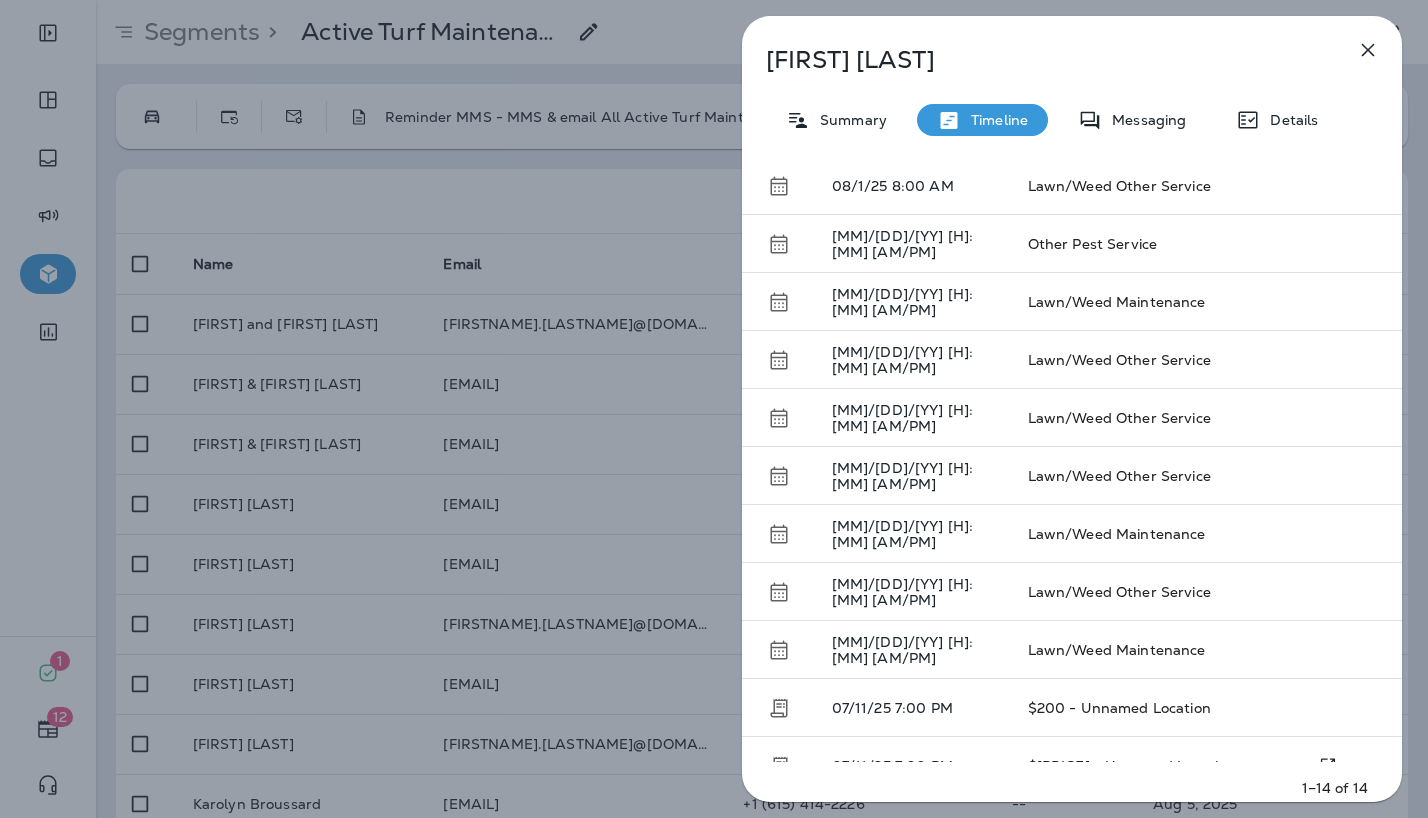 scroll, scrollTop: 288, scrollLeft: 0, axis: vertical 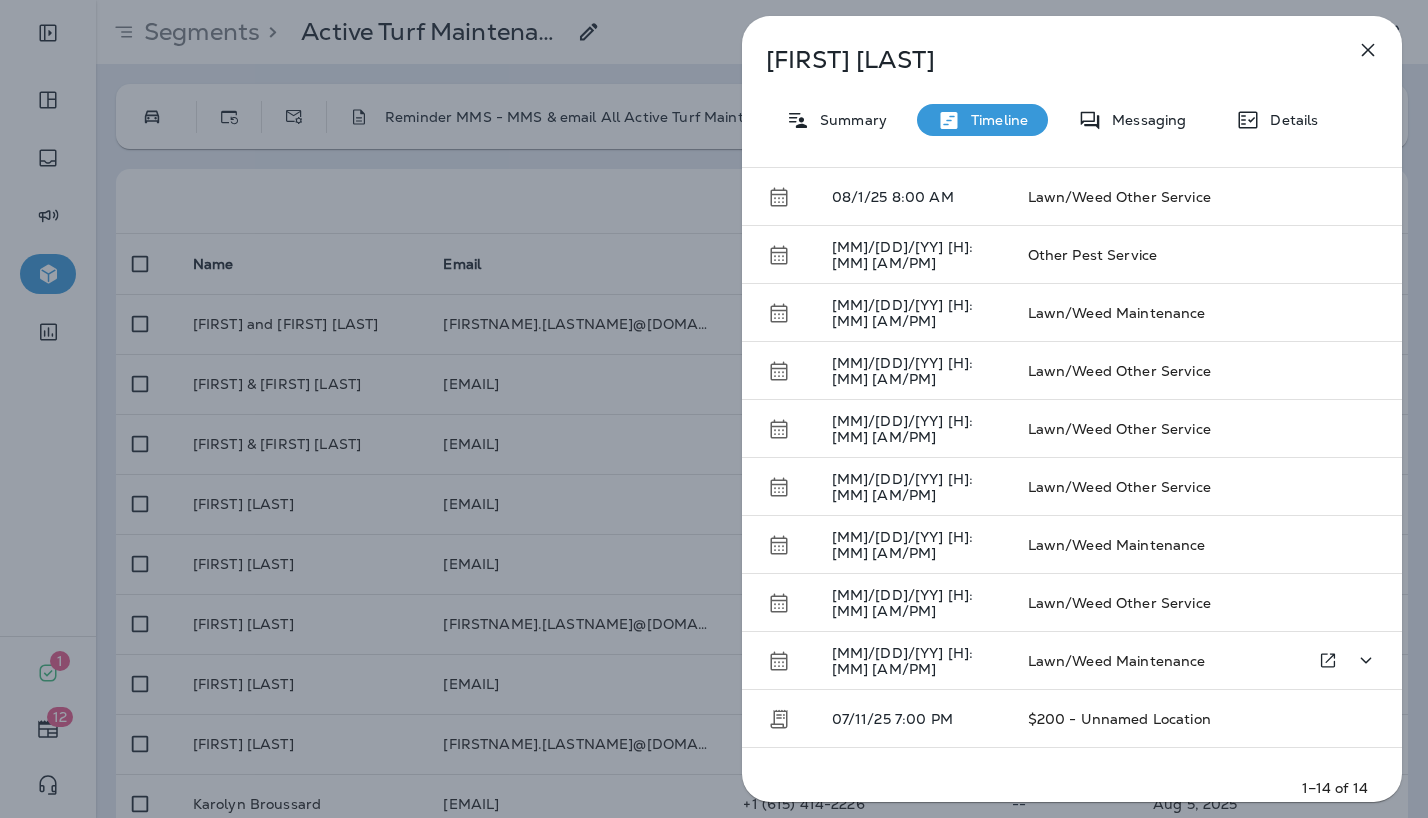 click on "[MM]/[DD]/[YY] [H]:[MM] [AM/PM]" at bounding box center [914, 661] 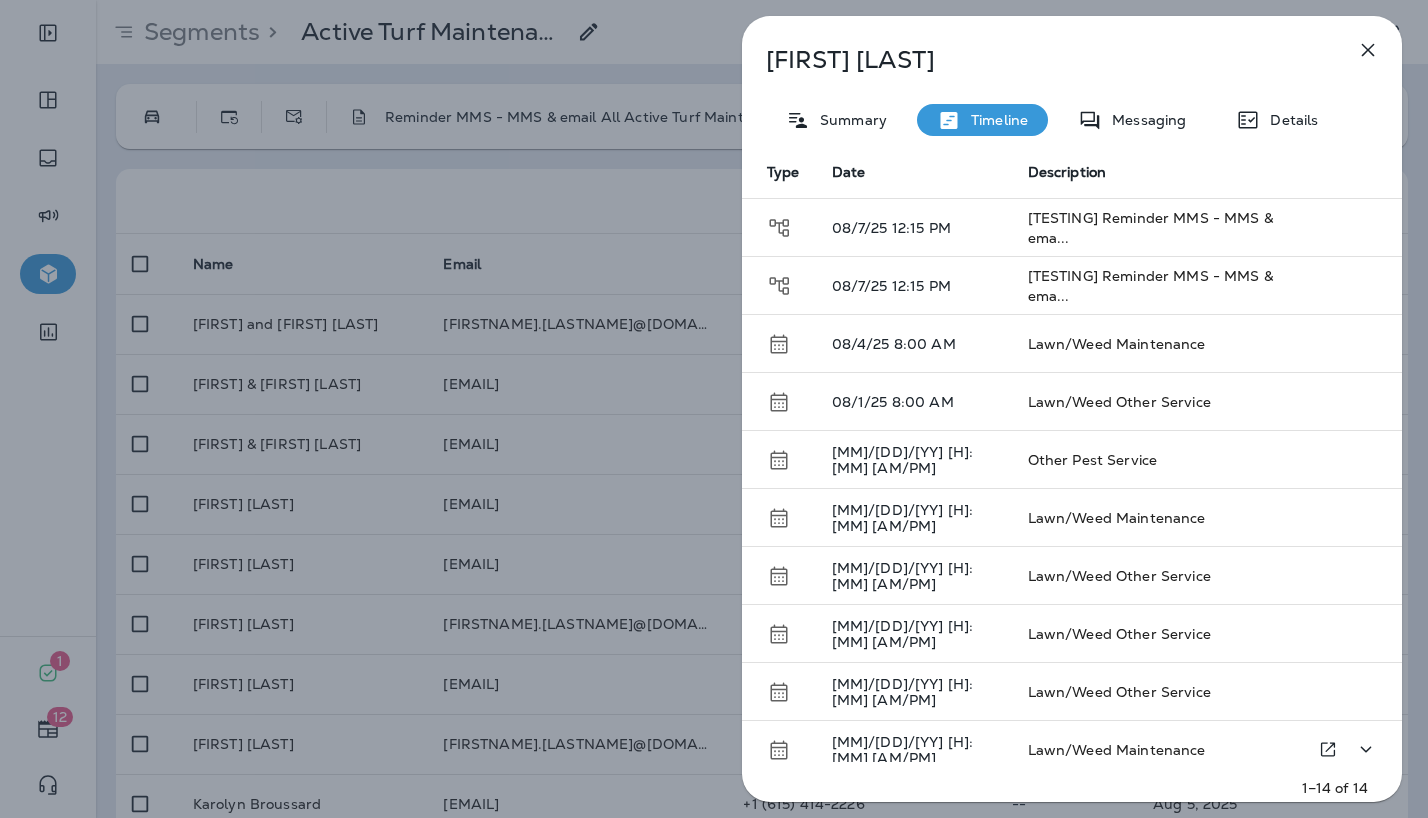 scroll, scrollTop: 0, scrollLeft: 0, axis: both 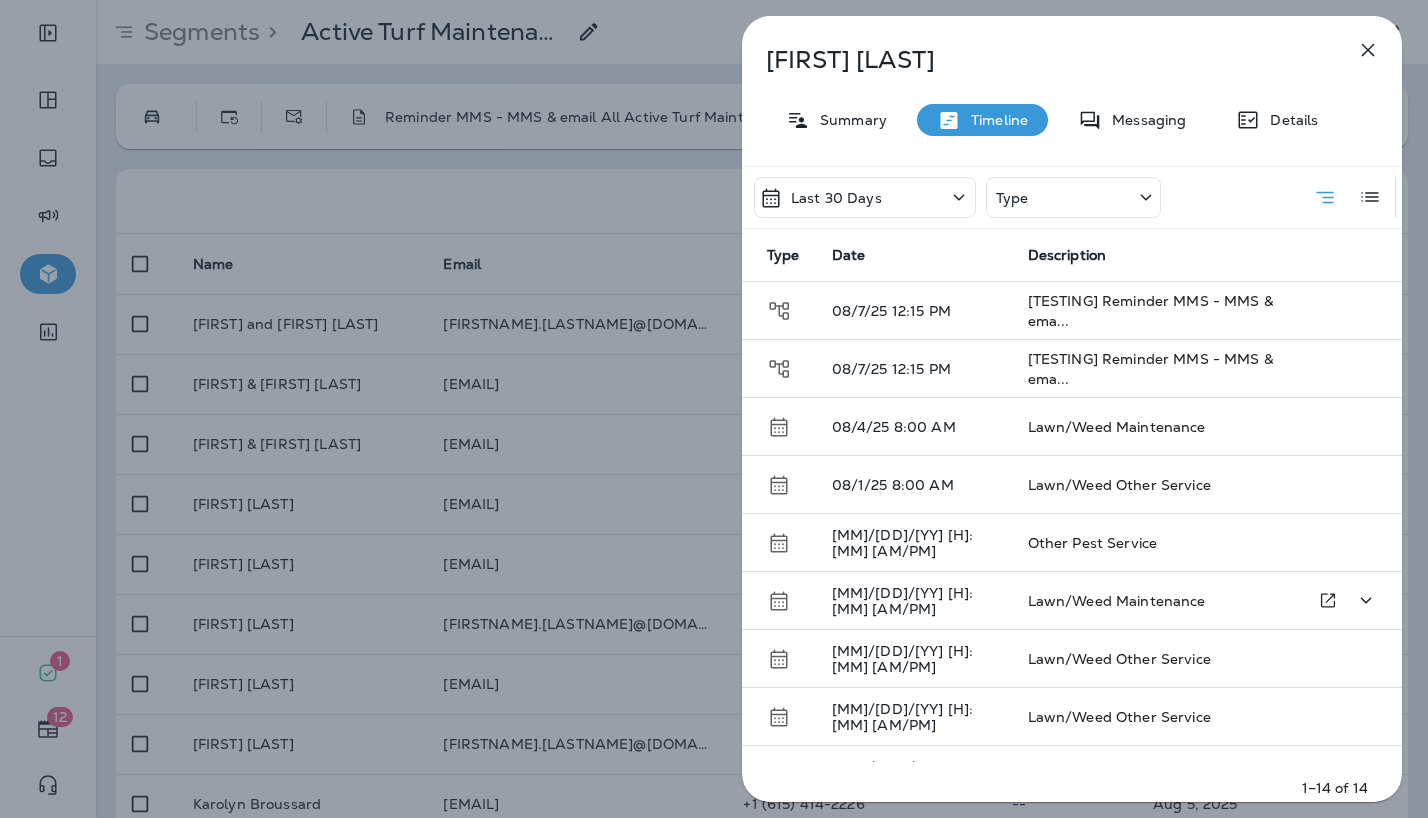 click on "Lawn/Weed Maintenance" at bounding box center [1117, 601] 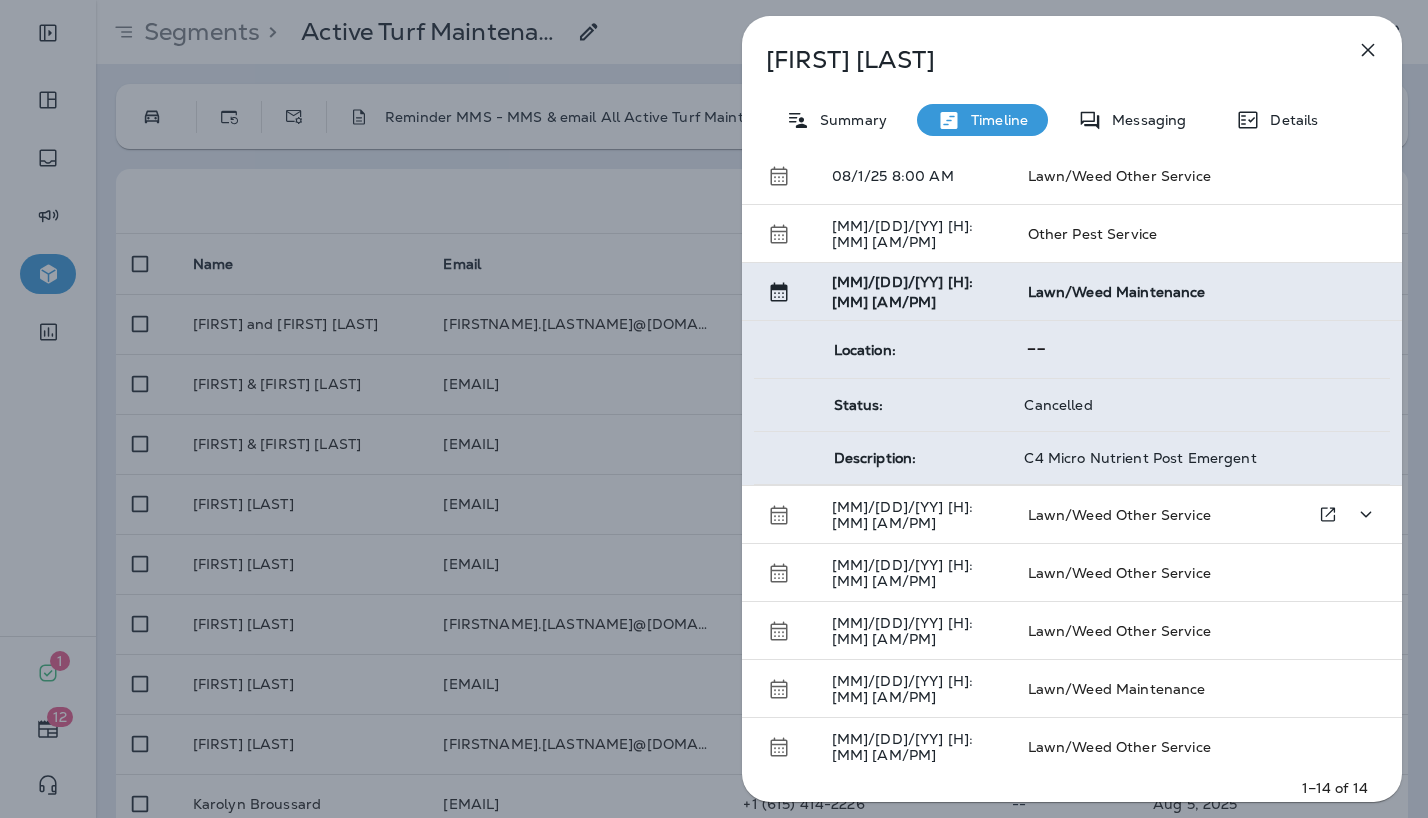 click on "Lawn/Weed Other Service" at bounding box center [1153, 515] 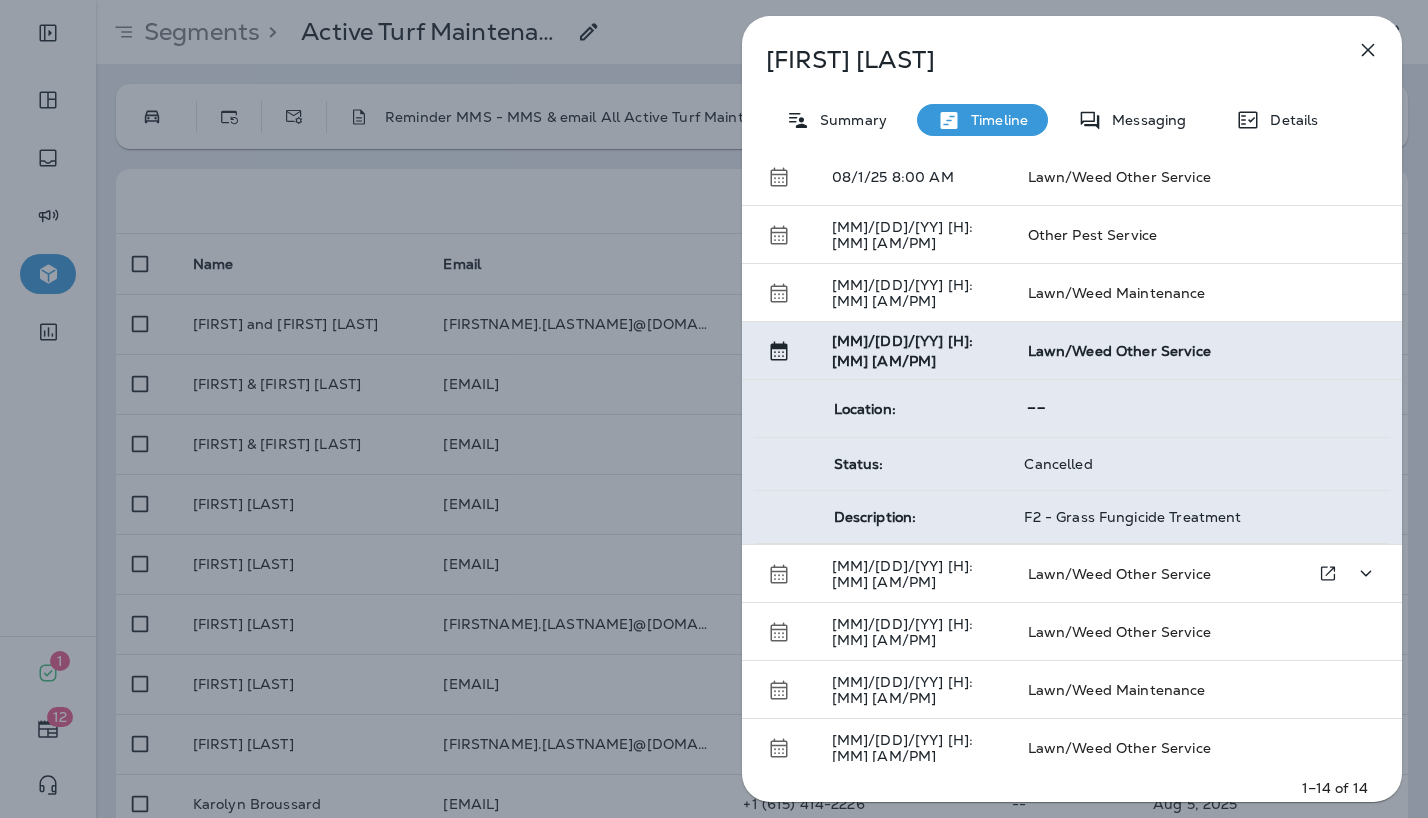 click on "Lawn/Weed Other Service" at bounding box center (1119, 574) 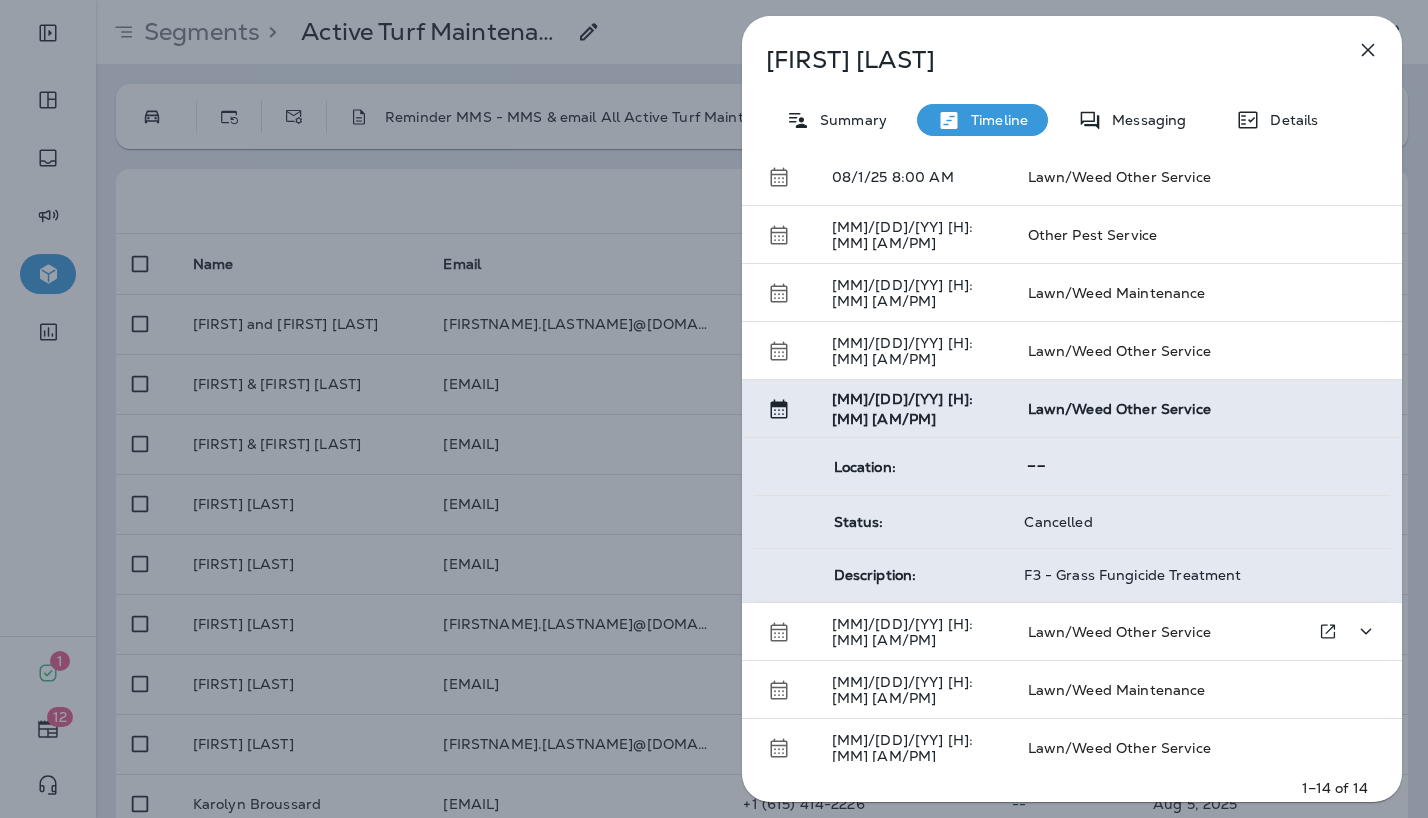 click on "Lawn/Weed Other Service" at bounding box center [1119, 632] 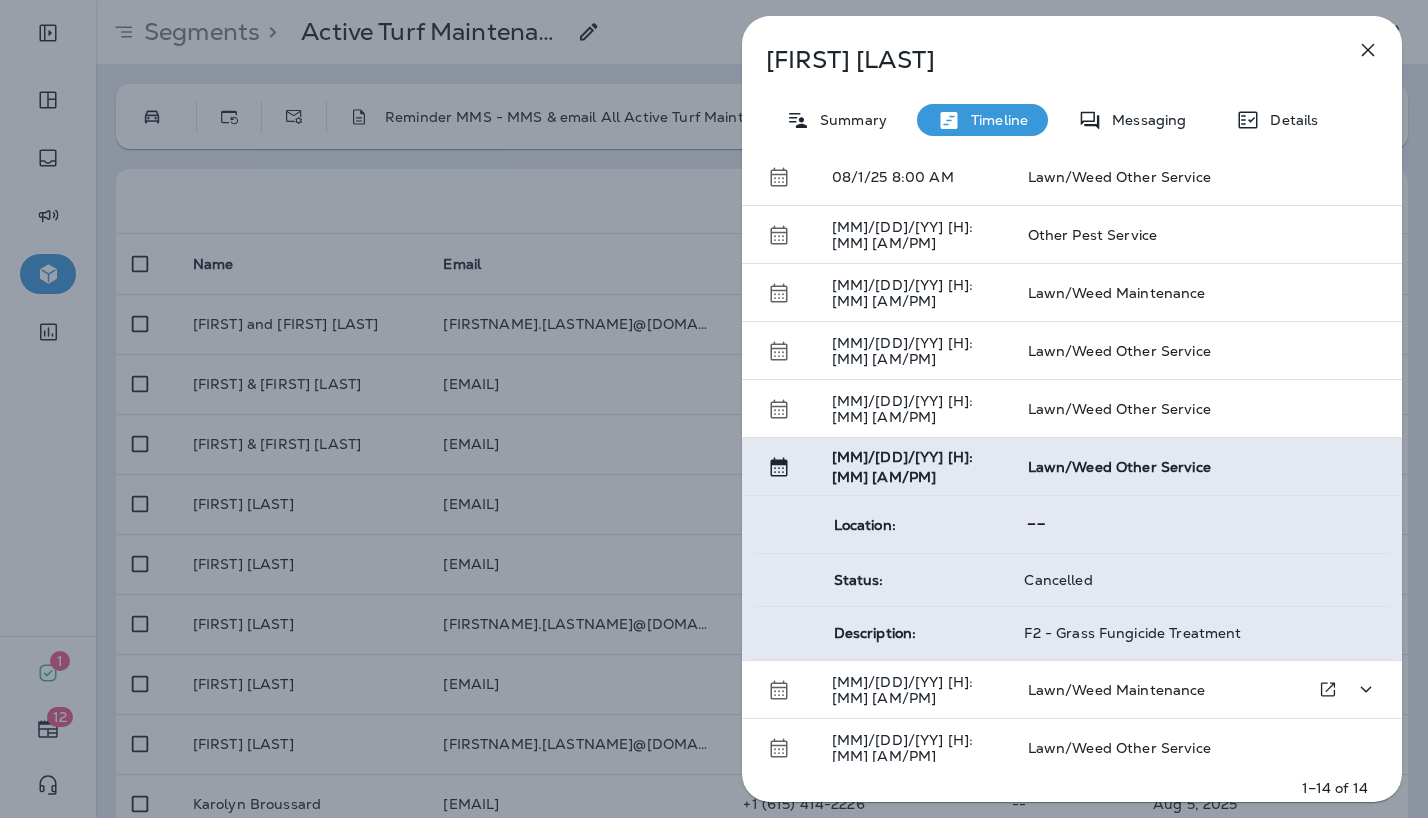click on "Lawn/Weed Maintenance" at bounding box center (1153, 690) 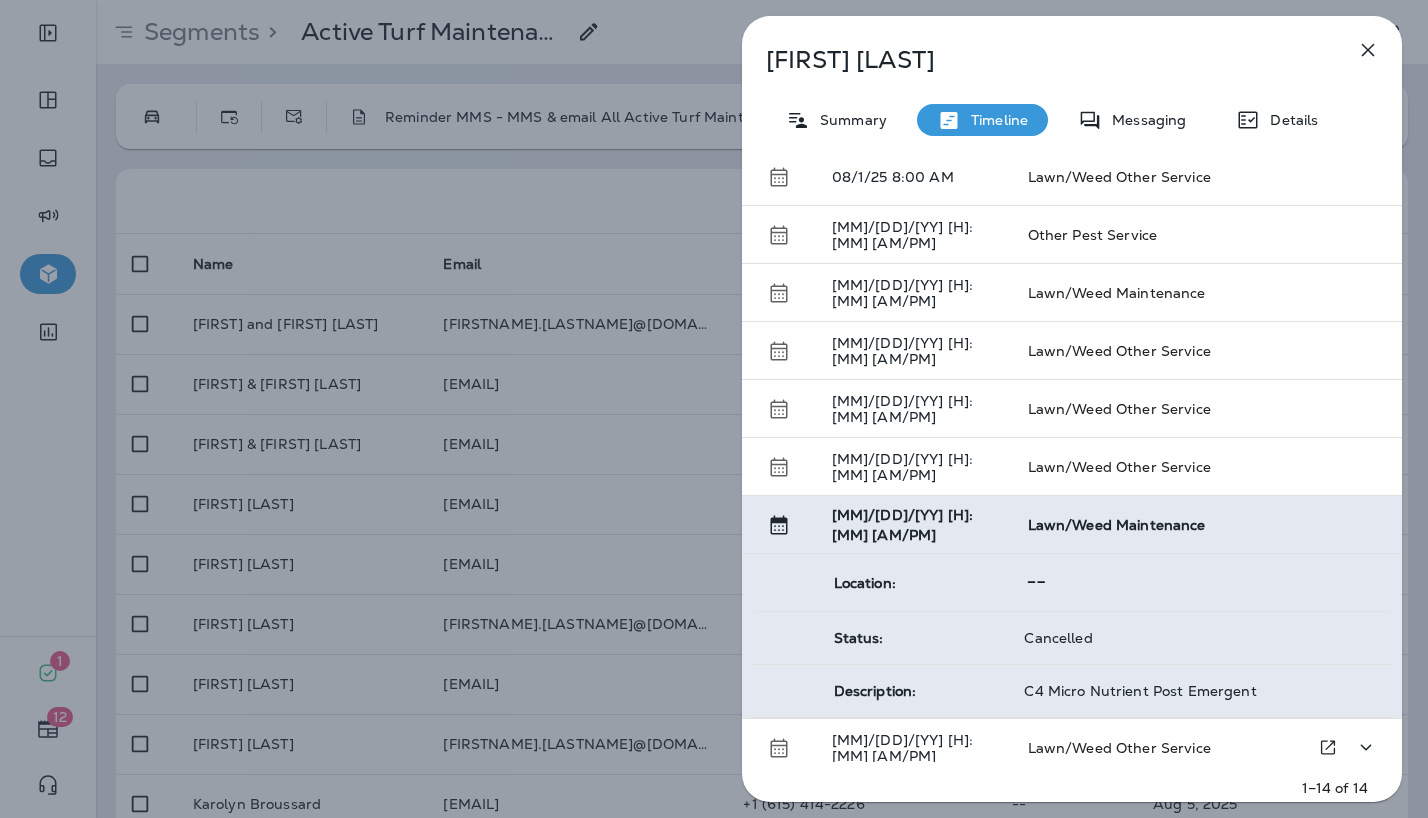 click on "Lawn/Weed Other Service" at bounding box center [1119, 748] 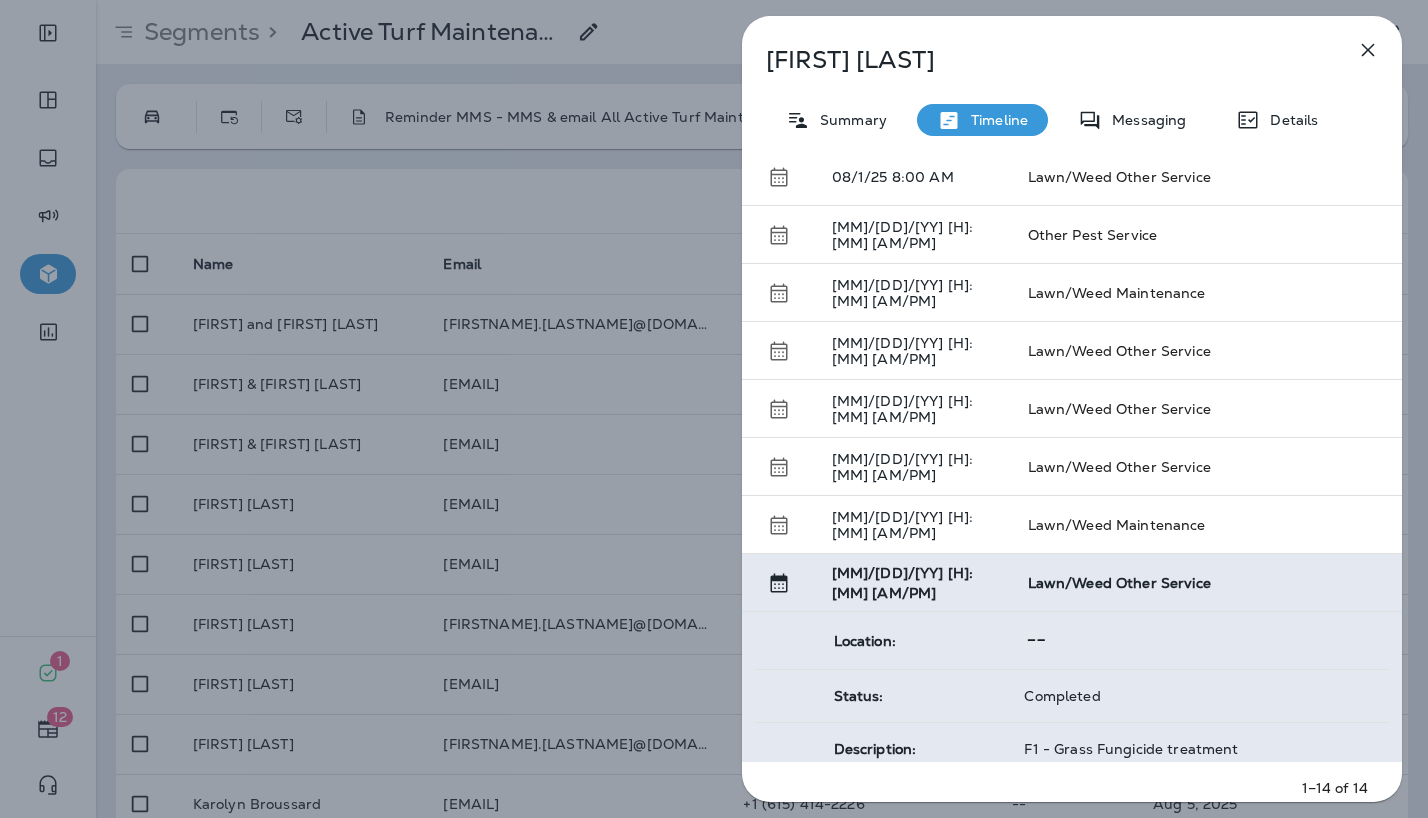 click 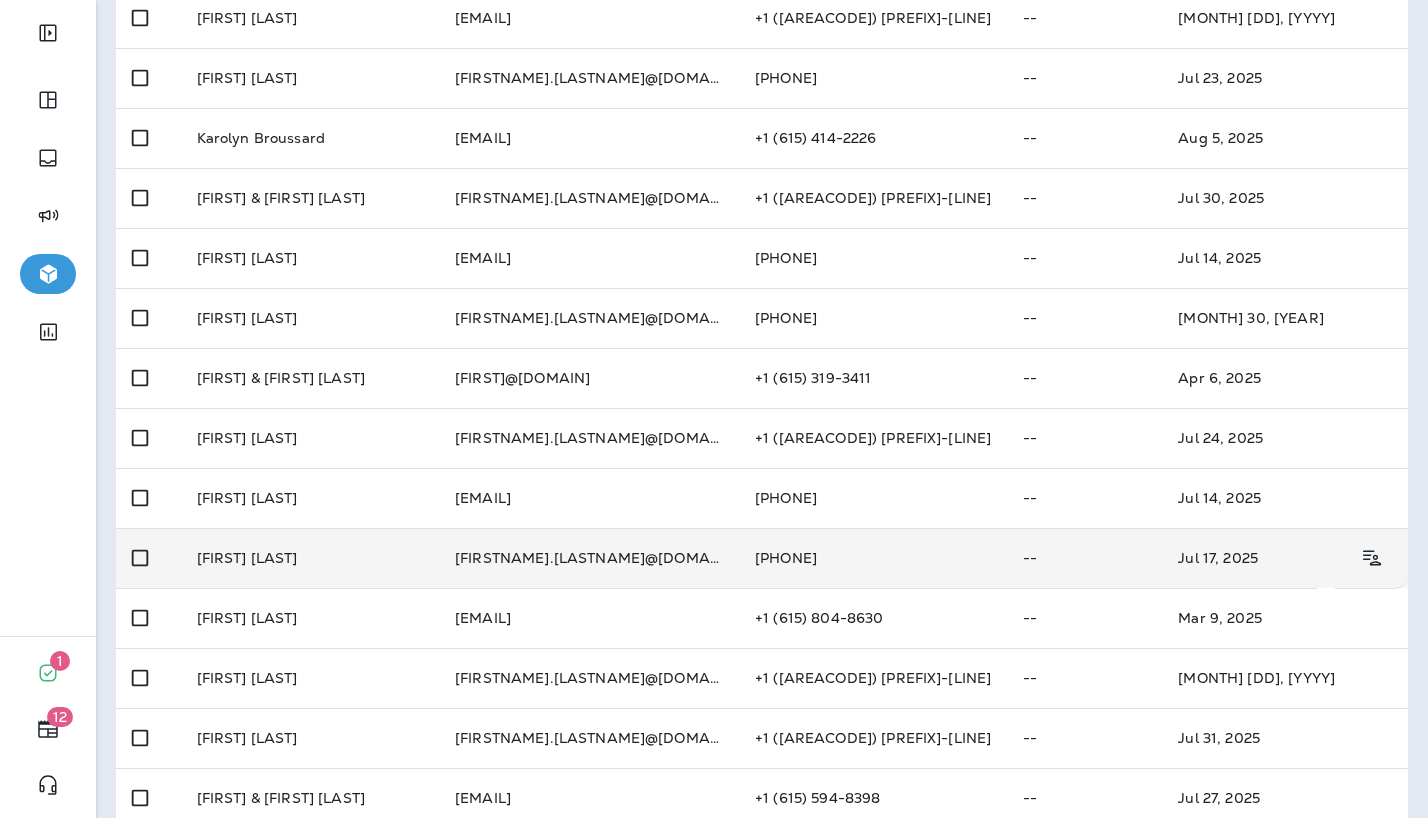 scroll, scrollTop: 668, scrollLeft: 0, axis: vertical 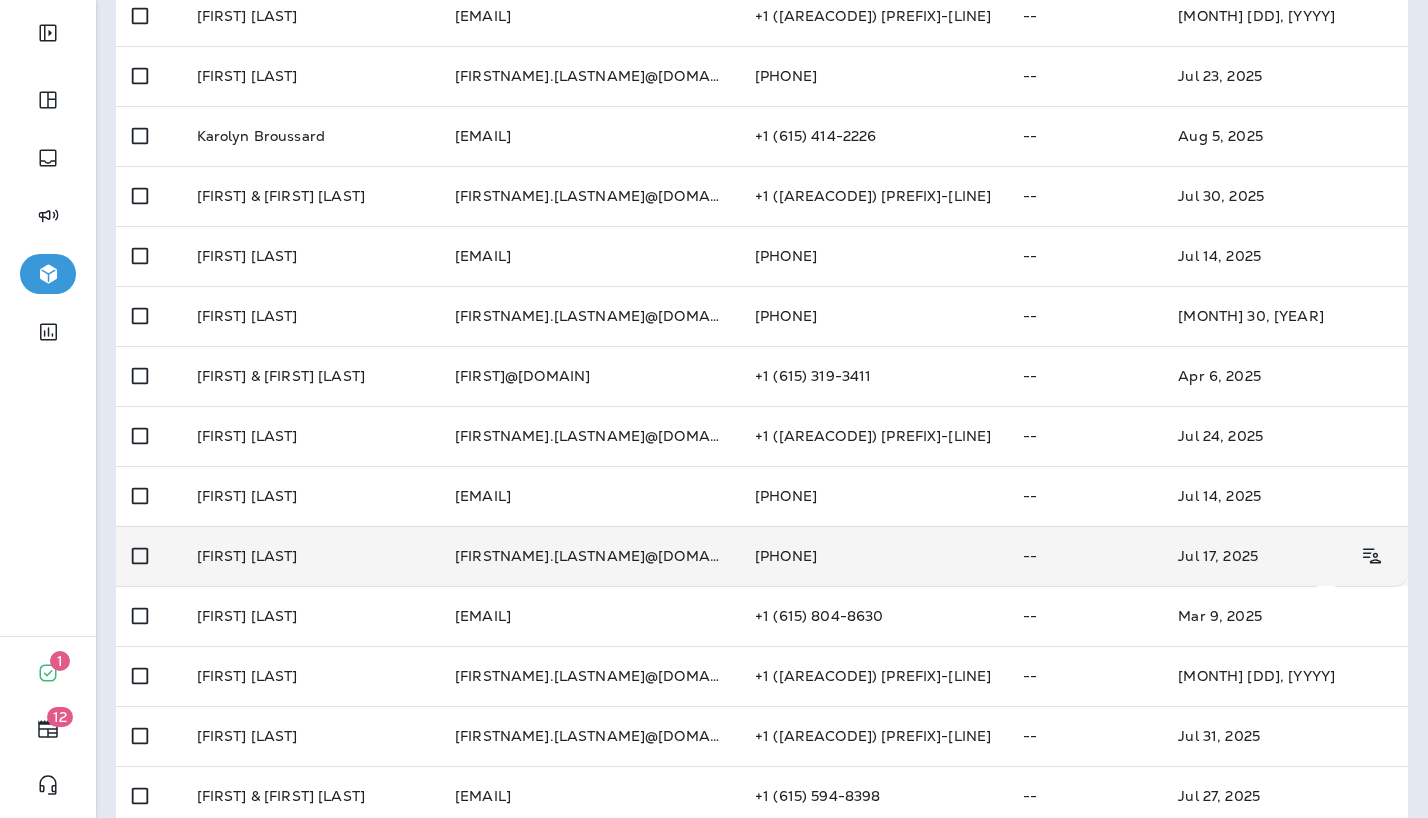 click on "[FIRST] [LAST]" at bounding box center (310, 556) 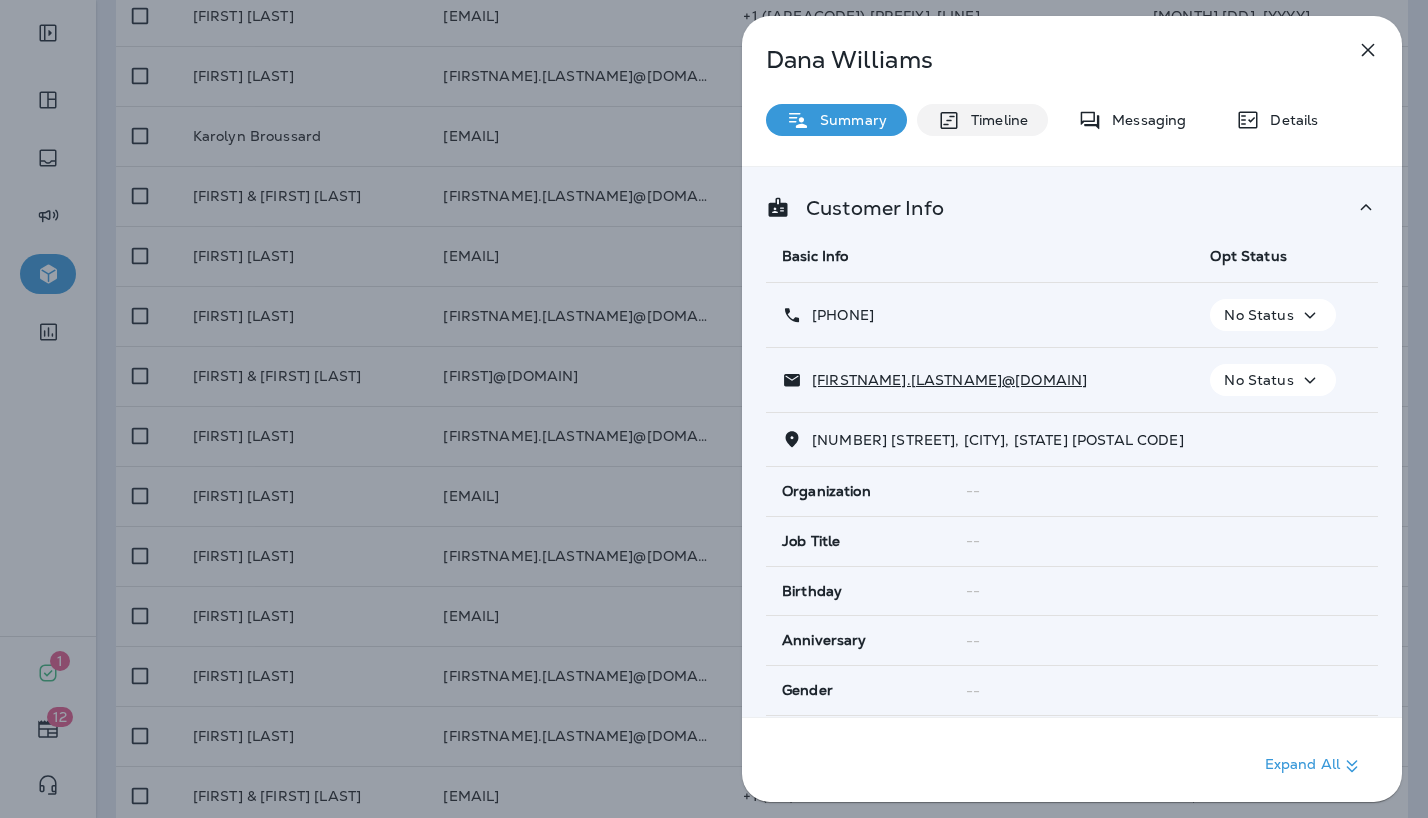 drag, startPoint x: 986, startPoint y: 122, endPoint x: 994, endPoint y: 141, distance: 20.615528 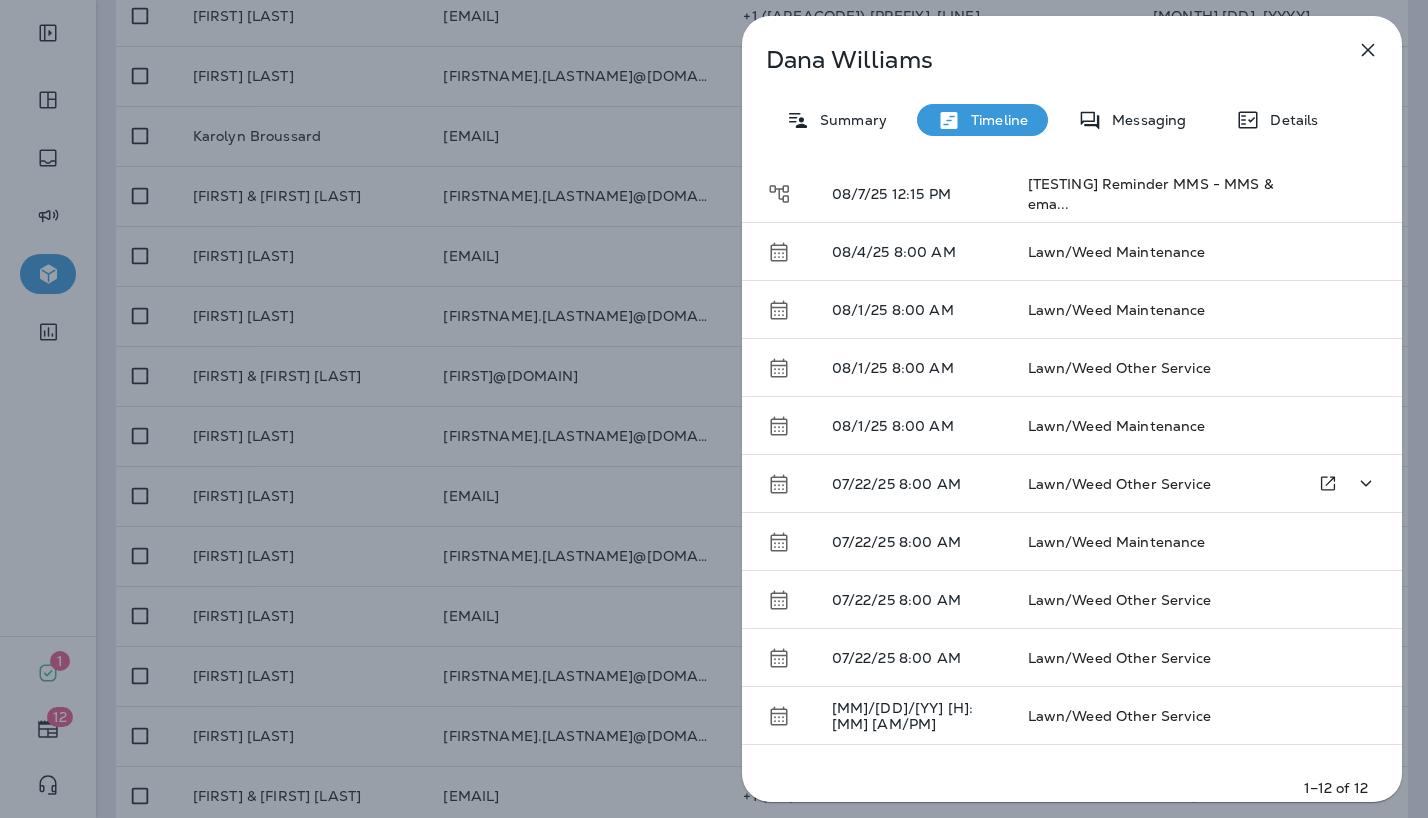 scroll, scrollTop: 216, scrollLeft: 0, axis: vertical 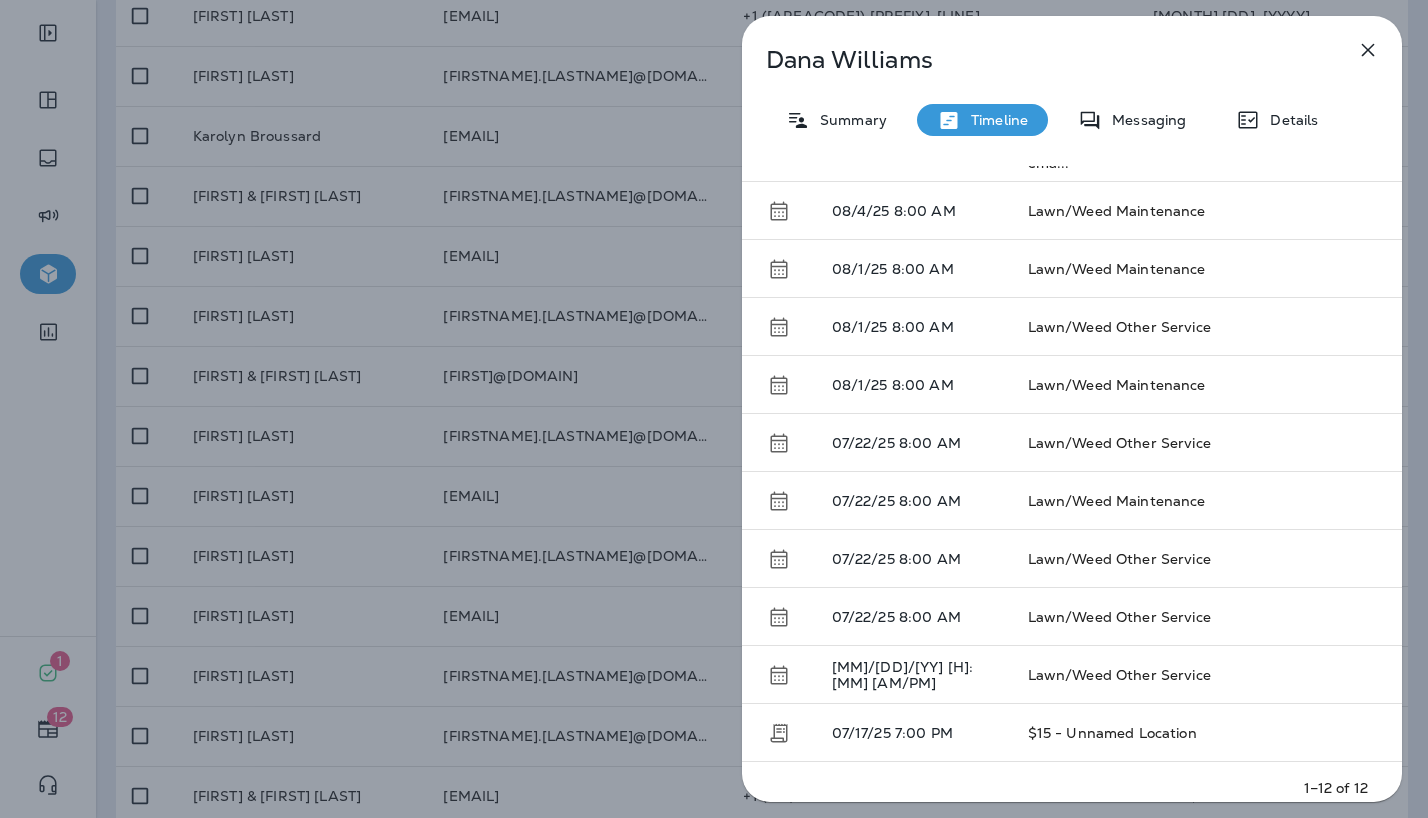 click on "Dana [LAST] Summary Timeline Messaging Details Last 30 Days Type Type Date Description [MM]/[DD]/[YY] [H]:[MM] [AM/PM] [TESTING] Reminder MMS - MMS & ema... [MM]/[DD]/[YY] [H]:[MM] [AM/PM] [TESTING] Reminder MMS - MMS & ema... [MM]/[DD]/[YY] [H]:[MM] [AM/PM] Lawn/Weed Maintenance [MM]/[DD]/[YY] [H]:[MM] [AM/PM] Lawn/Weed Maintenance [MM]/[DD]/[YY] [H]:[MM] [AM/PM] Lawn/Weed Other Service [MM]/[DD]/[YY] [H]:[MM] [AM/PM] Lawn/Weed Maintenance [MM]/[DD]/[YY] [H]:[MM] [AM/PM] Lawn/Weed Other Service [MM]/[DD]/[YY] [H]:[MM] [AM/PM] Lawn/Weed Maintenance [MM]/[DD]/[YY] [H]:[MM] [AM/PM] Lawn/Weed Other Service [MM]/[DD]/[YY] [H]:[MM] [AM/PM] Lawn/Weed Other Service [MM]/[DD]/[YY] [H]:[MM] [AM/PM] Lawn/Weed Other Service [MM]/[DD]/[YY] [H]:[MM] [AM/PM] Lawn/Weed Other Service [MM]/[DD]/[YY] [H]:[MM] [AM/PM] $[PRICE] - Unnamed Location 1–12 of 12" at bounding box center [1072, 415] 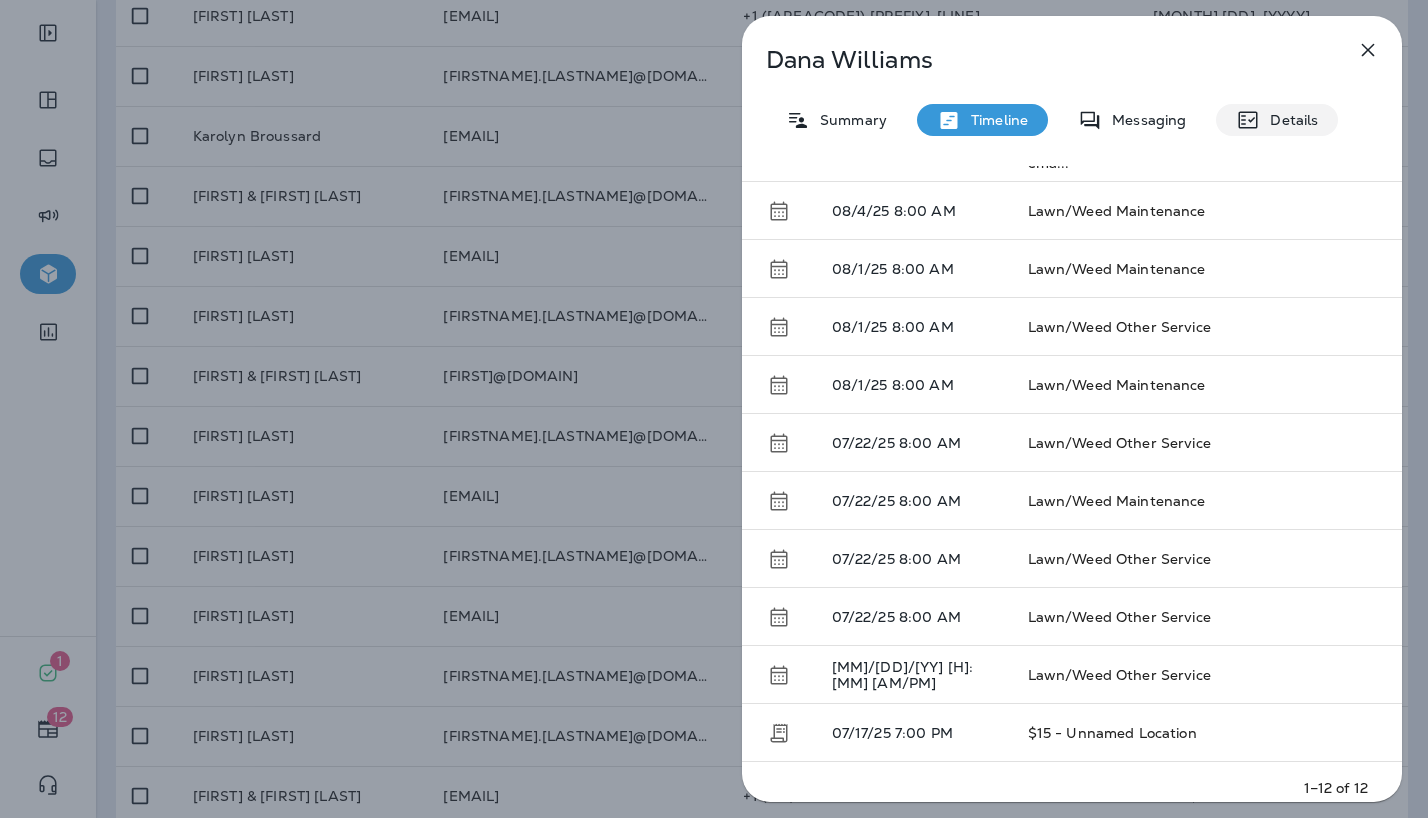 click on "Details" at bounding box center (1289, 120) 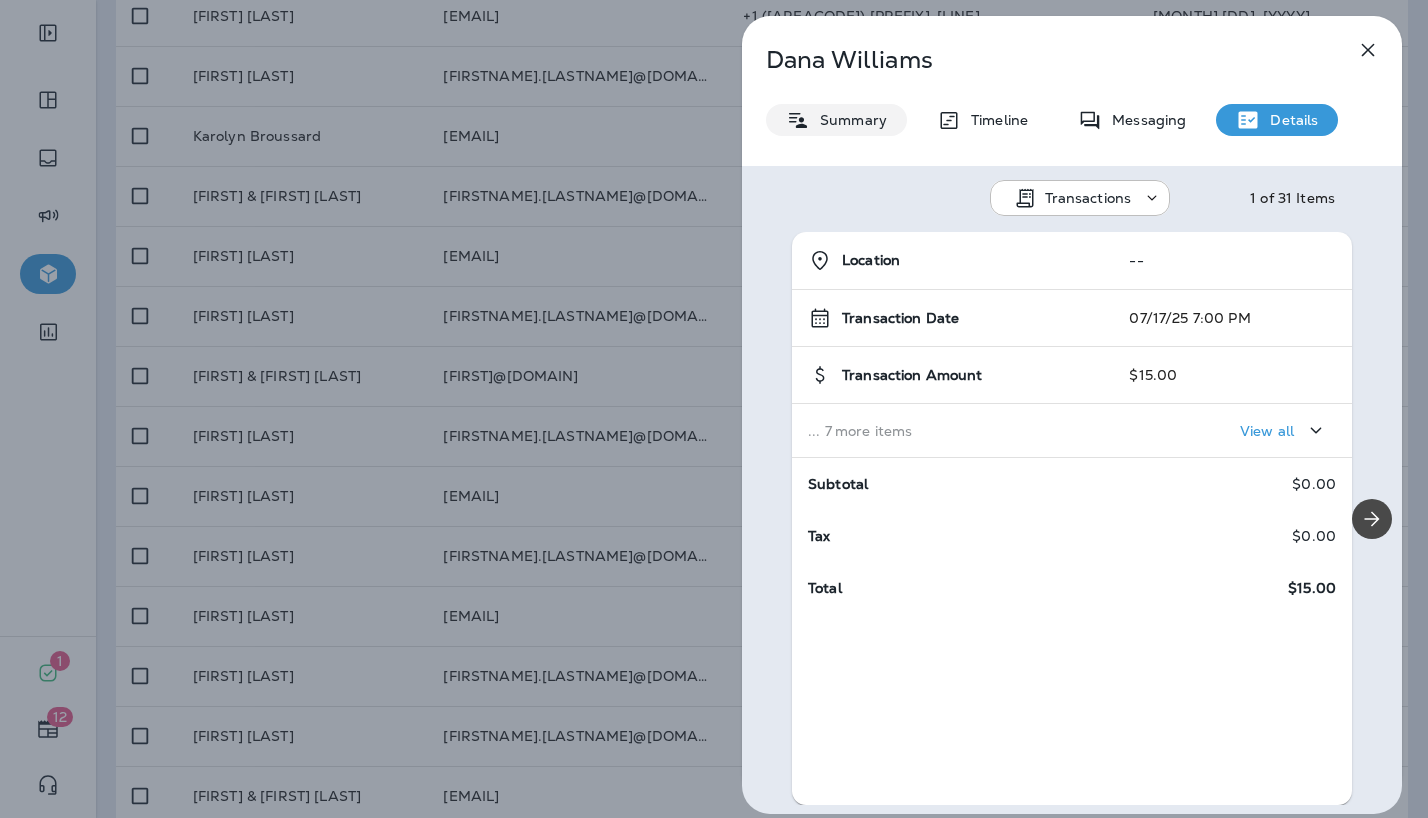 click on "Summary" at bounding box center (848, 120) 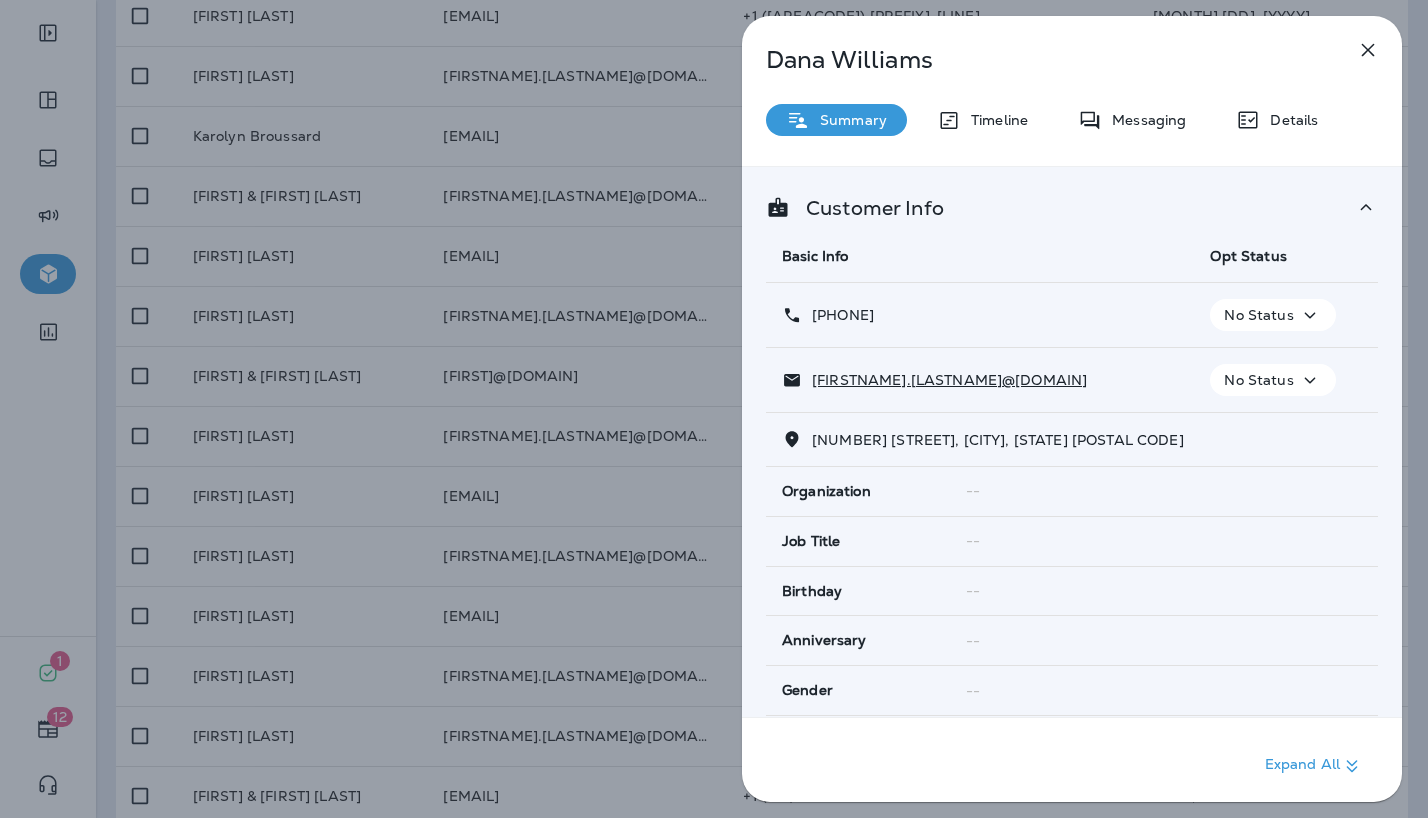 click 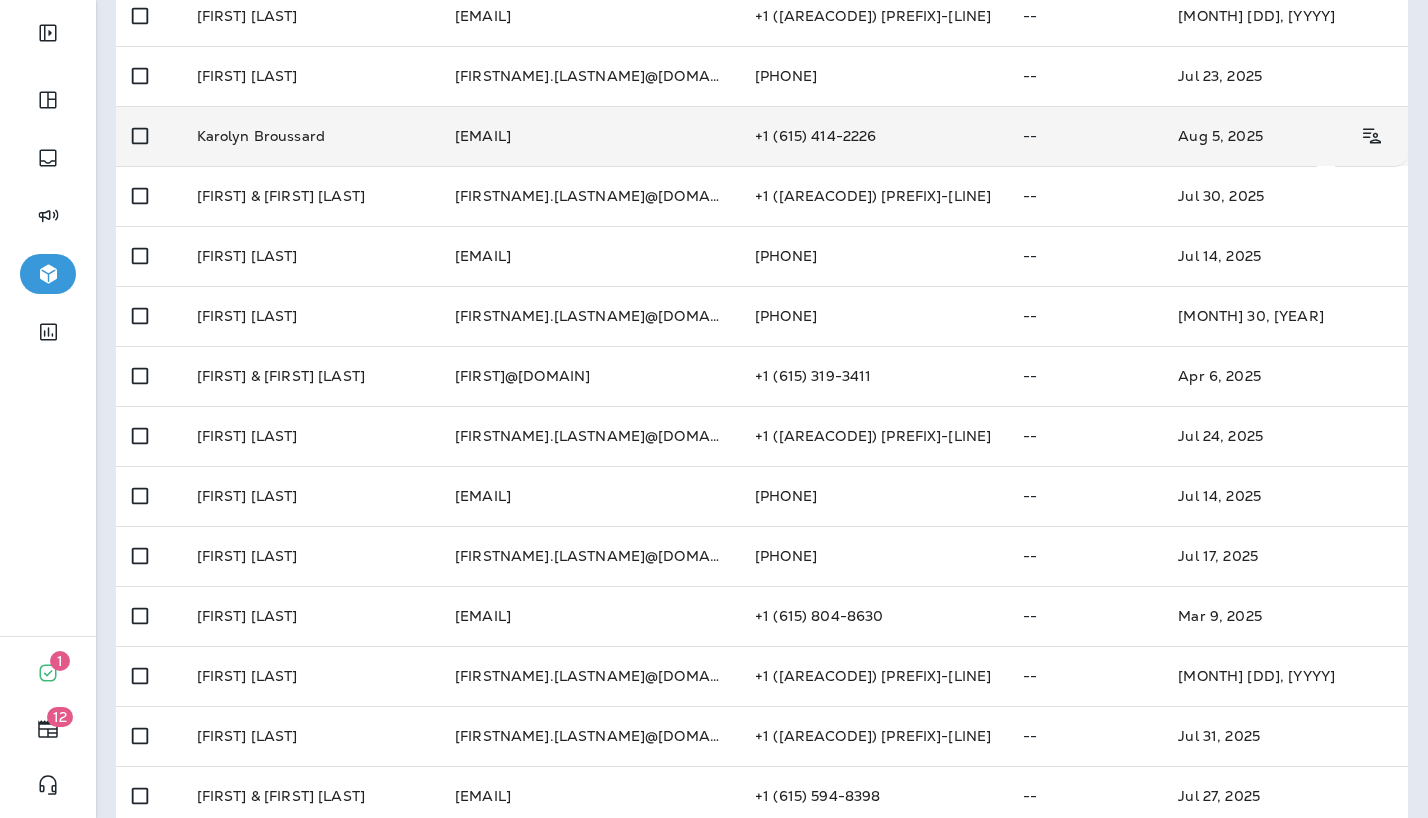 scroll, scrollTop: 0, scrollLeft: 0, axis: both 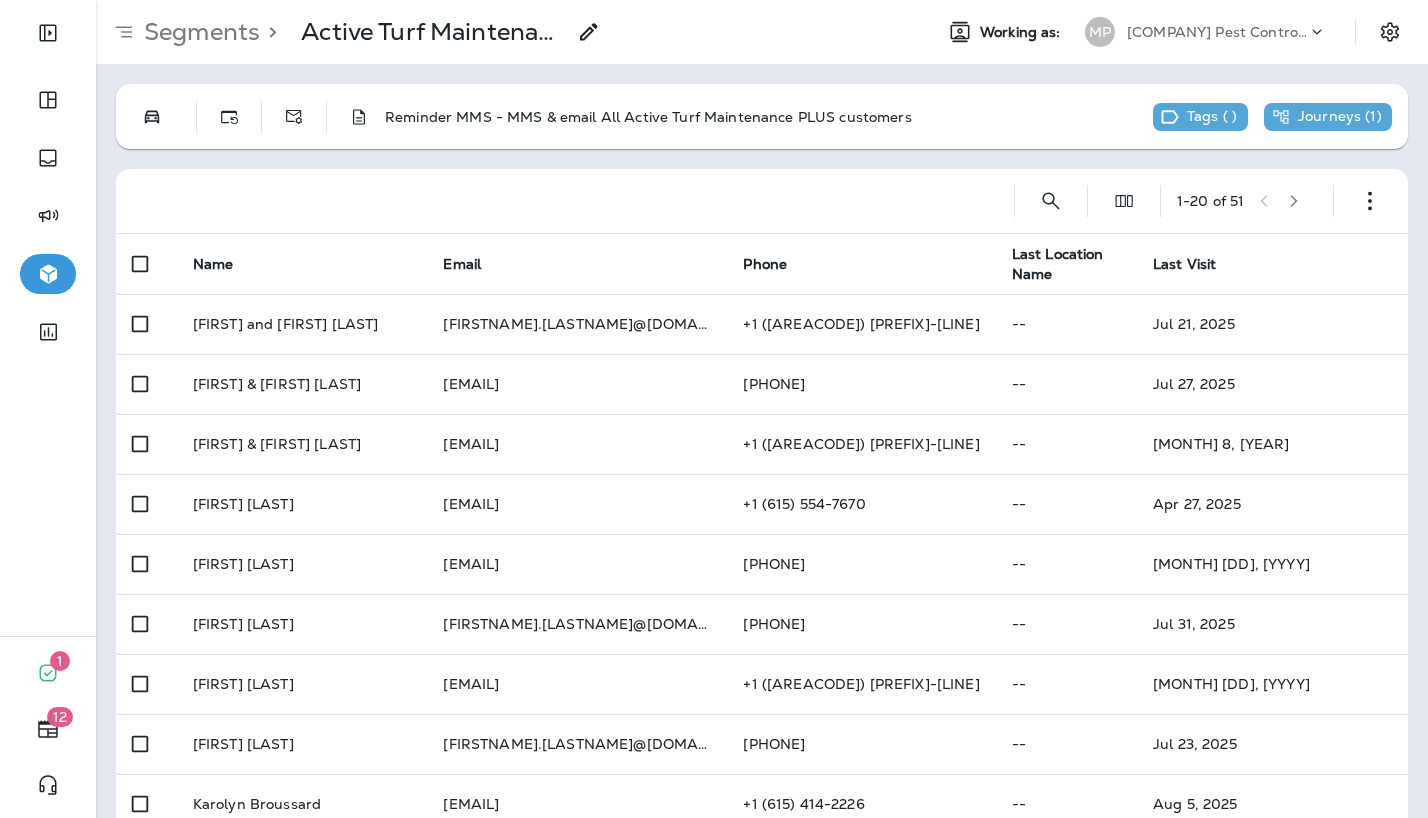 click on "[COMPANY] Pest Control - [CITY] [CITY]" at bounding box center (1217, 32) 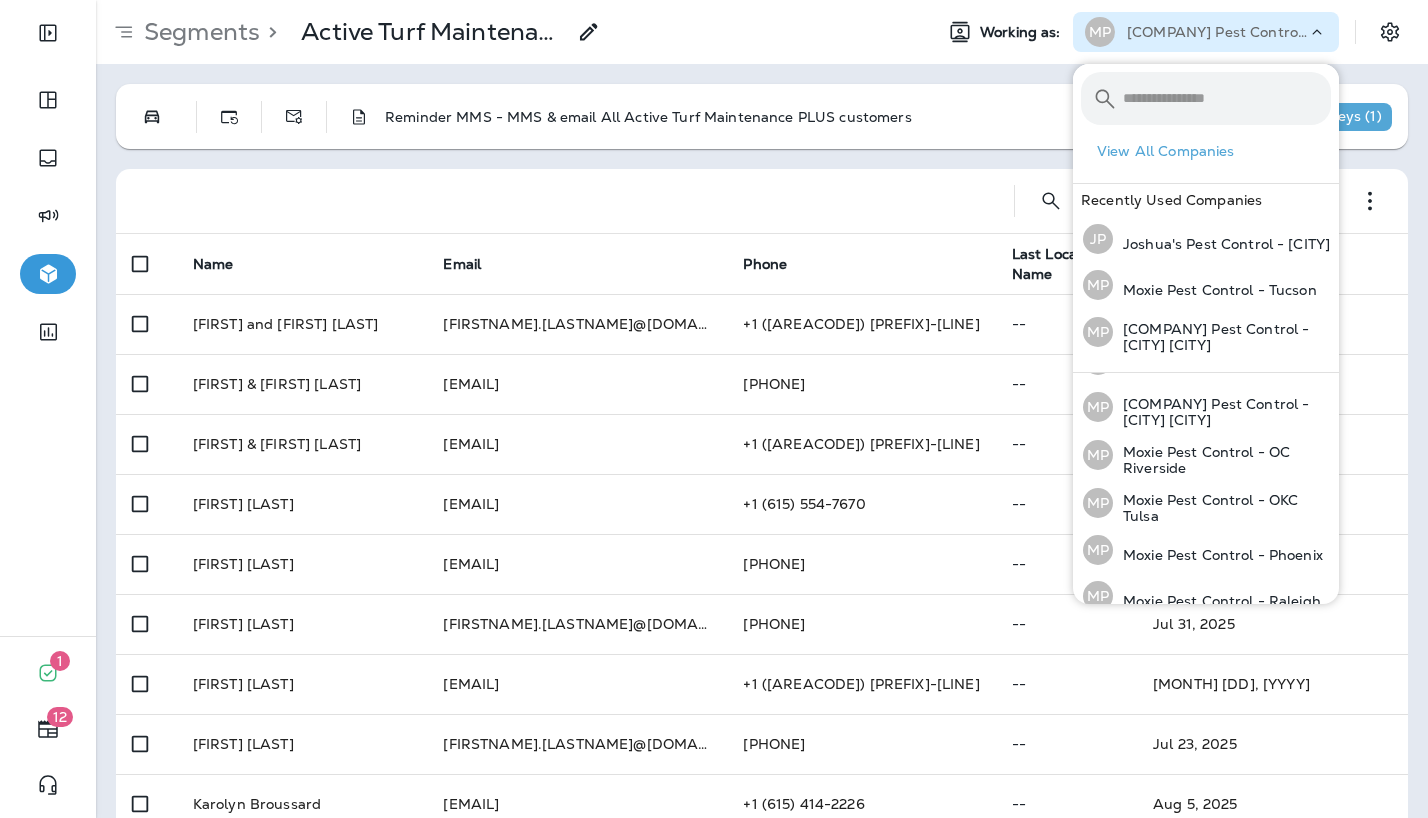 scroll, scrollTop: 203, scrollLeft: 0, axis: vertical 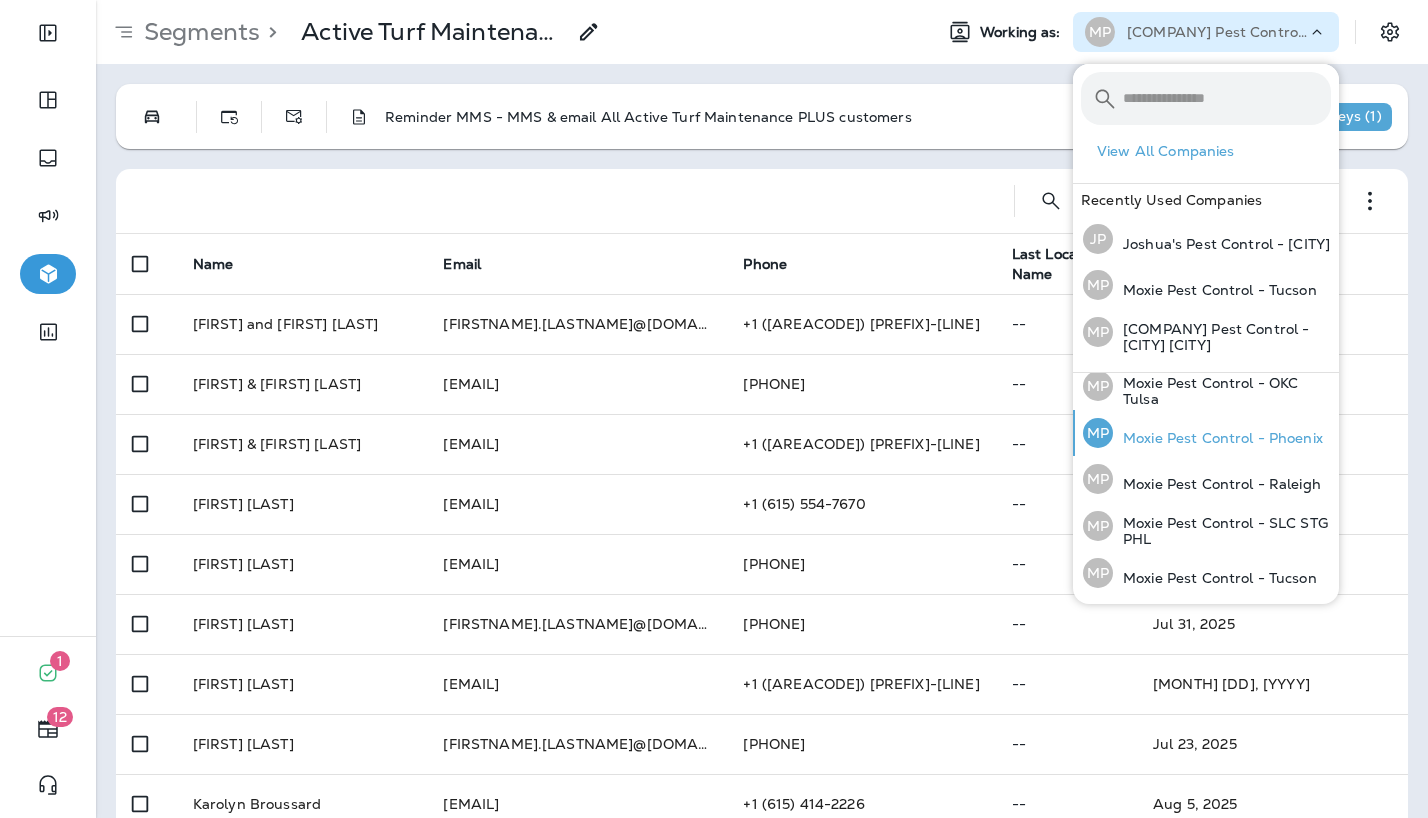 click on "Moxie Pest Control - Phoenix" at bounding box center [1218, 438] 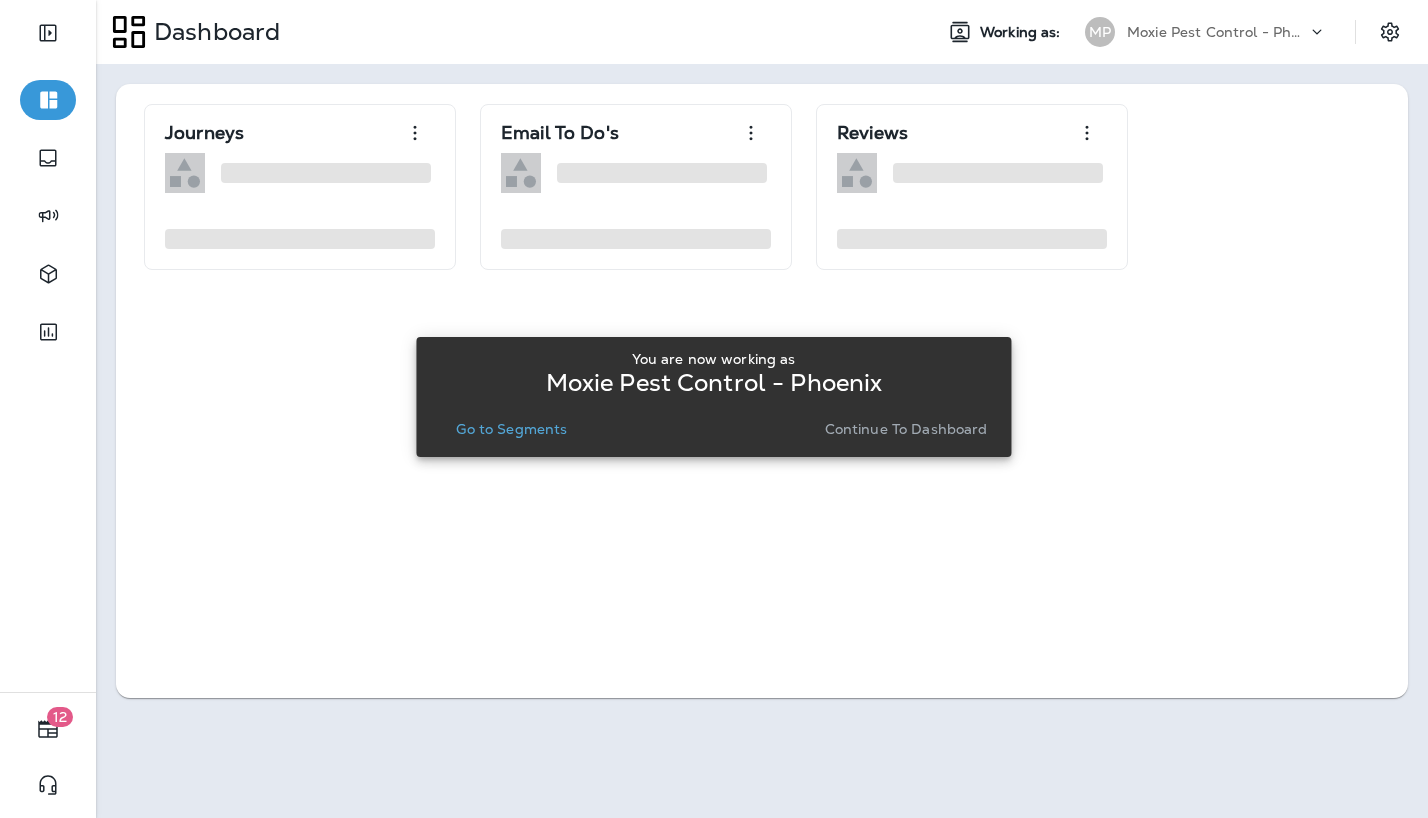 click on "Go to Segments" at bounding box center [511, 429] 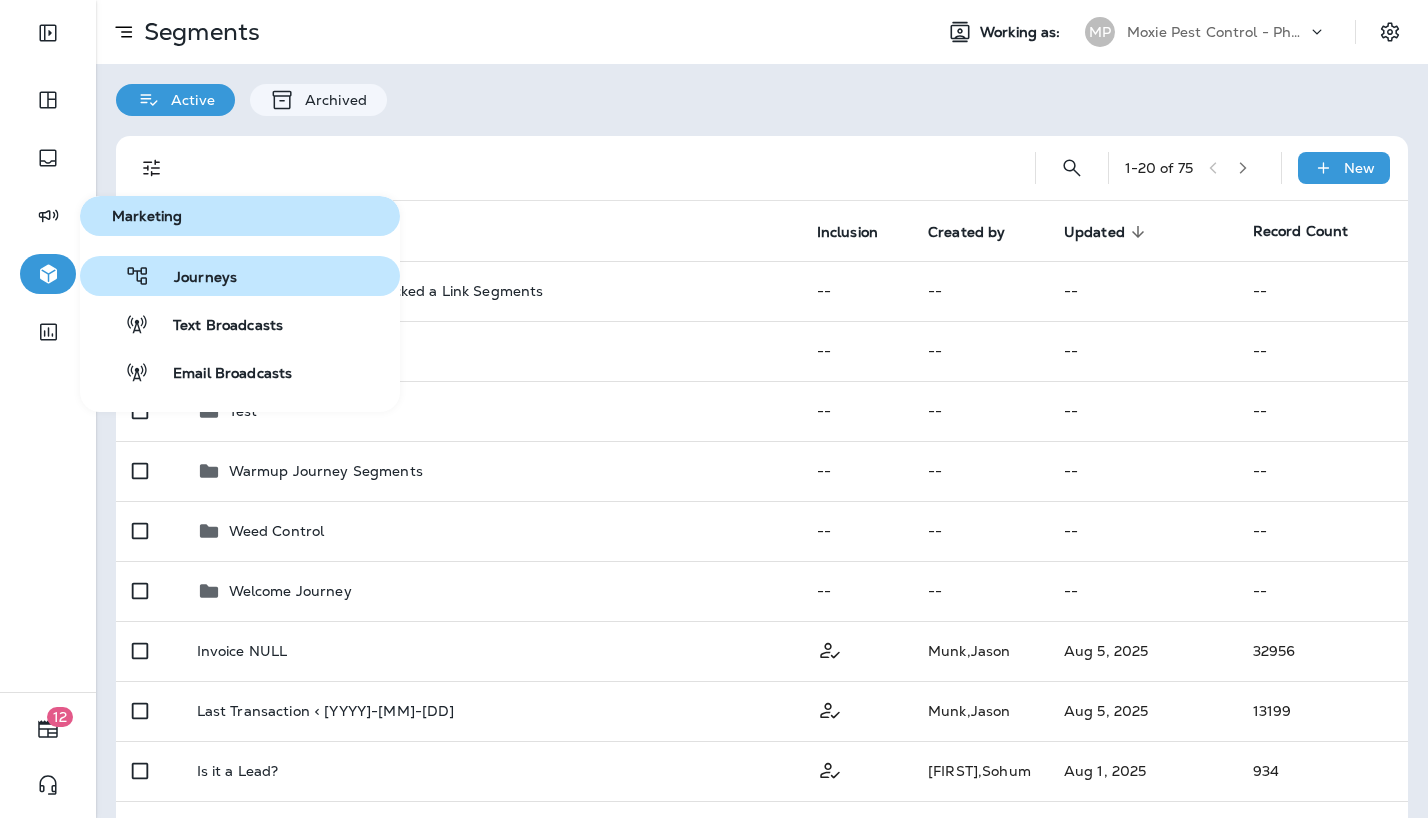 click on "Journeys" at bounding box center [193, 278] 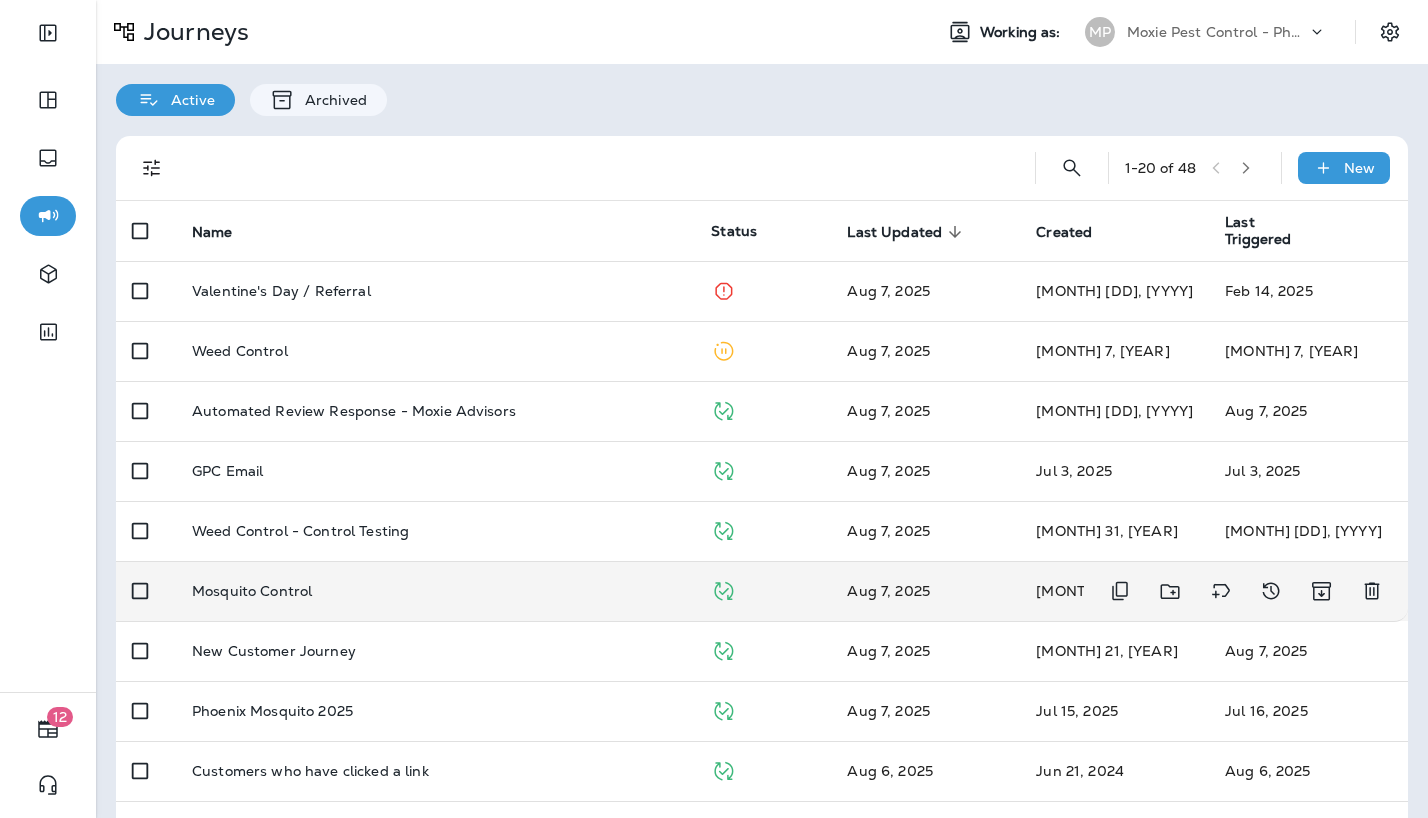 click on "Mosquito Control" at bounding box center (435, 591) 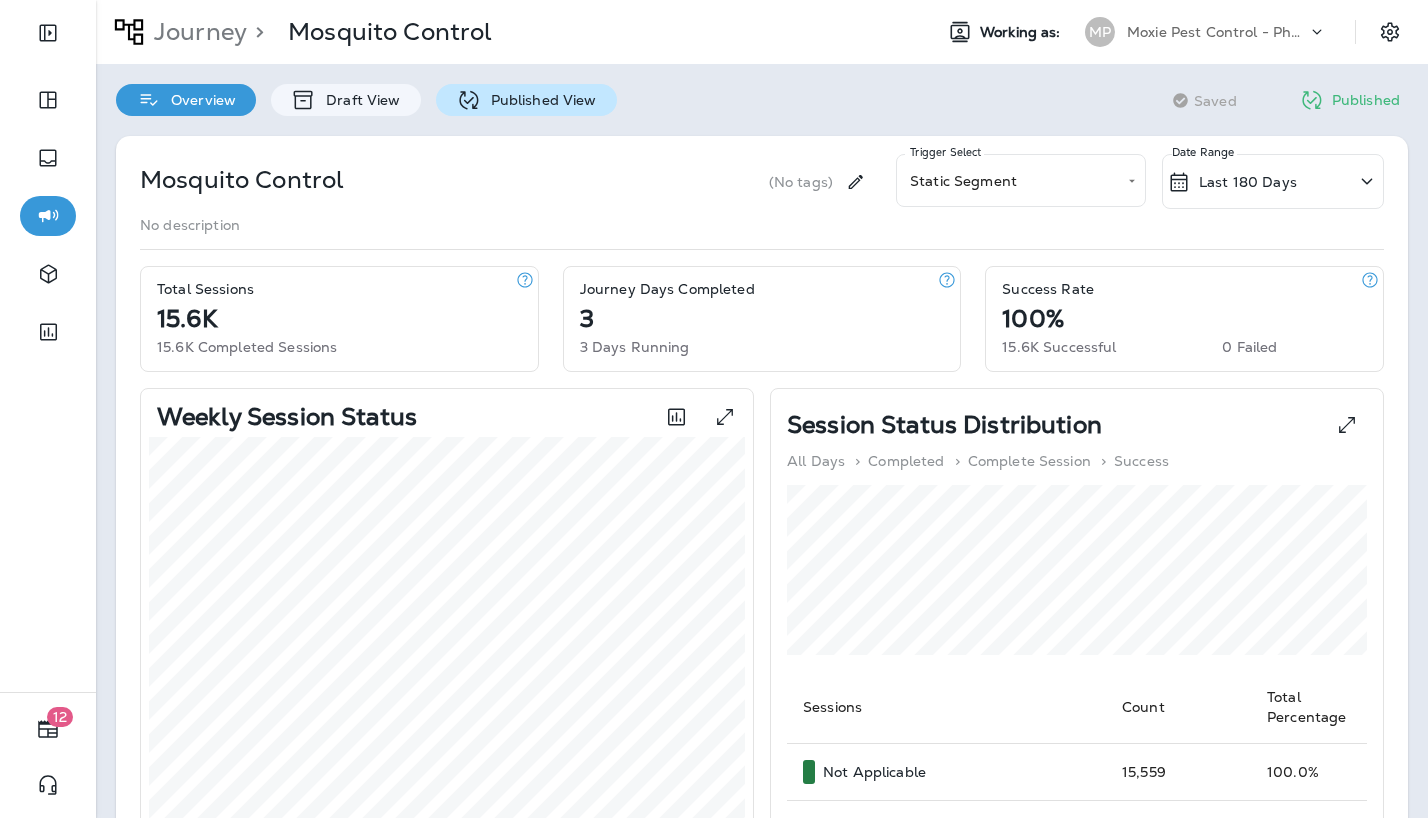 click on "Published View" at bounding box center (539, 100) 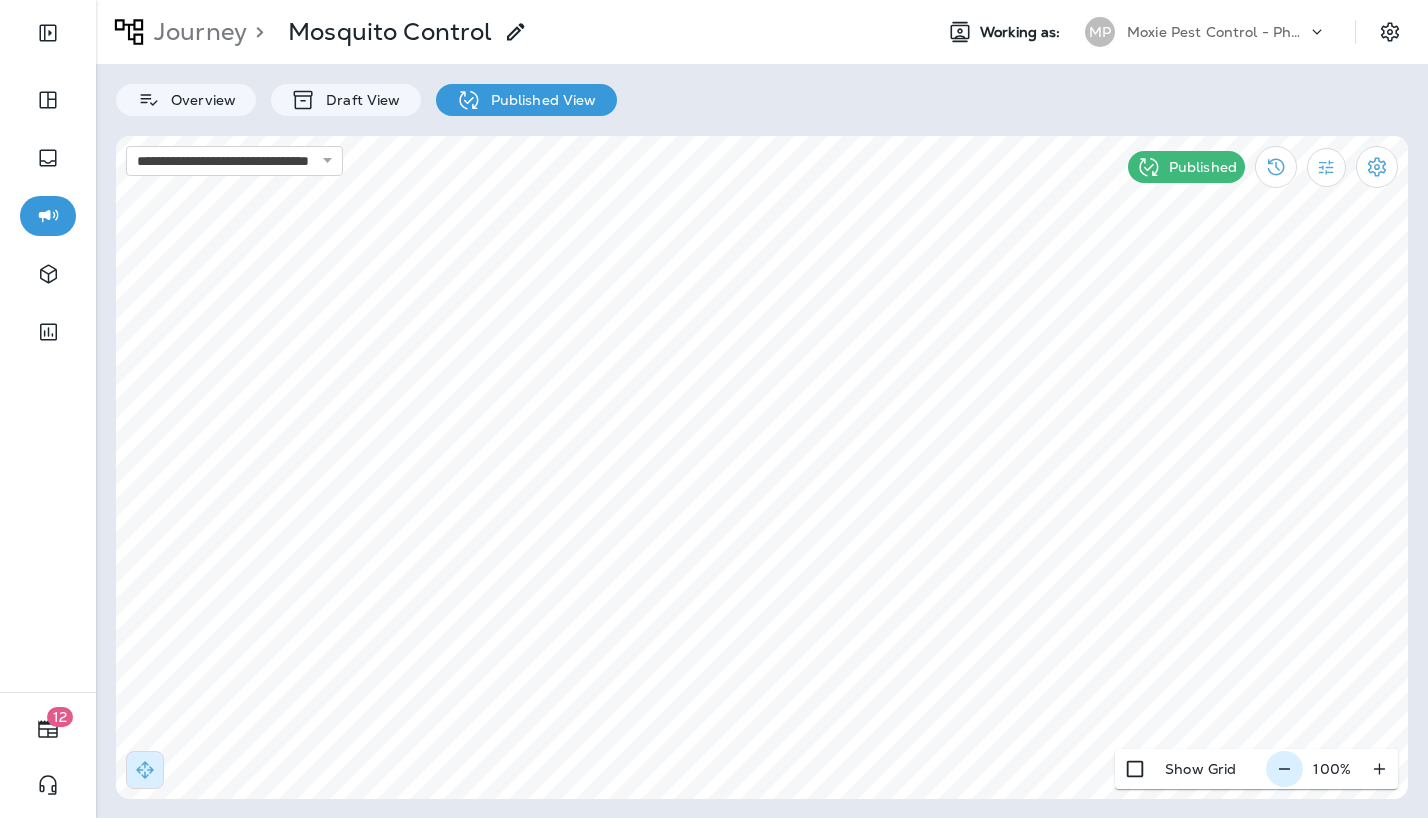 click at bounding box center (1284, 769) 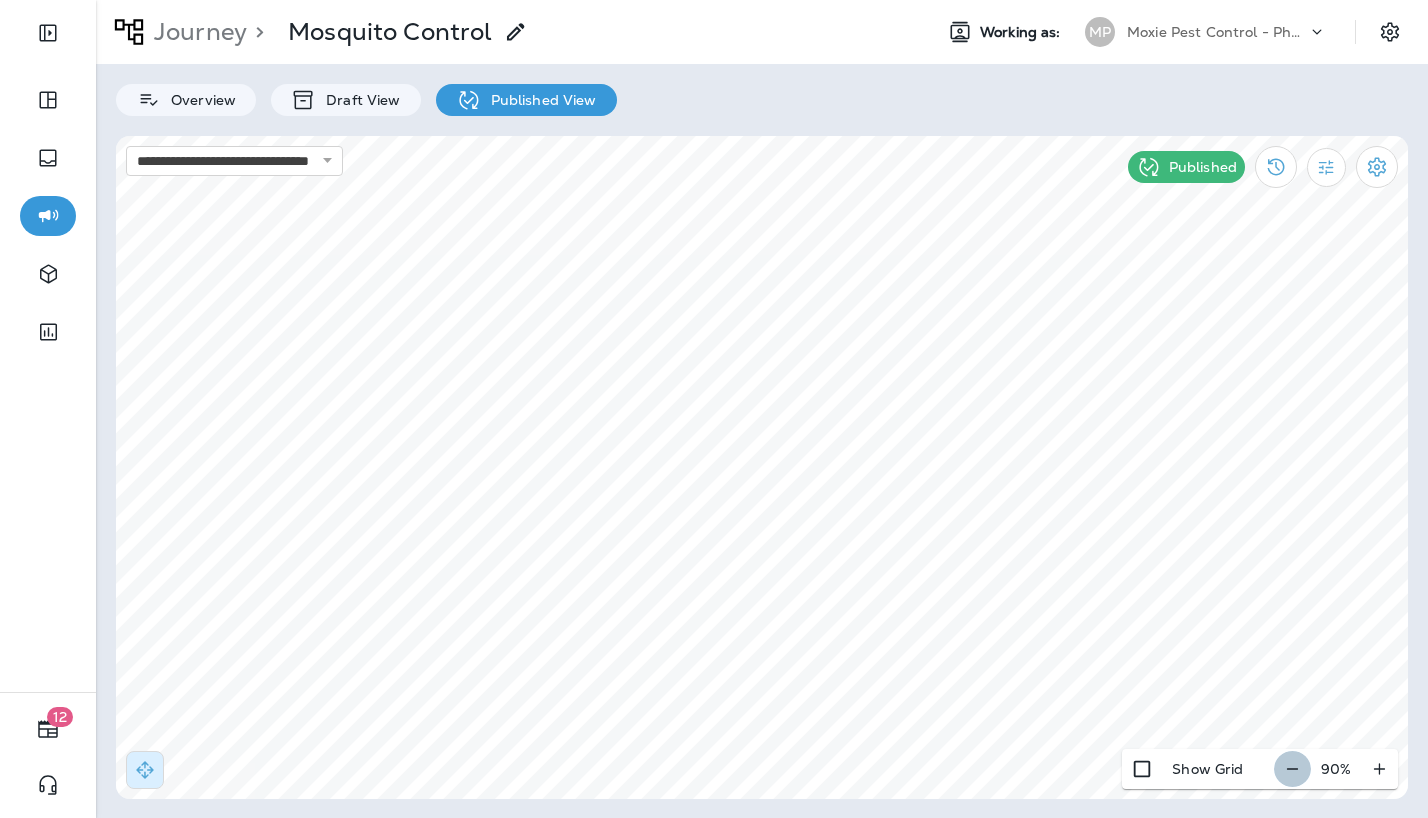 click at bounding box center [1292, 769] 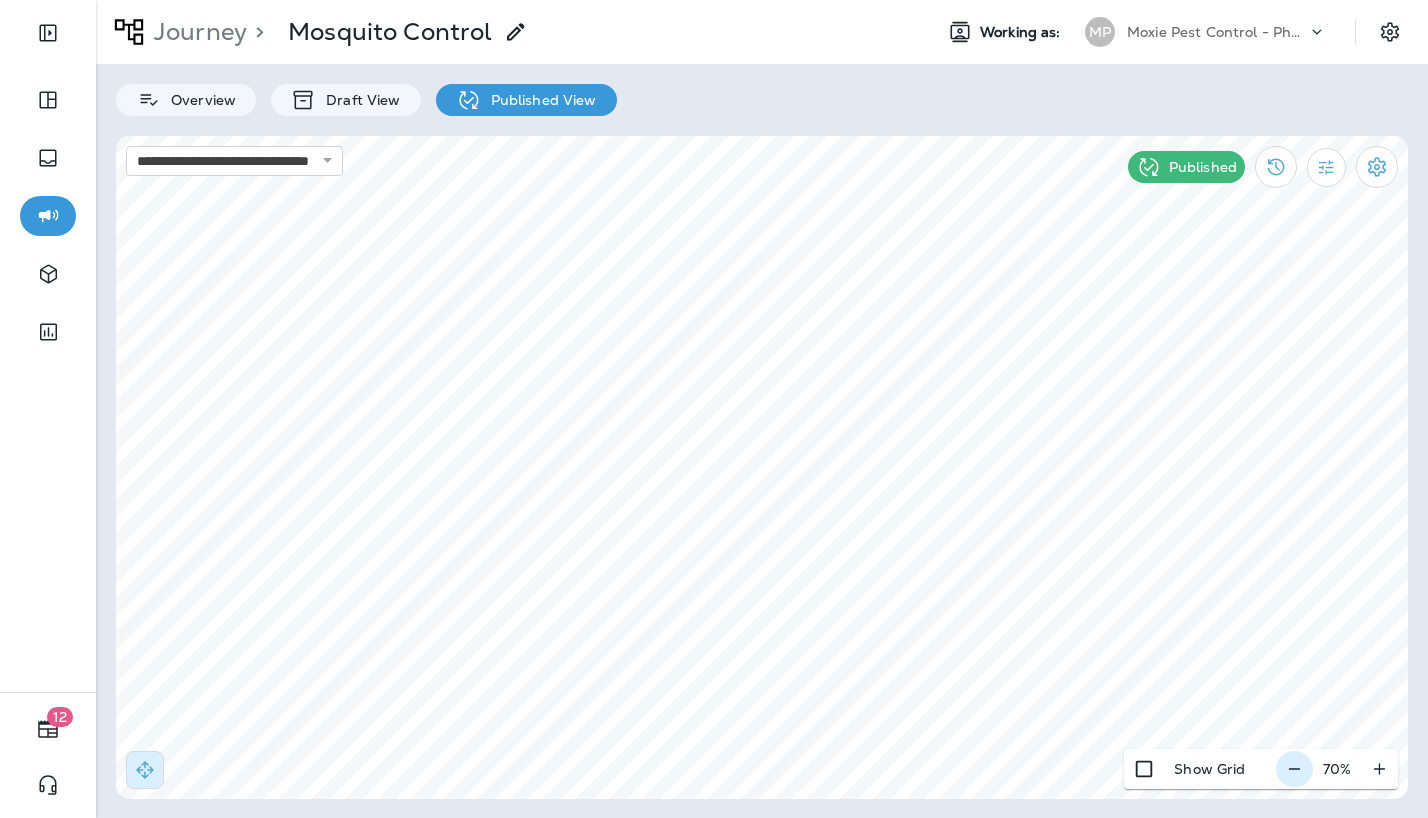 click at bounding box center (1294, 769) 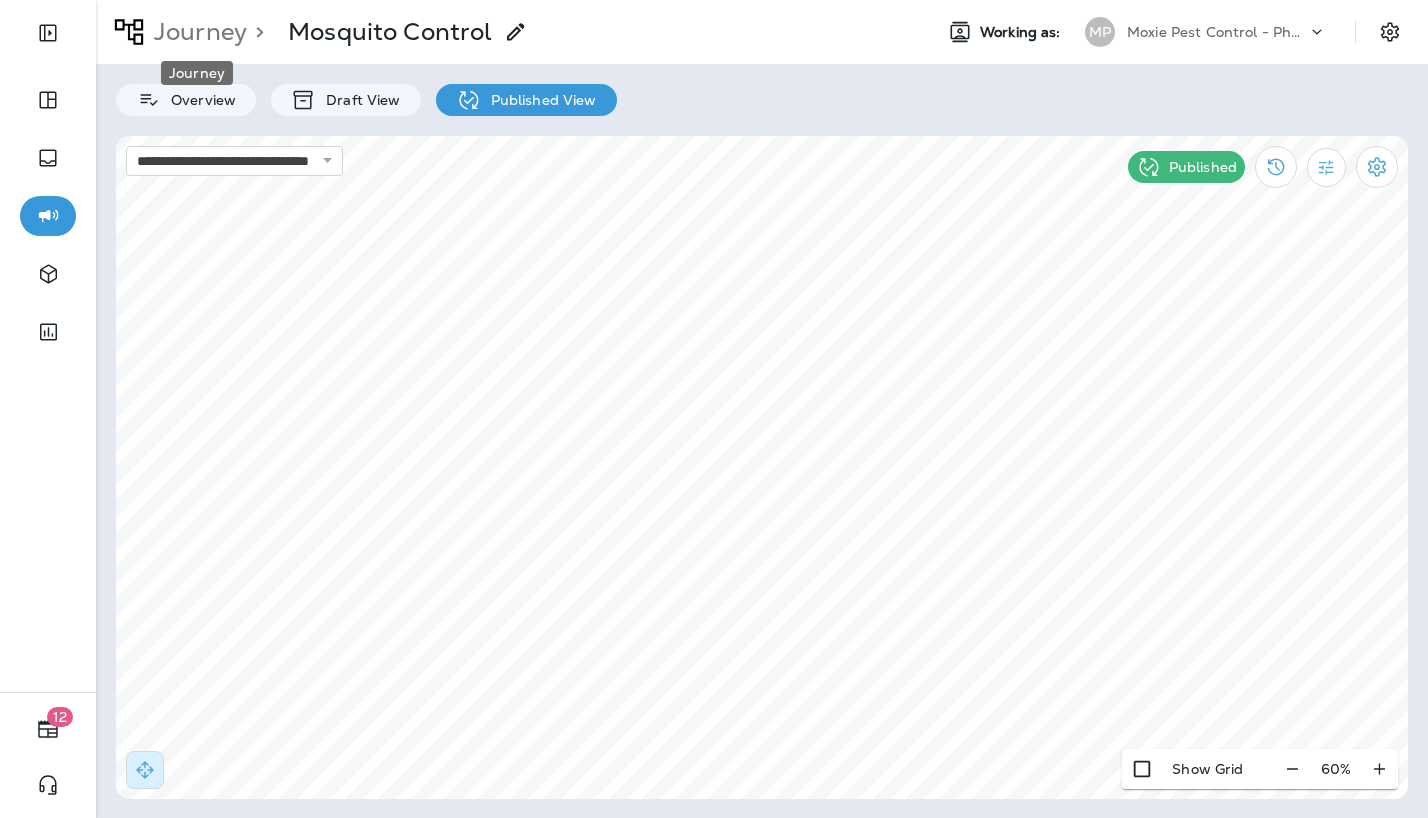 click on "Journey" at bounding box center [196, 32] 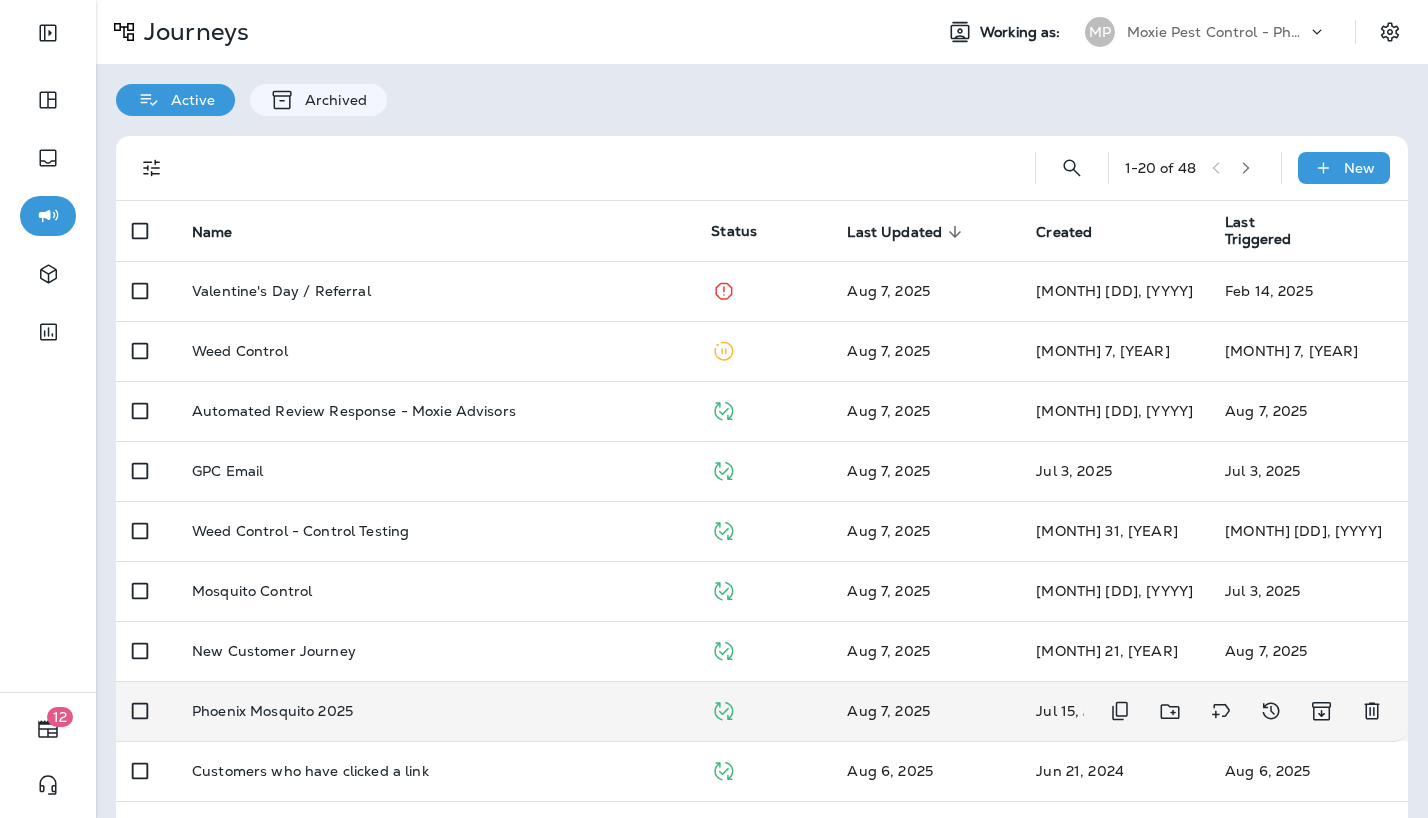 click on "Phoenix Mosquito 2025" at bounding box center [435, 711] 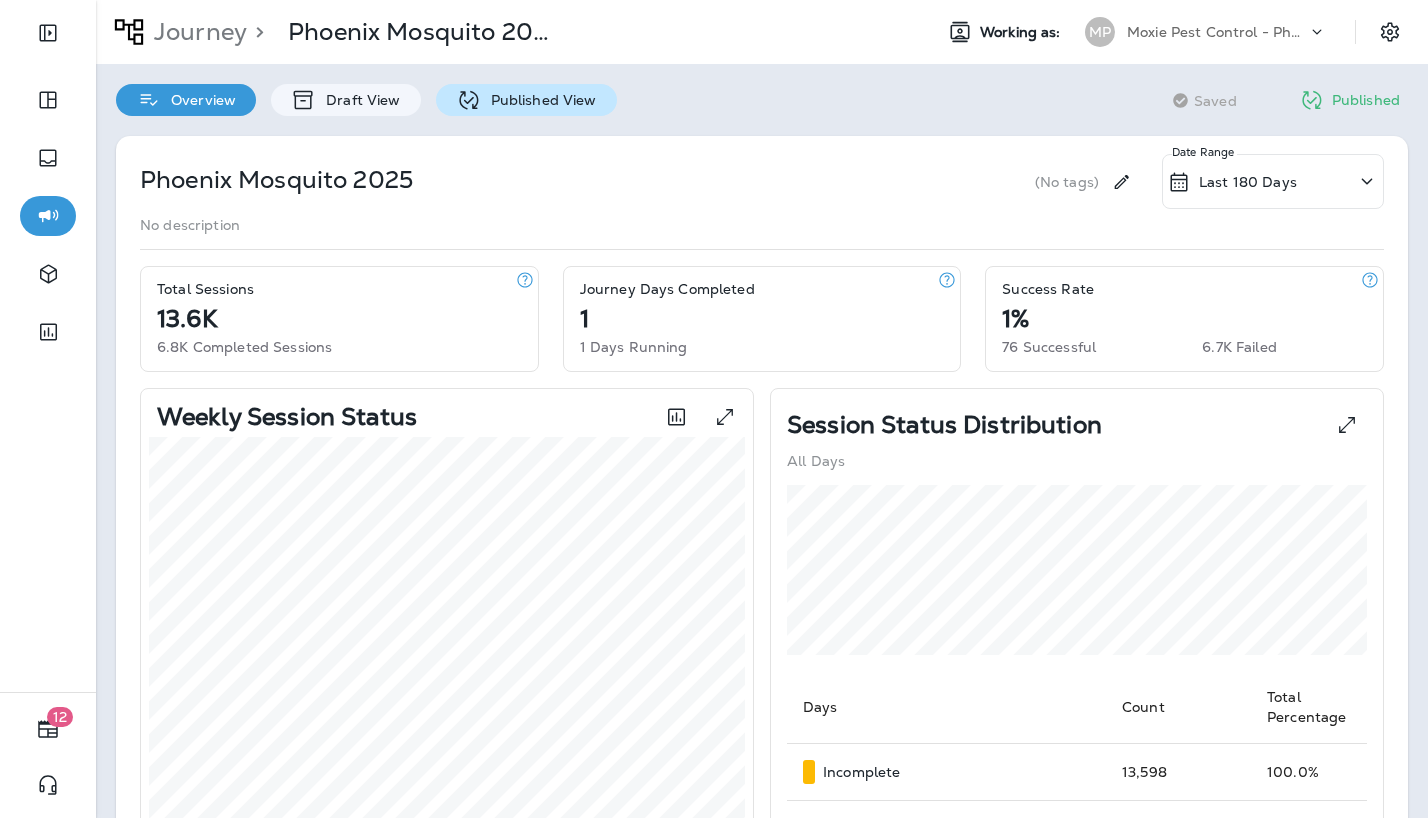 click on "Published View" at bounding box center (539, 100) 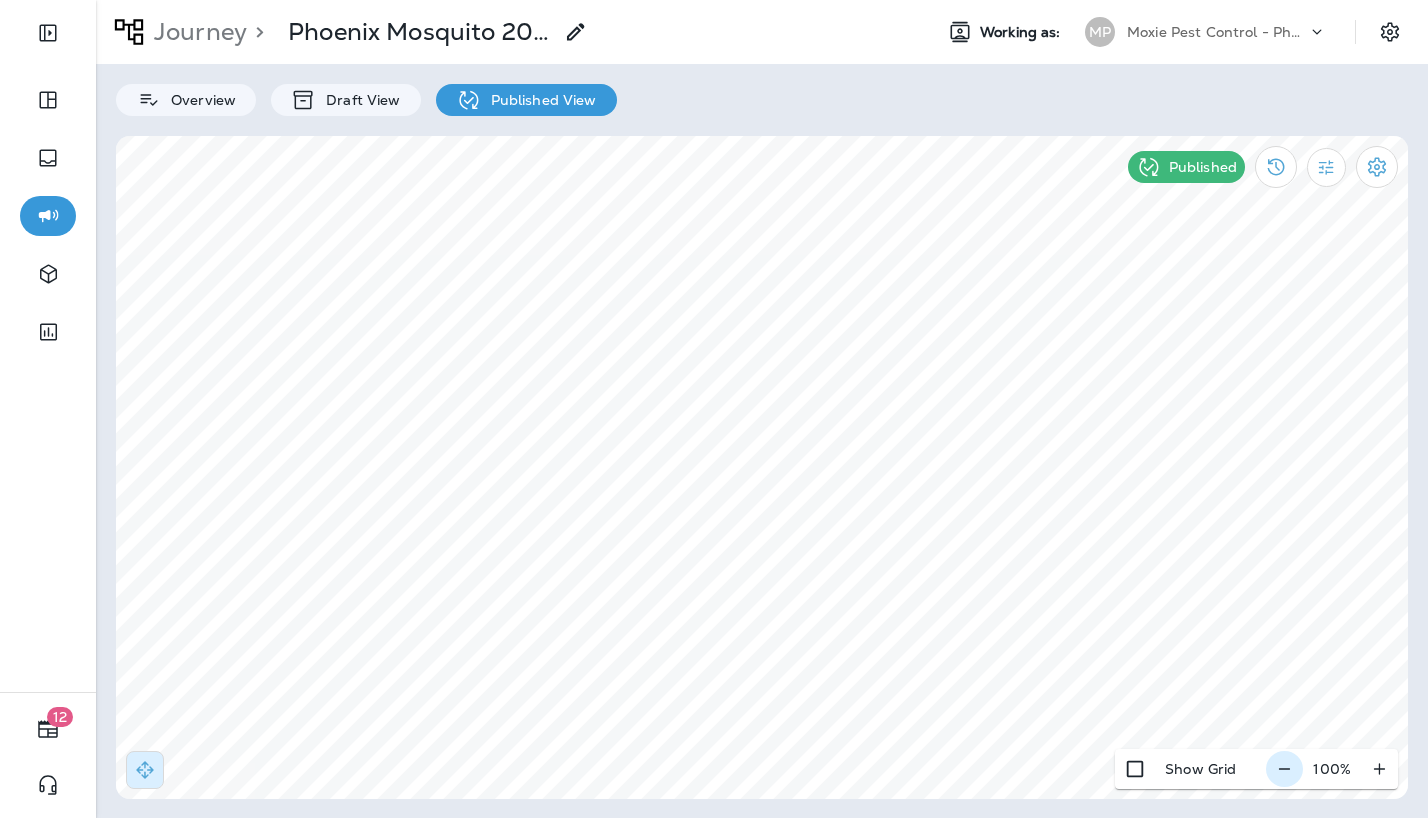 click 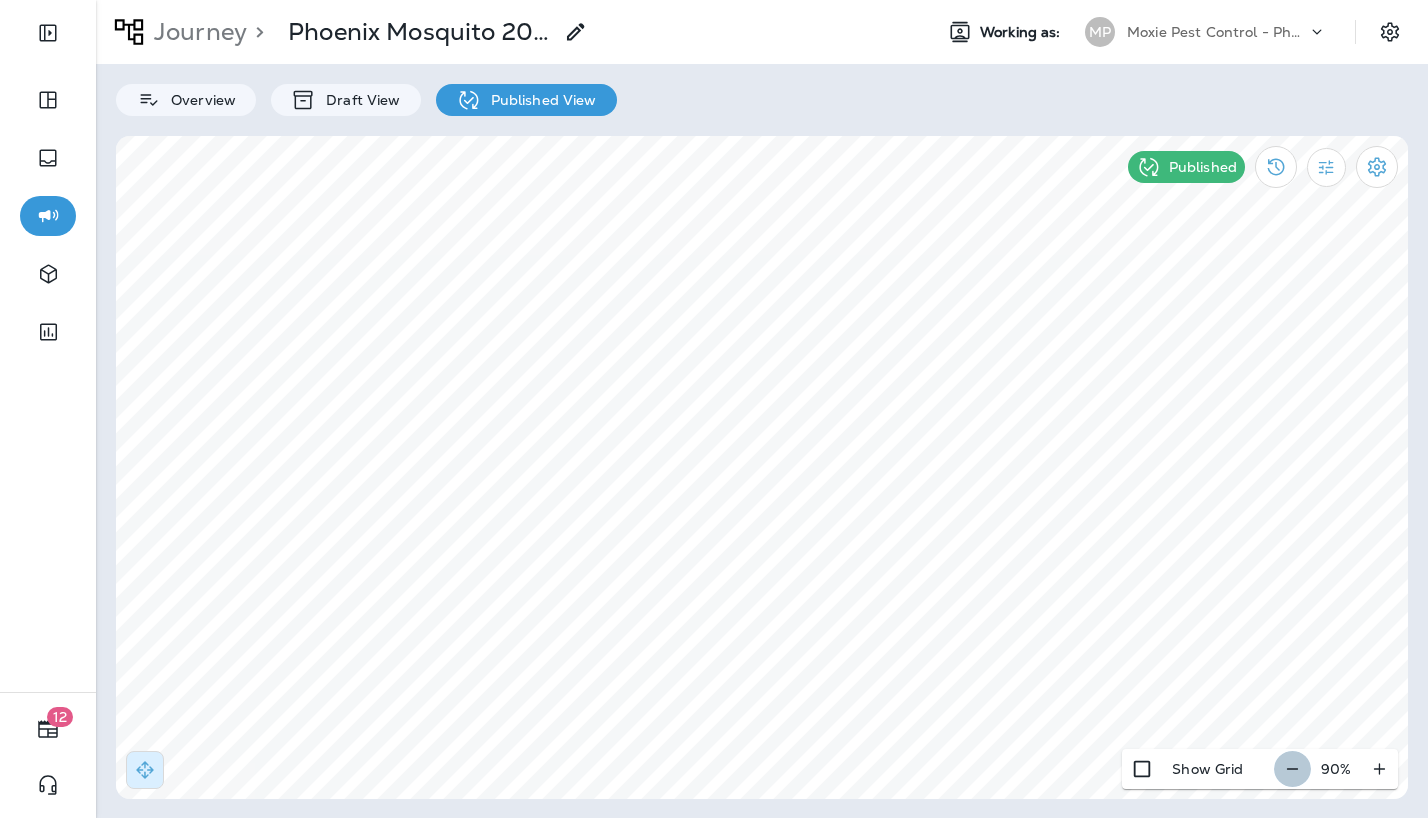 click 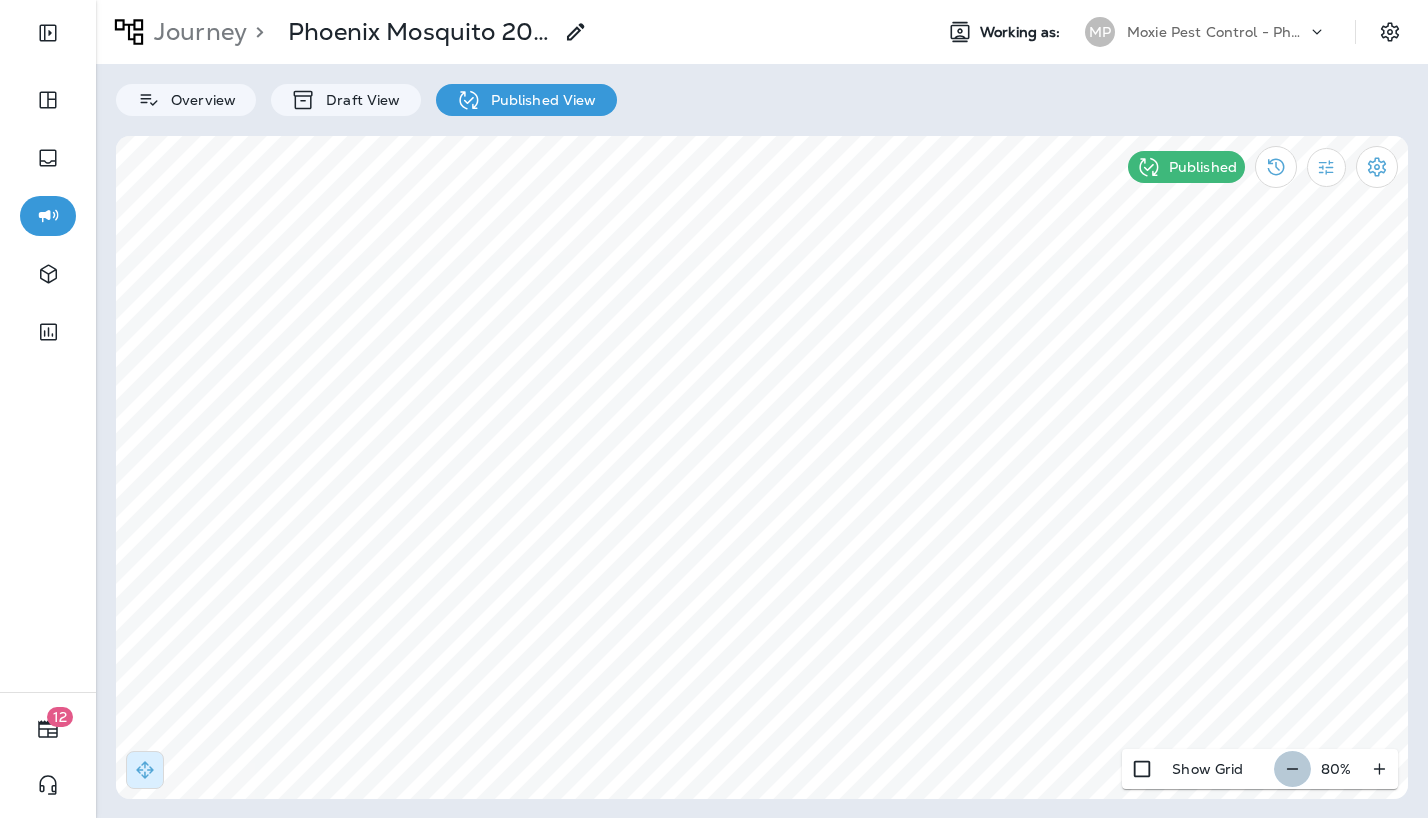 click 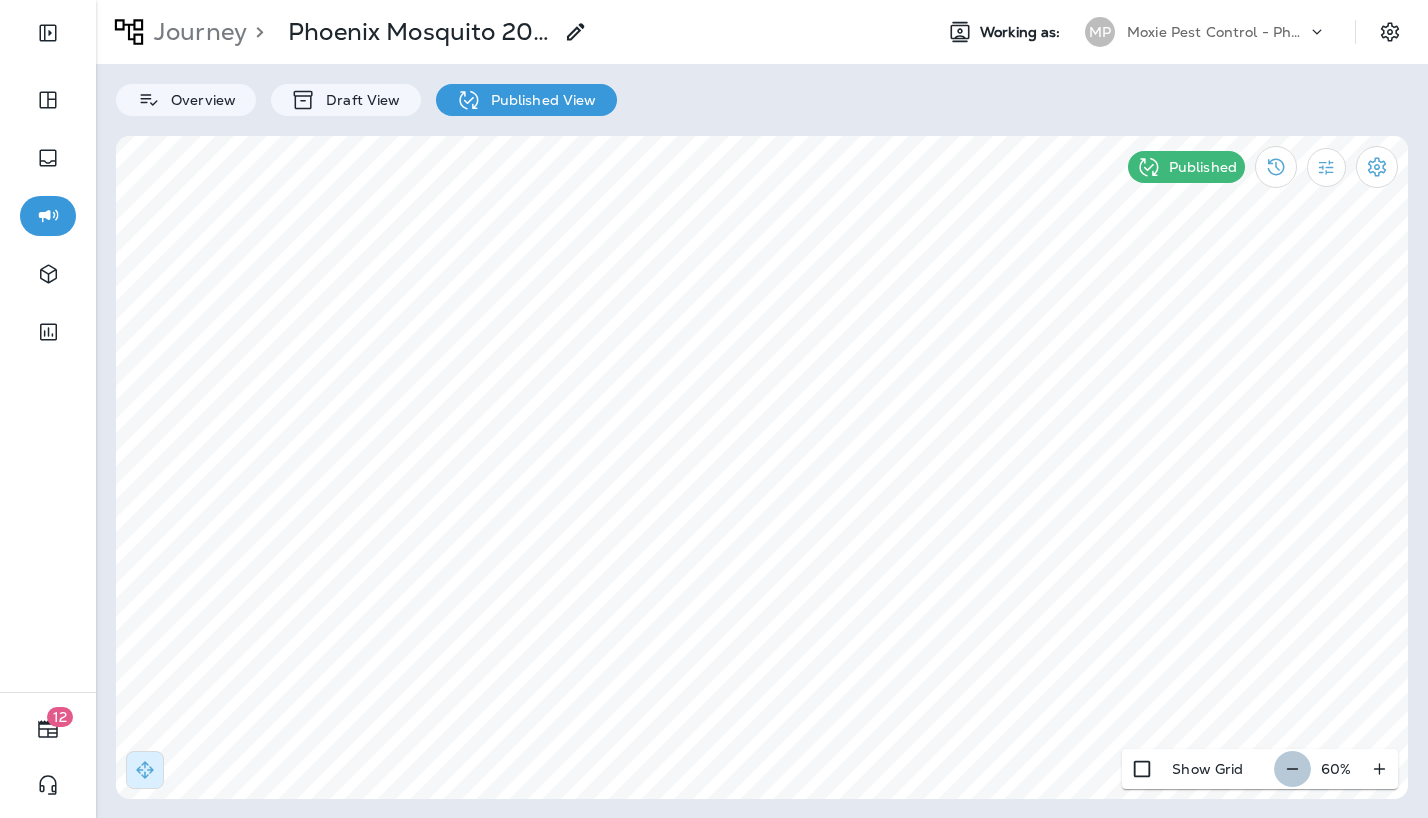 click 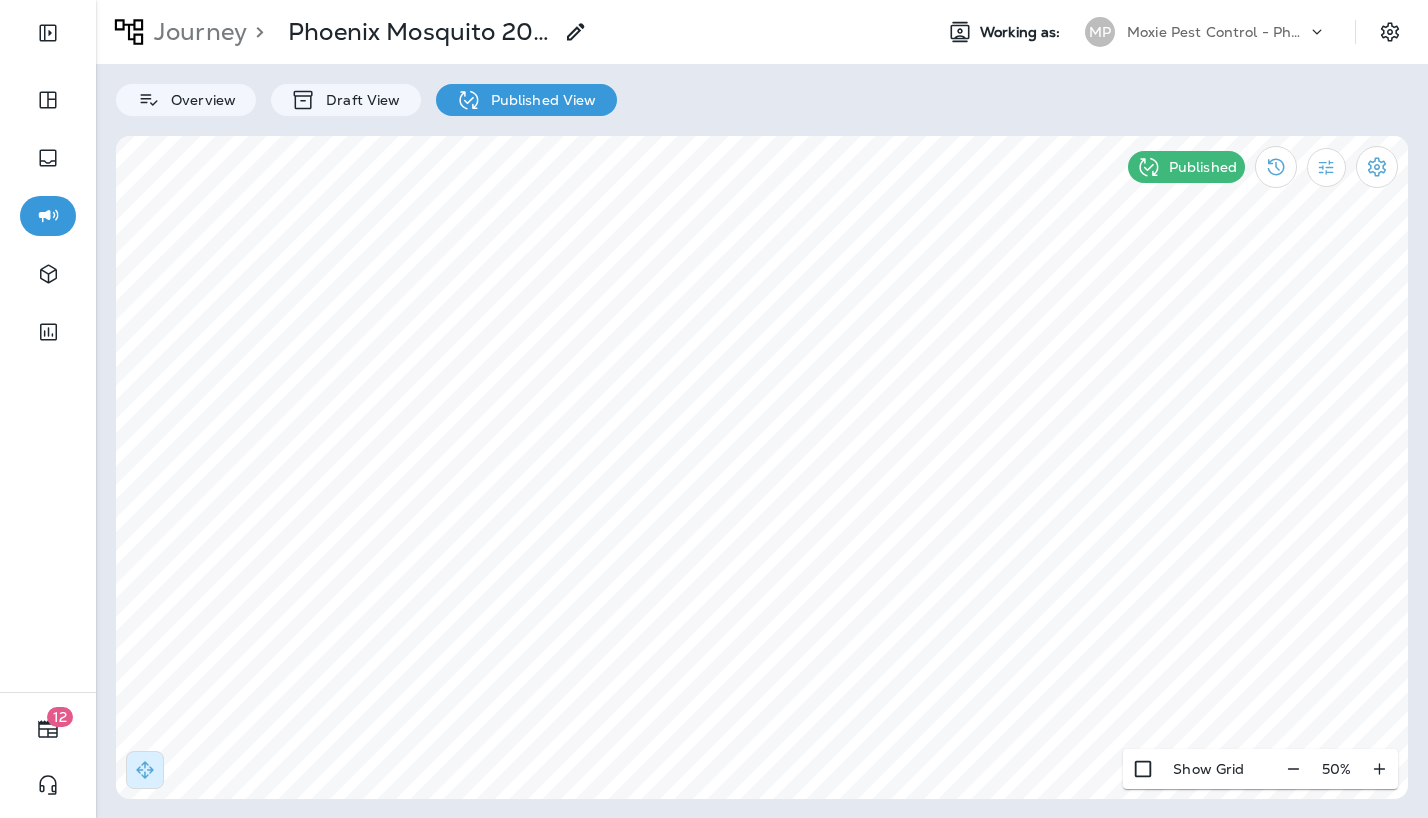 click on "50 %" at bounding box center (1336, 769) 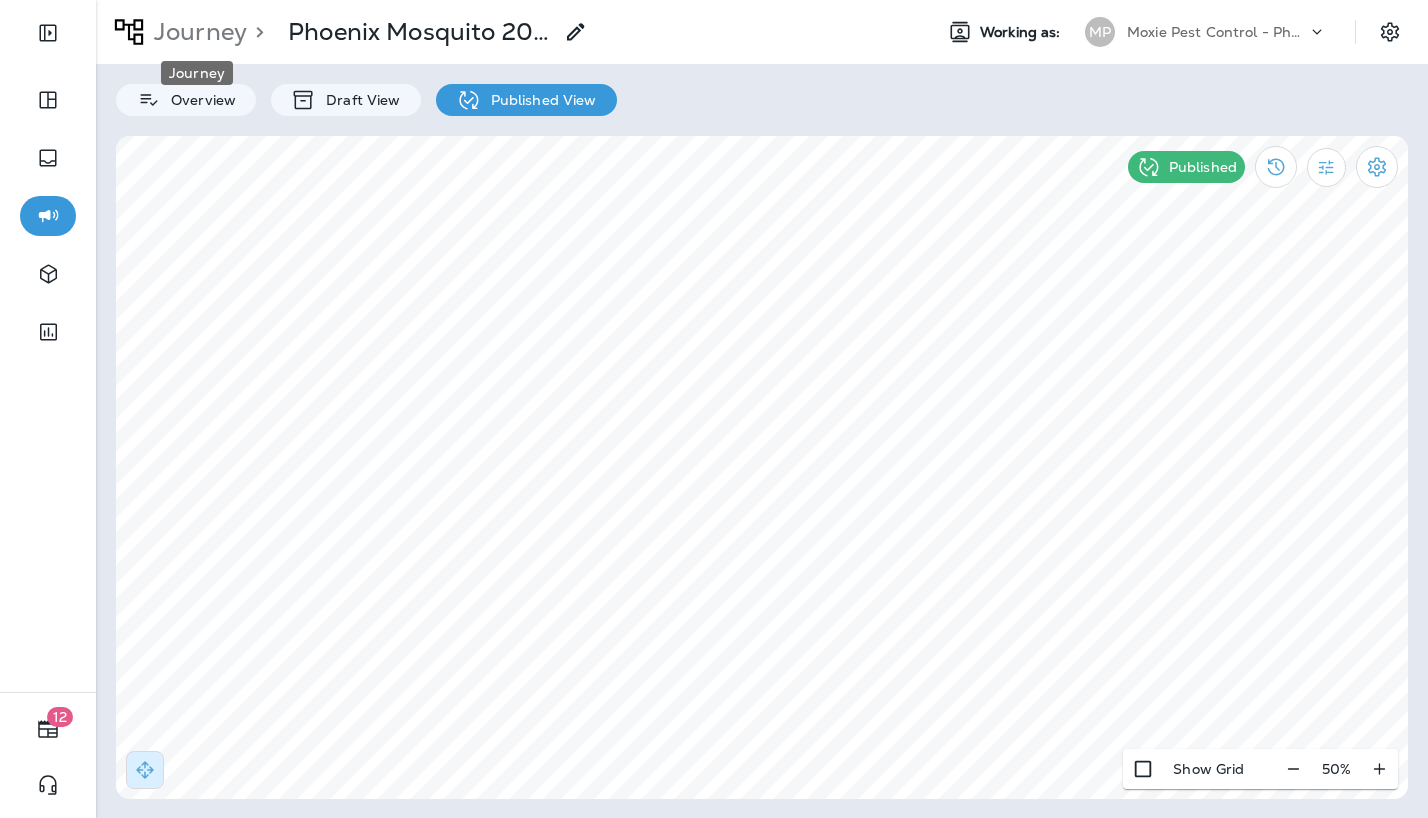 click on "Journey" at bounding box center (196, 32) 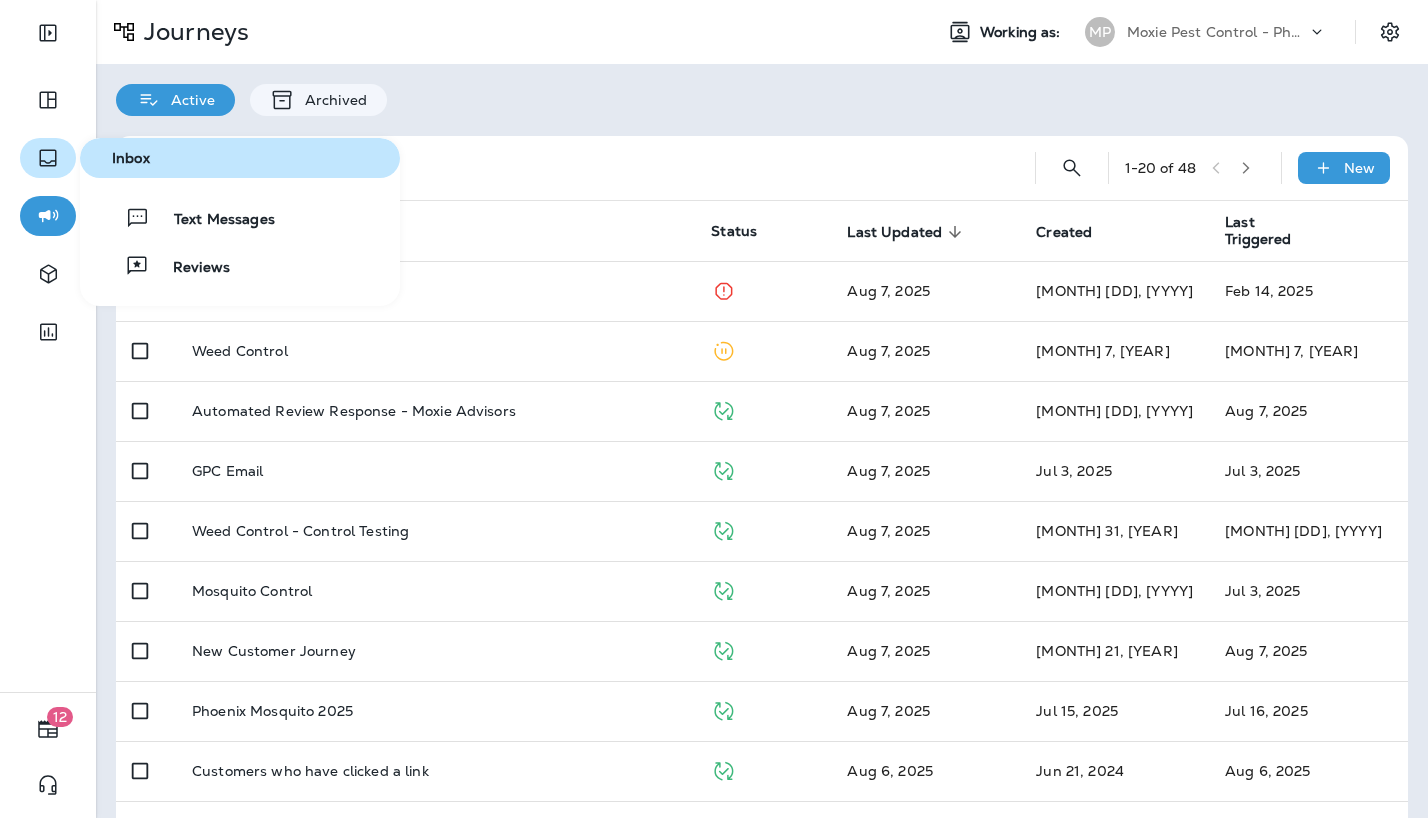 click 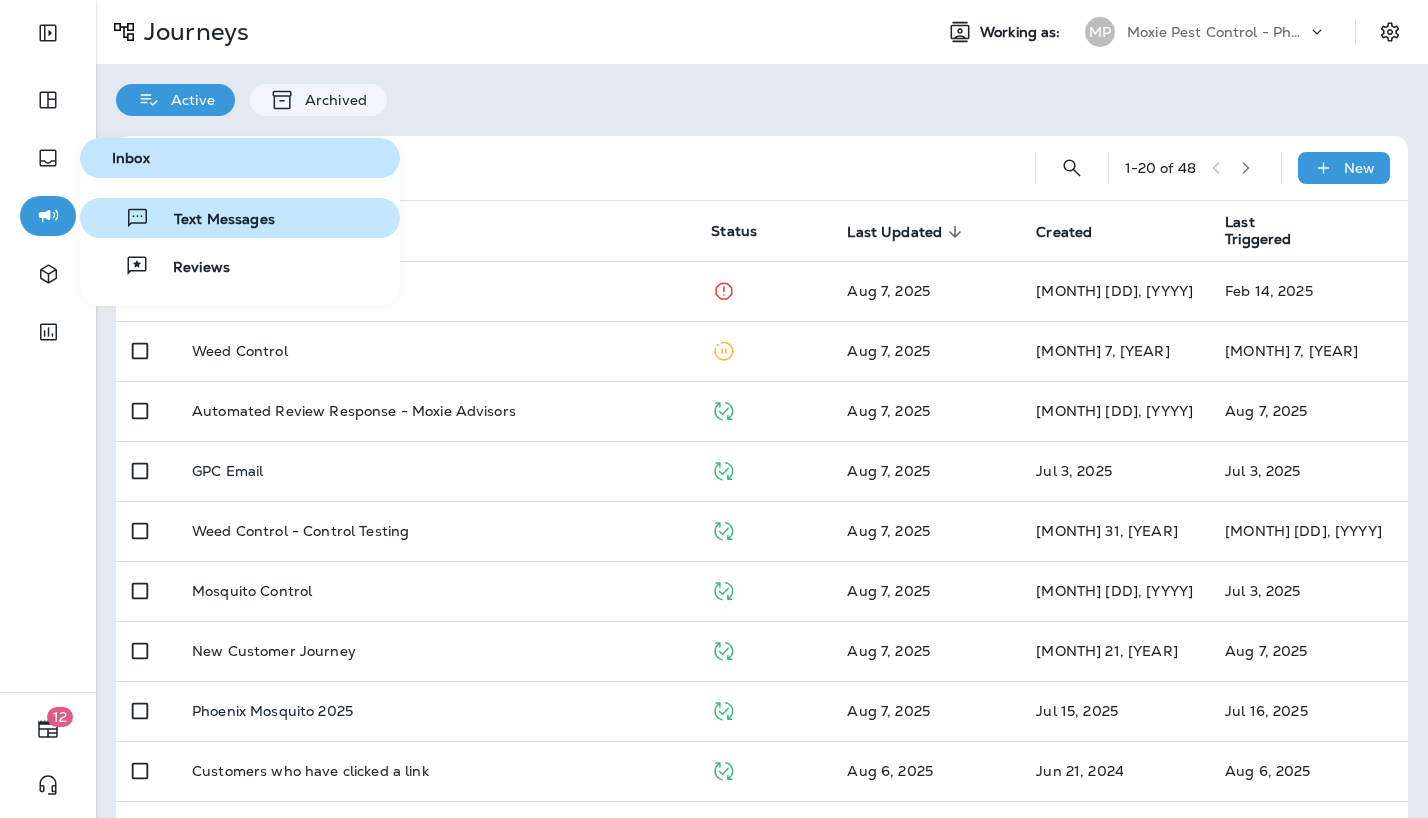 click on "Text Messages" at bounding box center (212, 220) 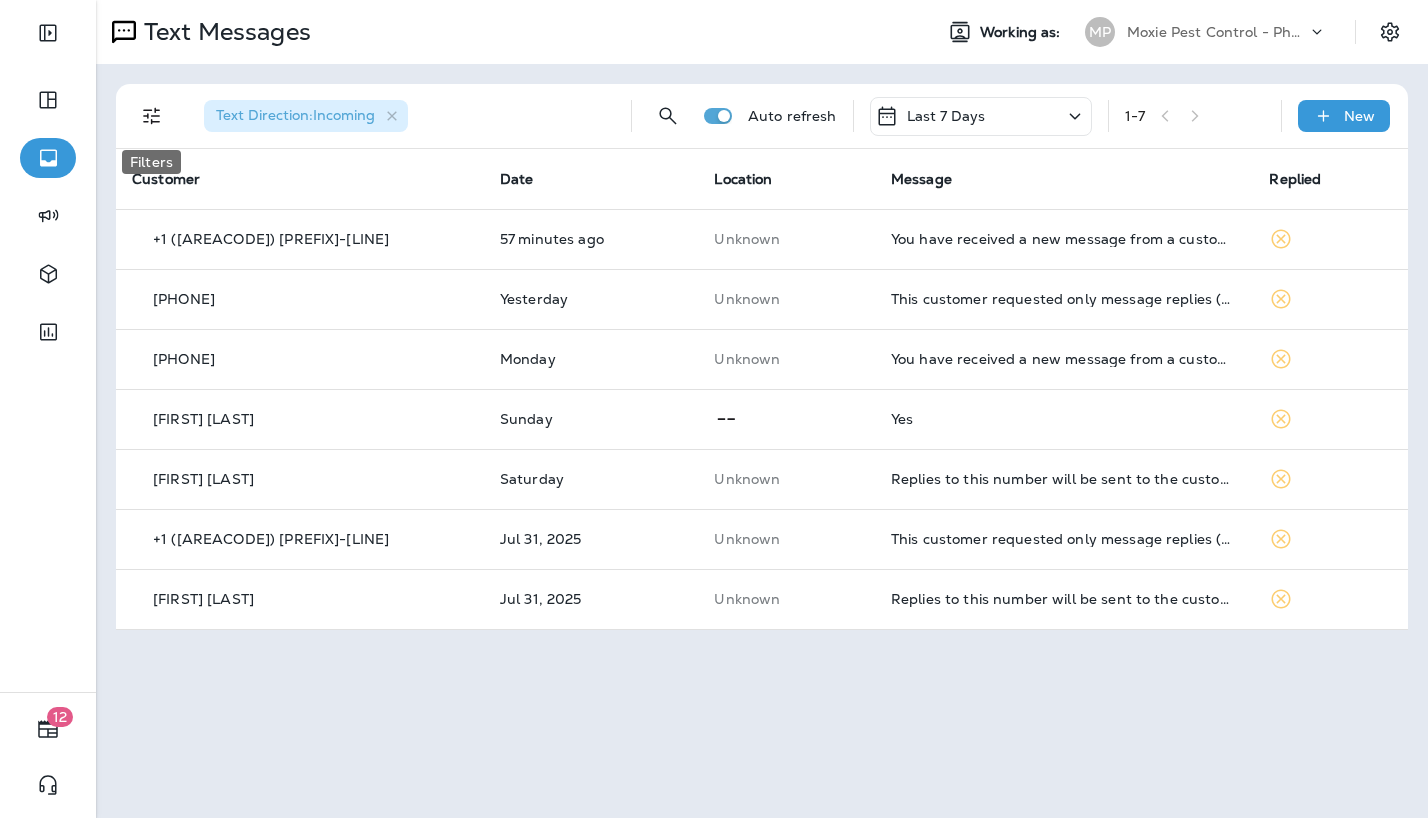 click 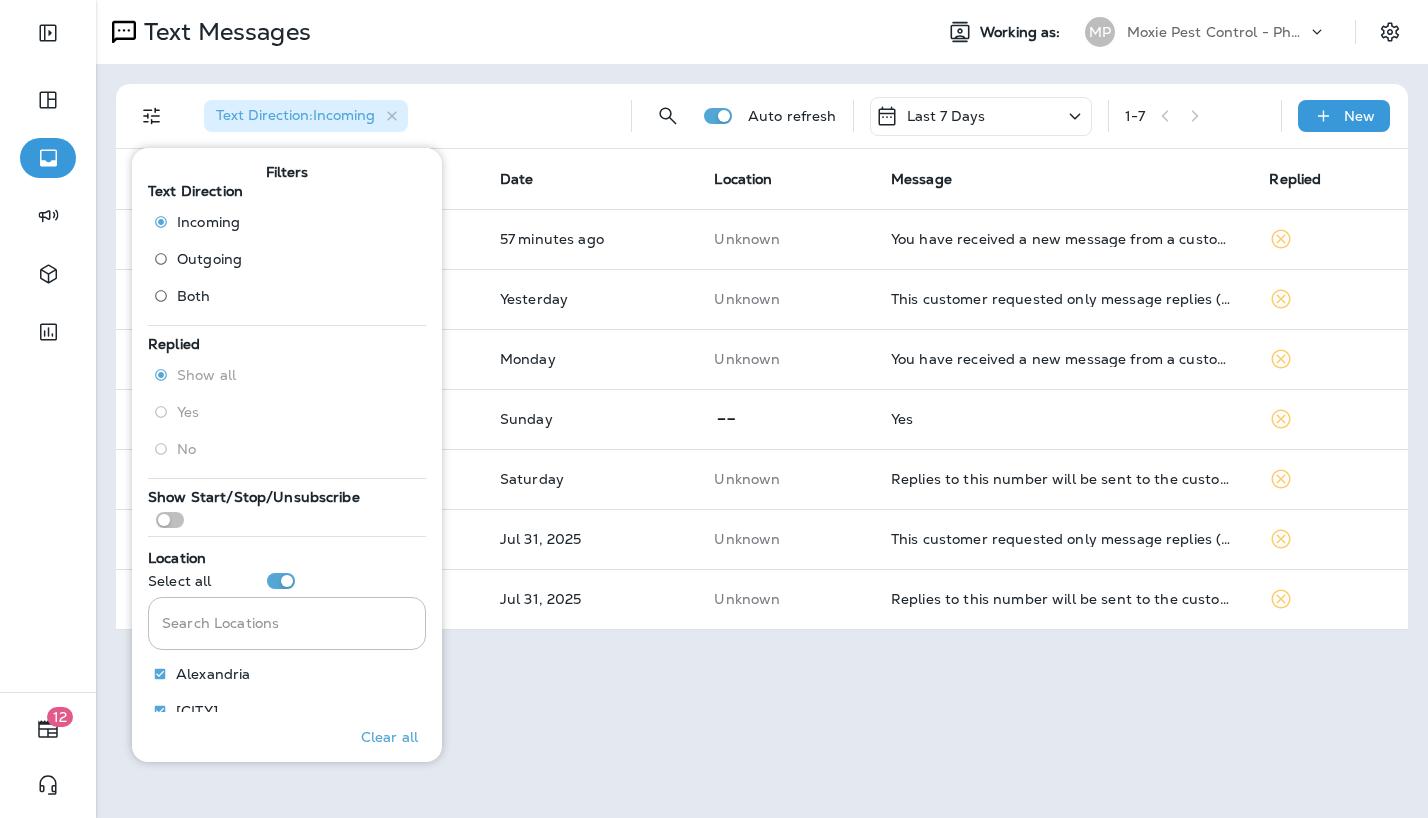 click on "Outgoing" at bounding box center (209, 259) 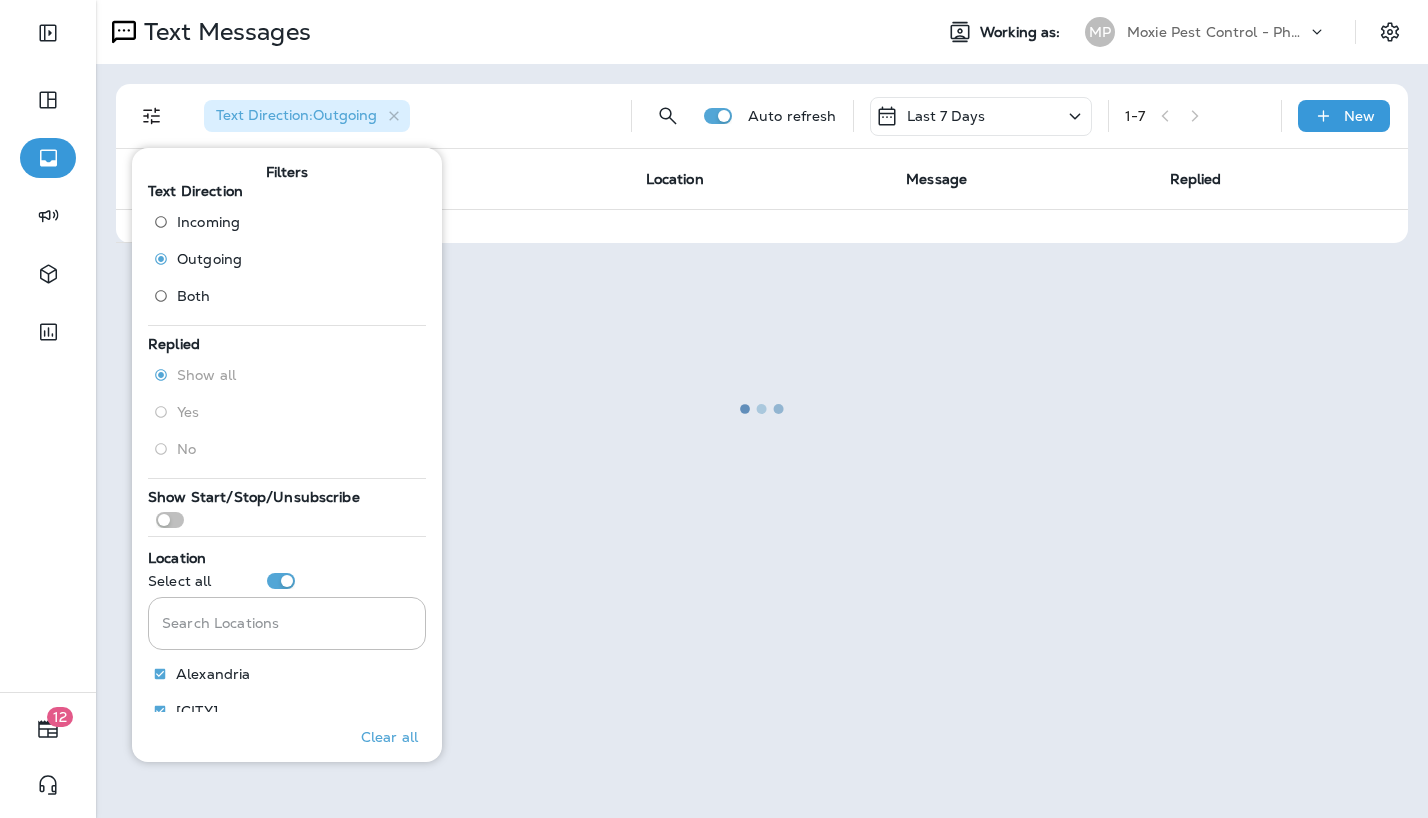 click at bounding box center (762, 409) 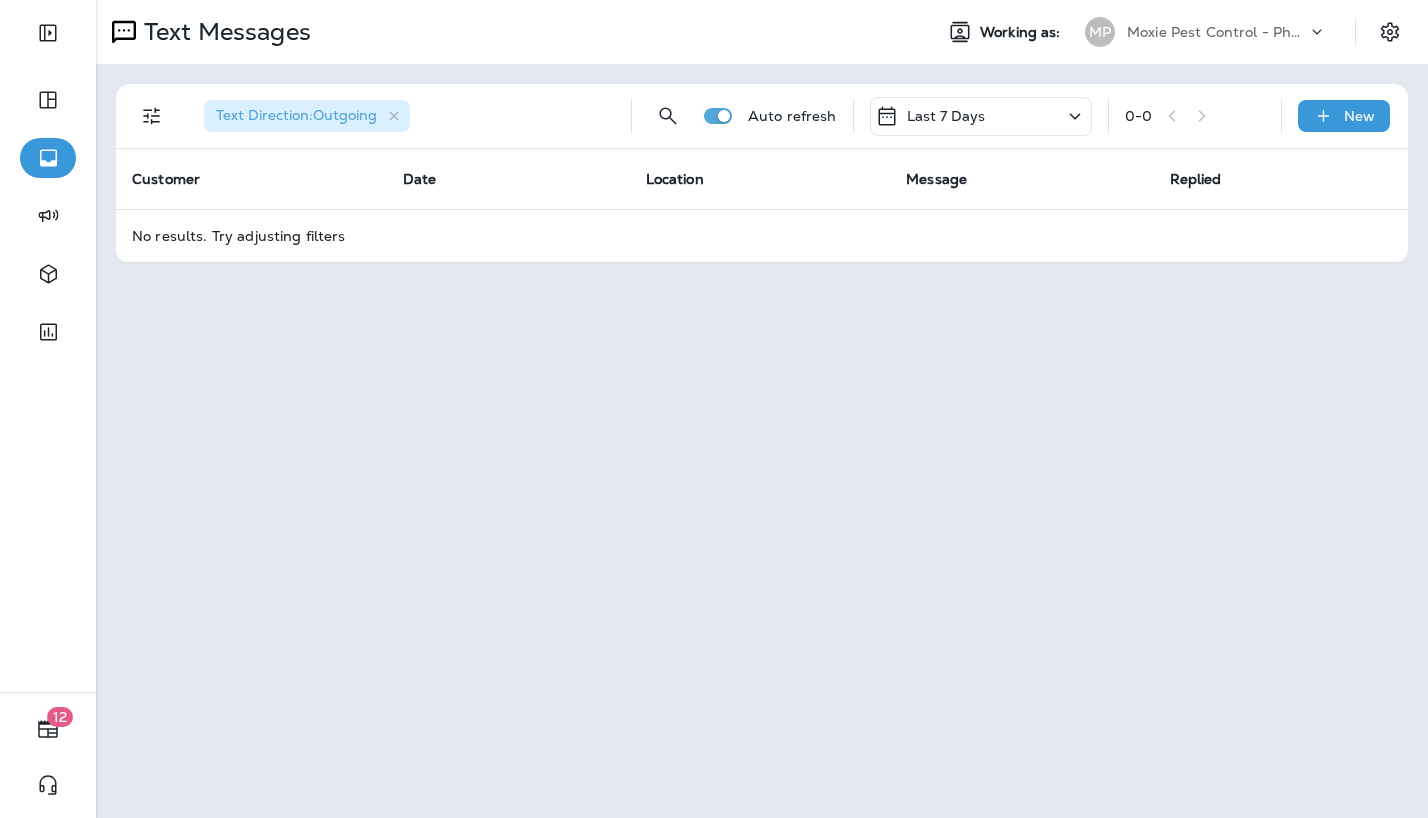 click on "Last 7 Days" at bounding box center (981, 116) 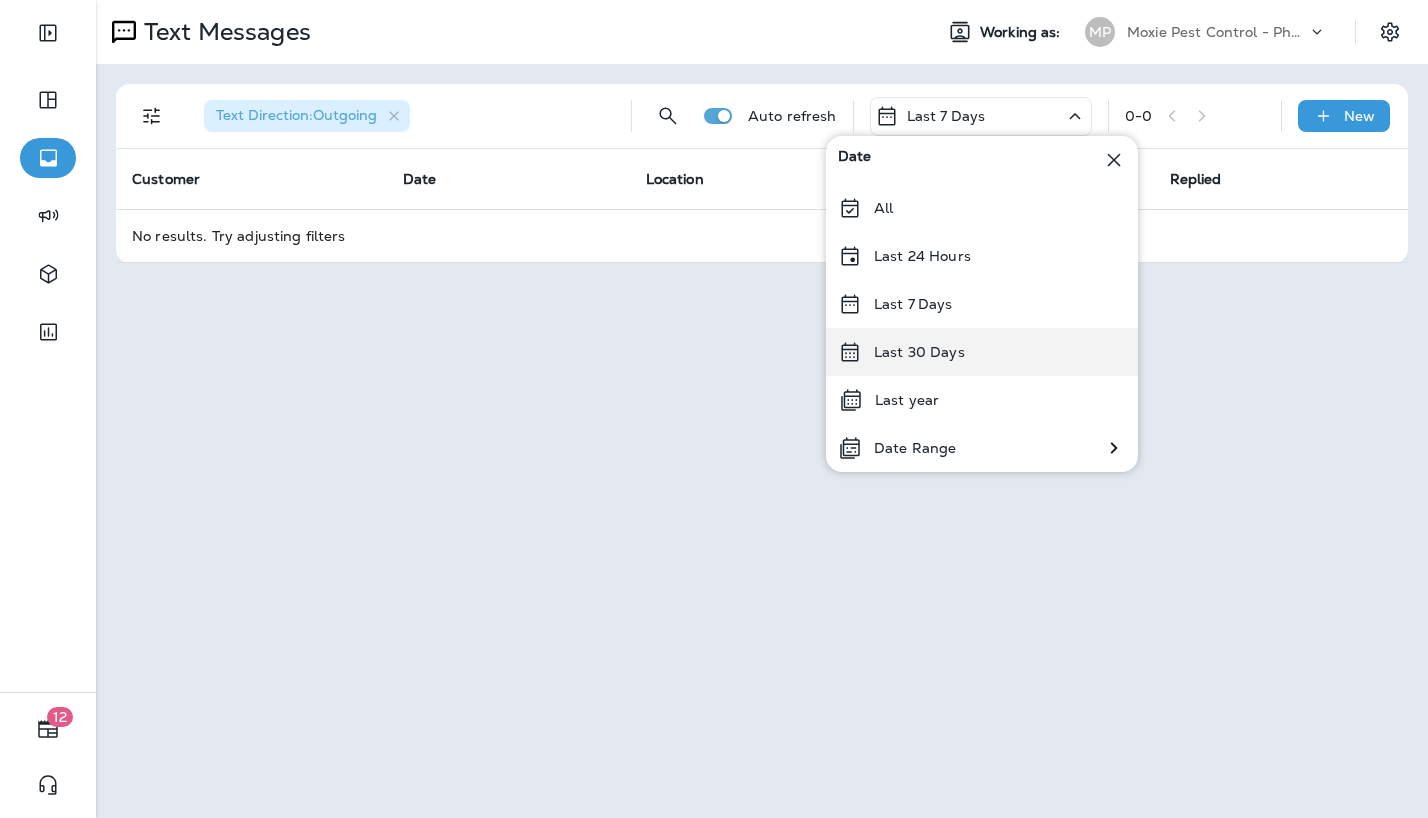 click on "Last 30 Days" at bounding box center (982, 352) 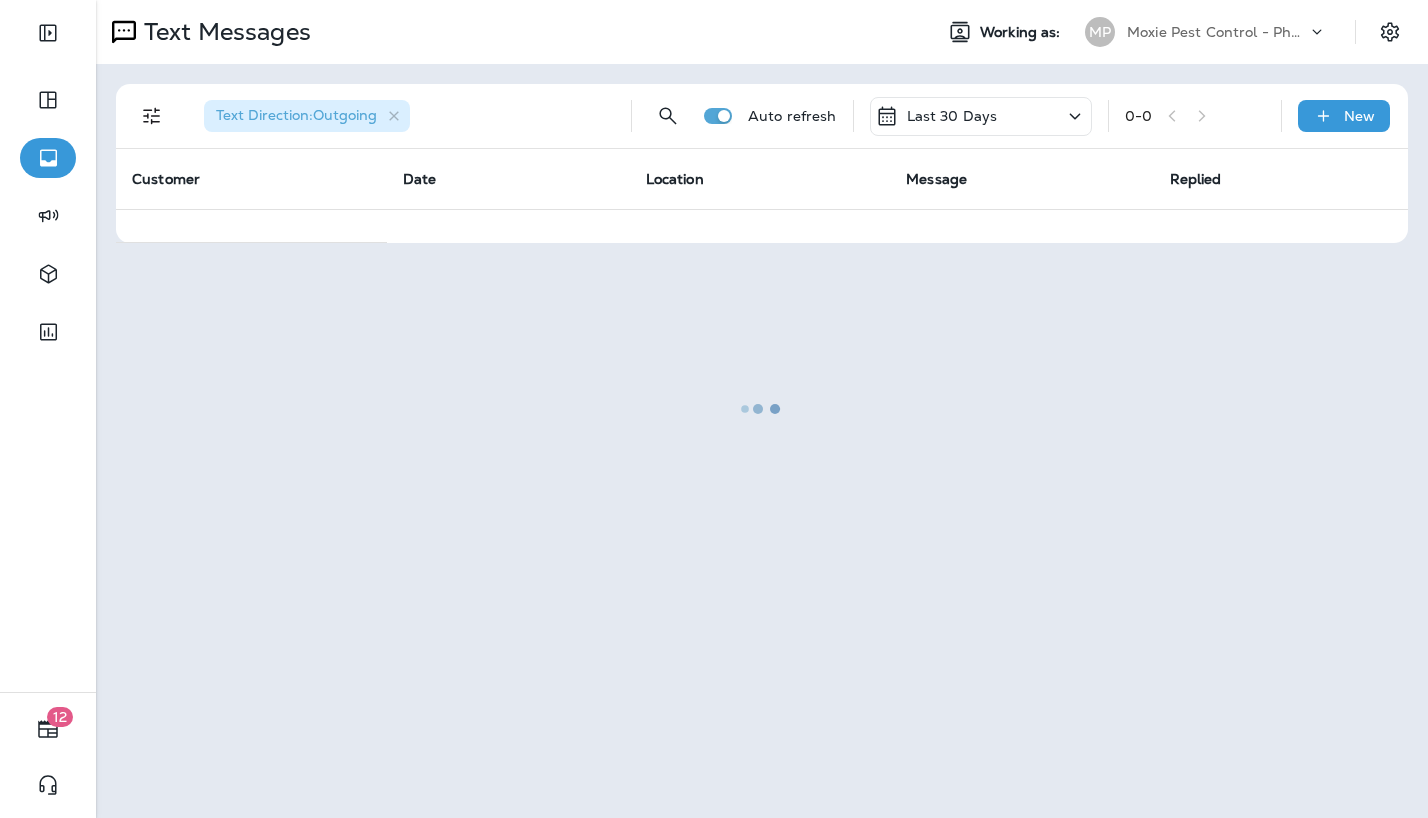 click at bounding box center (762, 409) 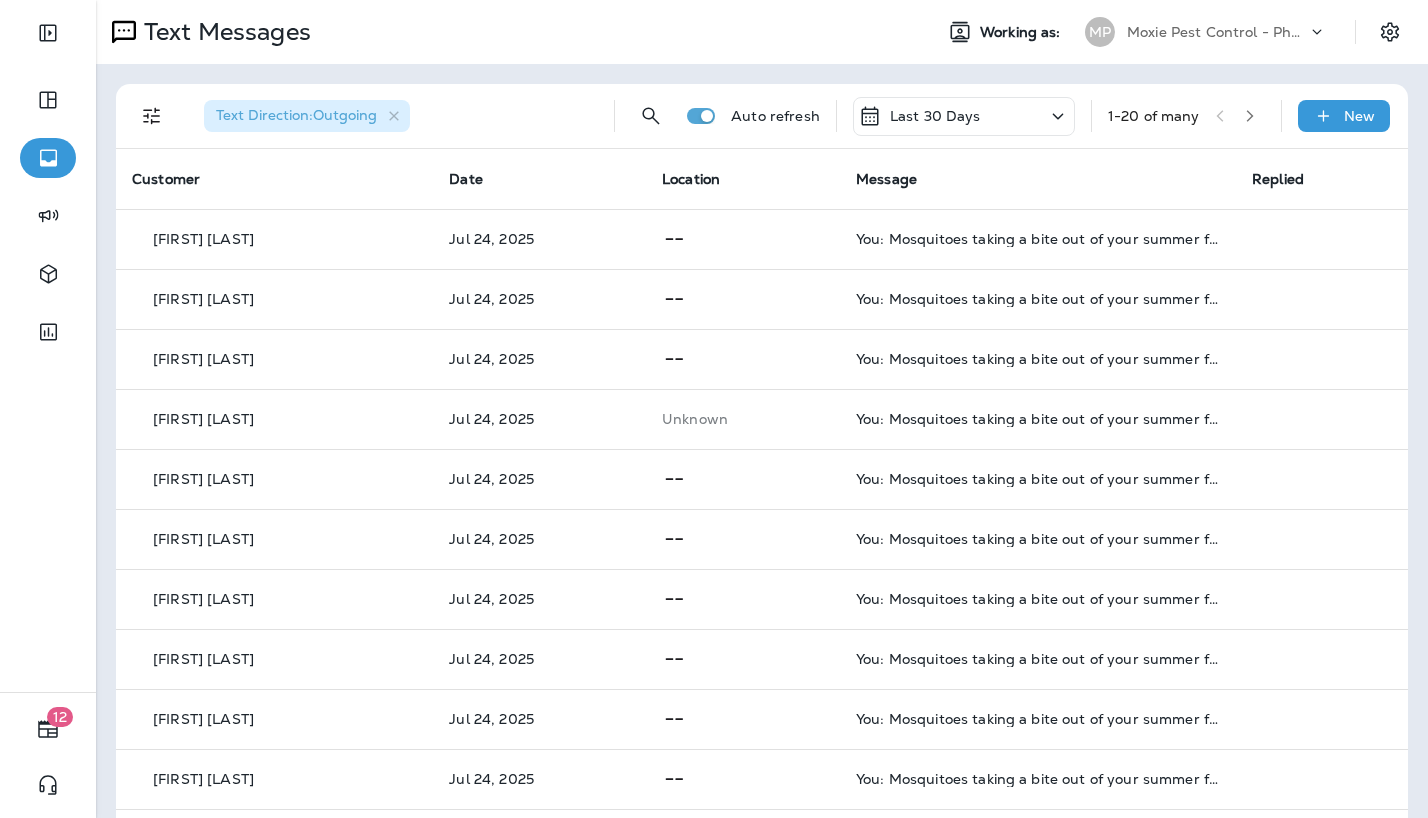 click on "Current GPC
New Customer Date Location Message Replied [FIRST] [LAST] Jul 24, 2025 You: Mosquitoes taking a bite out of your summer fun? Sign up for our mosquito service today and get your first treatment FREE! Offer ends July 31st! Reply "YES" to claim it.
Reply STOP to optout [FIRST] [LAST] Jul 24, 2025 You: Mosquitoes taking a bite out of your summer fun? Sign up for our mosquito service today and get your first treatment FREE! Offer ends July 31st! Reply "YES" to claim it.
Reply STOP to optout [FIRST] [LAST] Jul 24, 2025 You: Mosquitoes taking a bite out of your summer fun? Sign up for our mosquito service today and get your first treatment FREE! Offer ends July 31st! Reply "YES" to claim it.
Reply STOP to optout [FIRST] [LAST] Jul 24, 2025 Unknown You: Mosquitoes taking a bite out of your summer fun? Sign up for our mosquito service today and get your first treatment FREE! Offer ends July 31st! Reply "YES" to claim it.
Reply STOP to optout [FIRST] [LAST]" at bounding box center [762, 747] 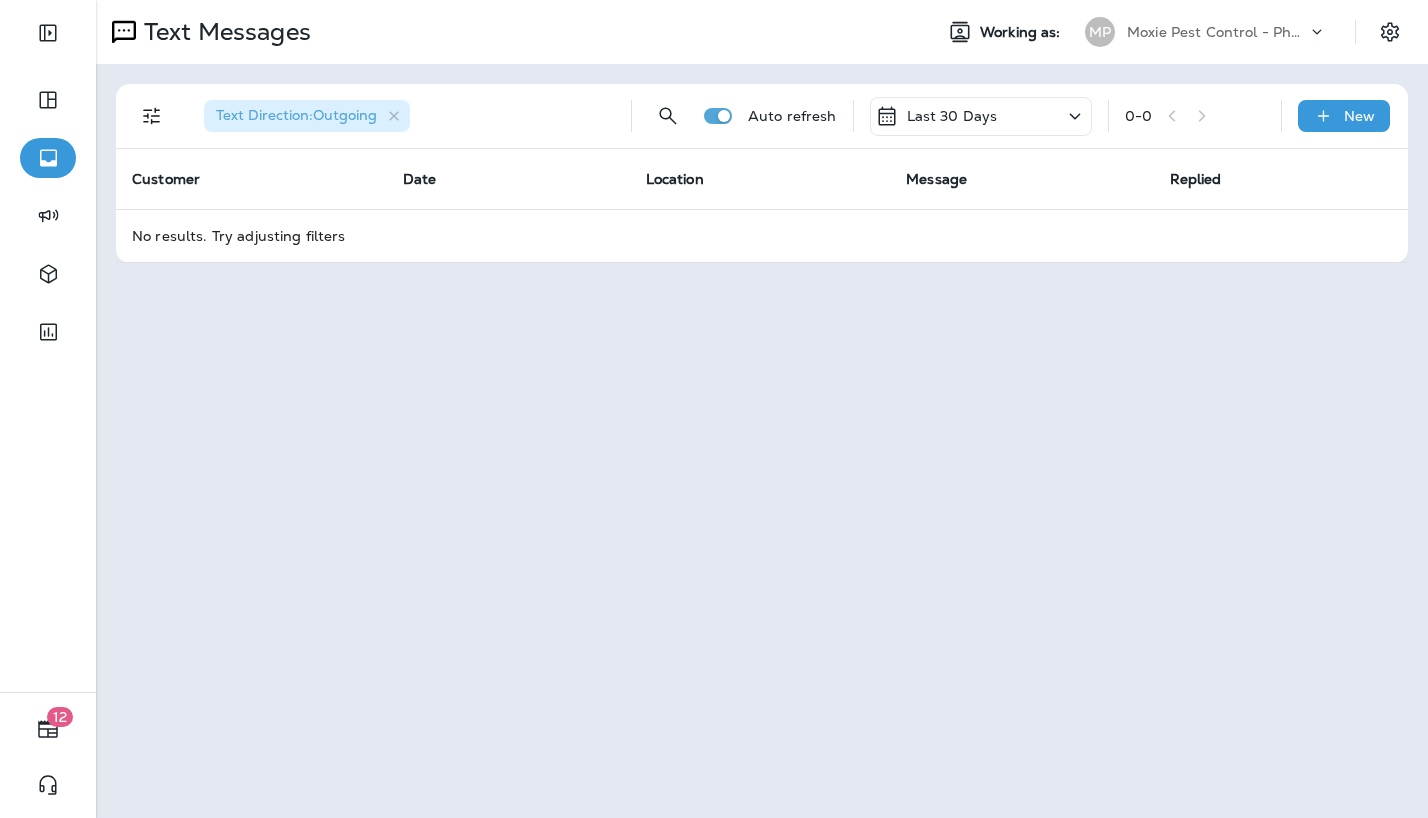 click on "Text Direction : Outgoing Auto refresh Last 30 Days 0 - 0 New" at bounding box center (766, 116) 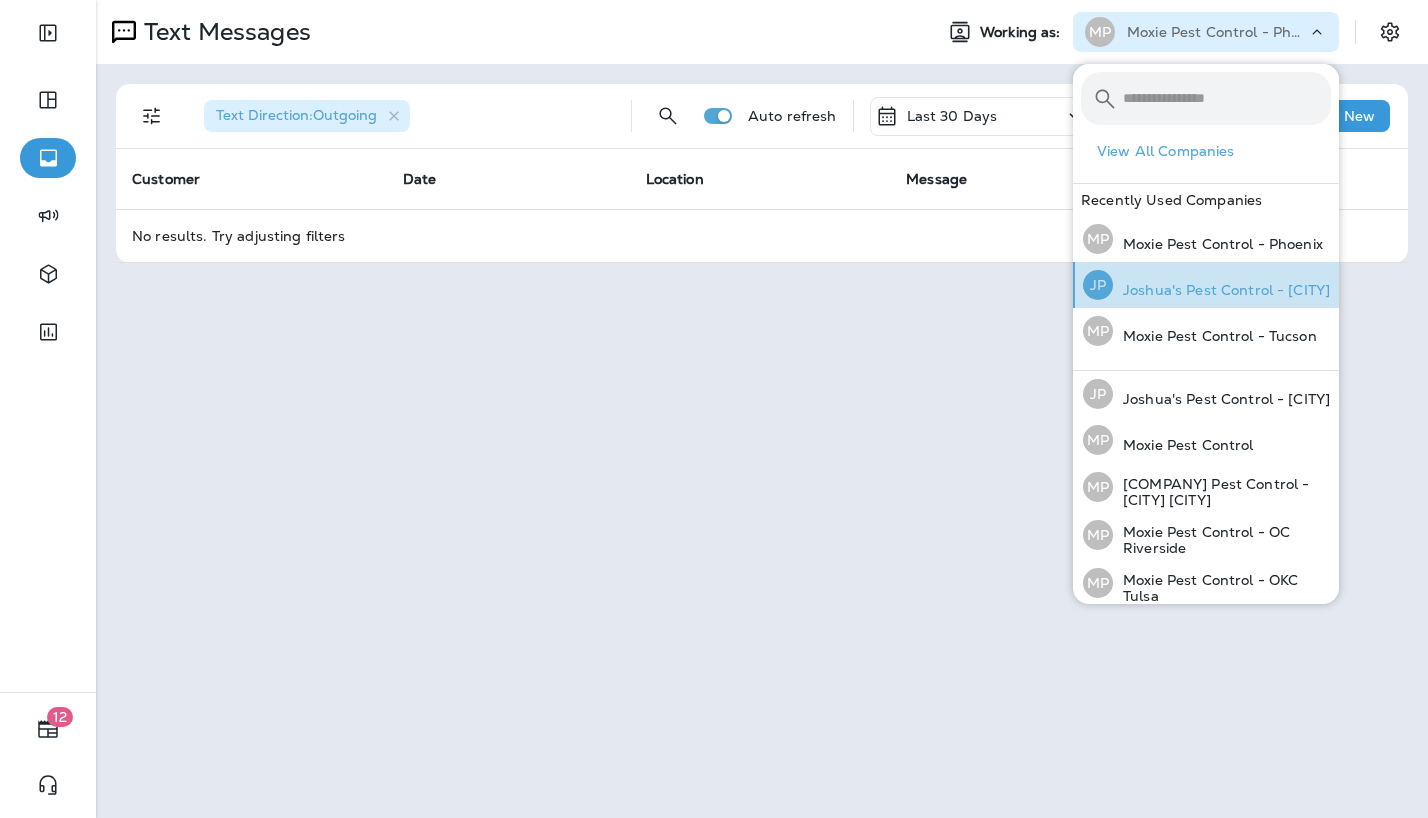 click on "Joshua's Pest Control - [CITY]" at bounding box center (1221, 290) 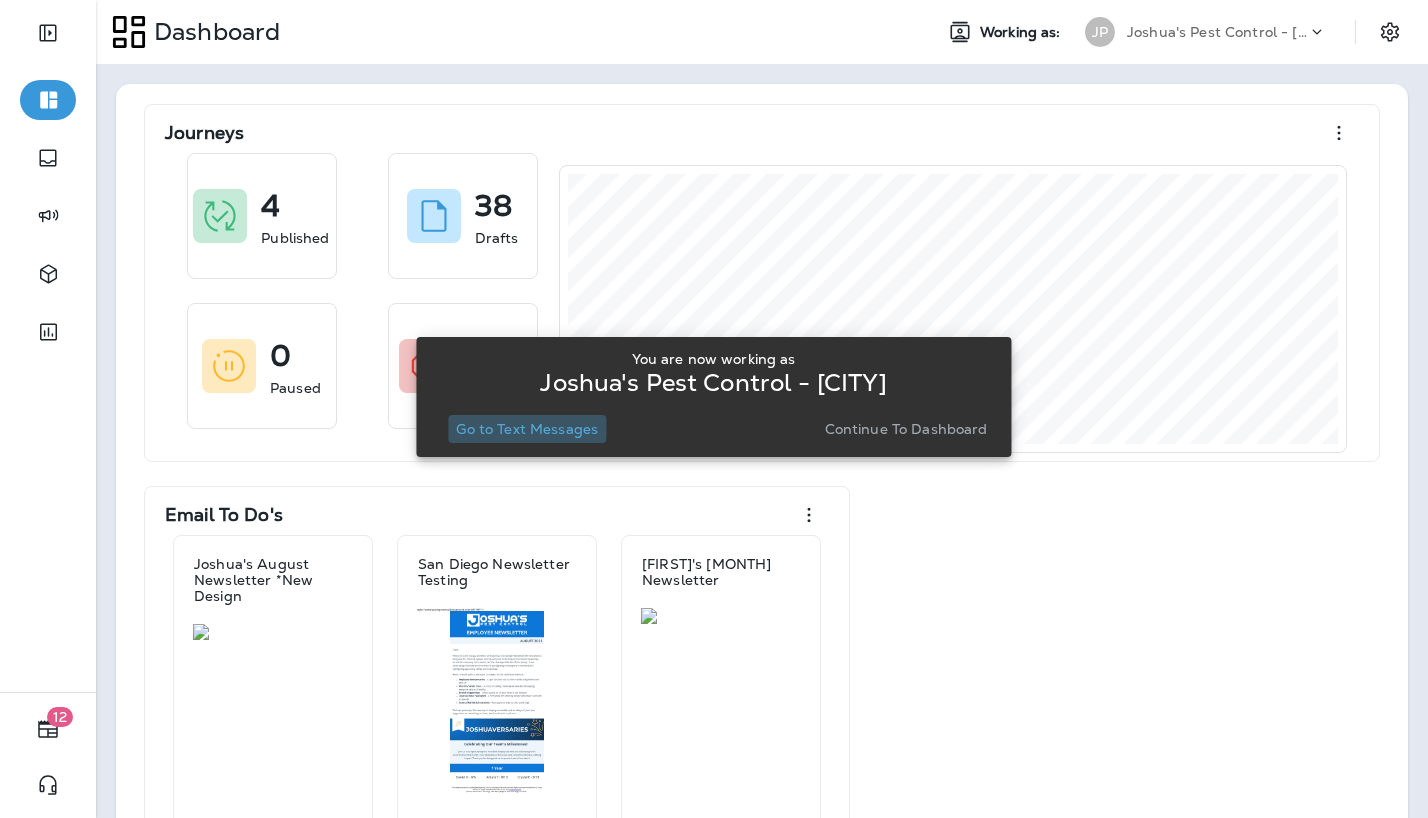click on "Go to Text Messages" at bounding box center (527, 429) 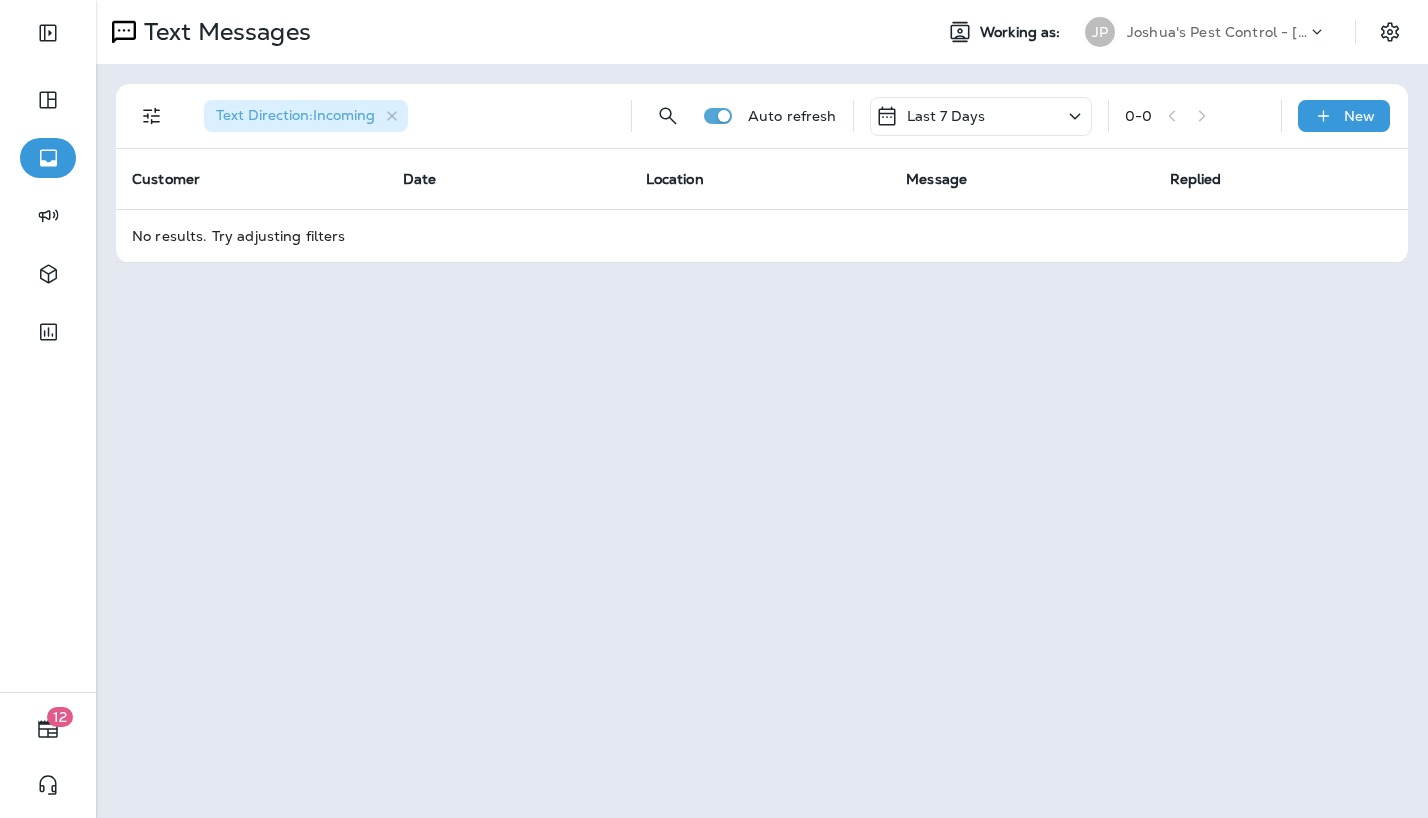 click 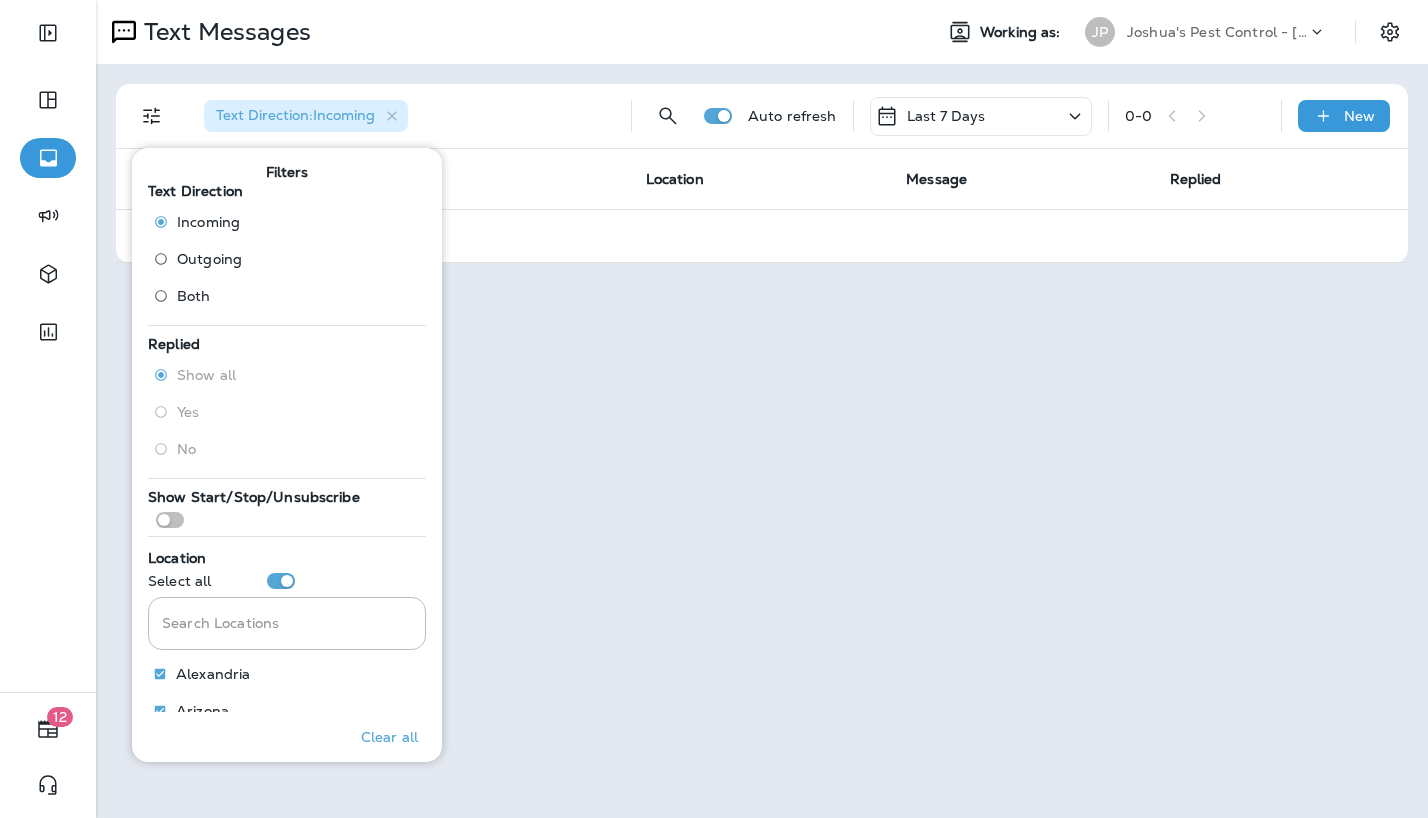 click on "Outgoing" at bounding box center (209, 259) 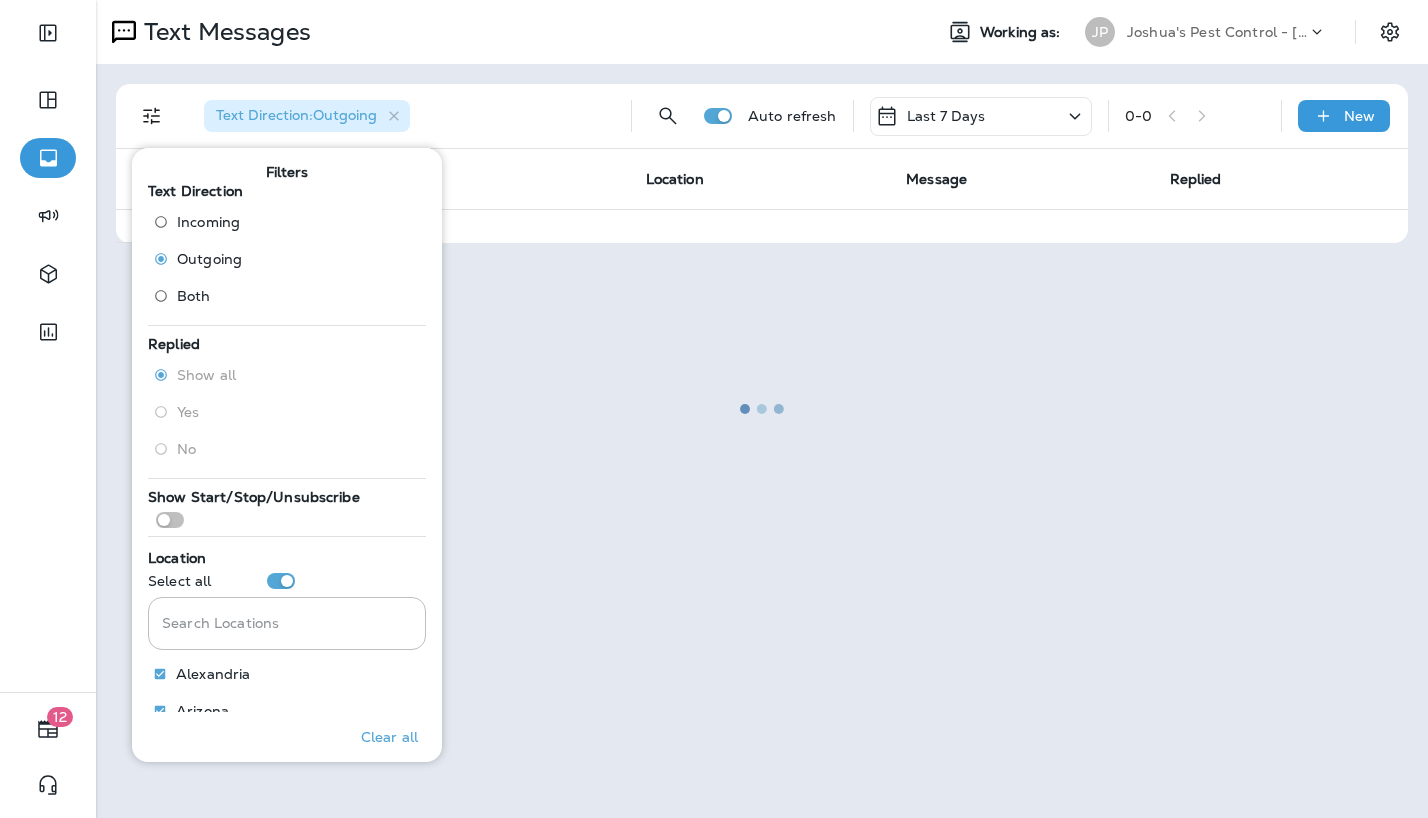 click at bounding box center (762, 409) 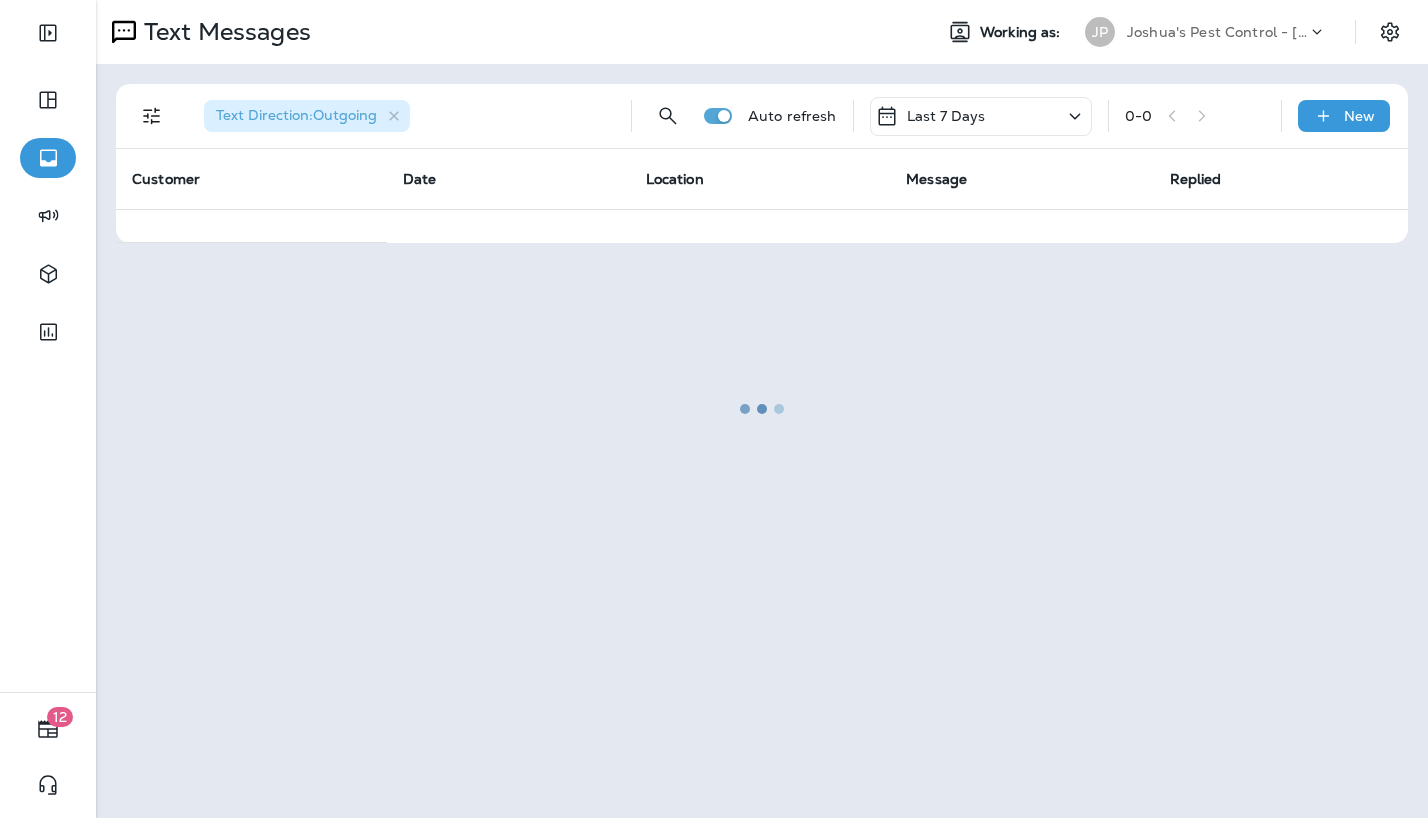 click at bounding box center [762, 409] 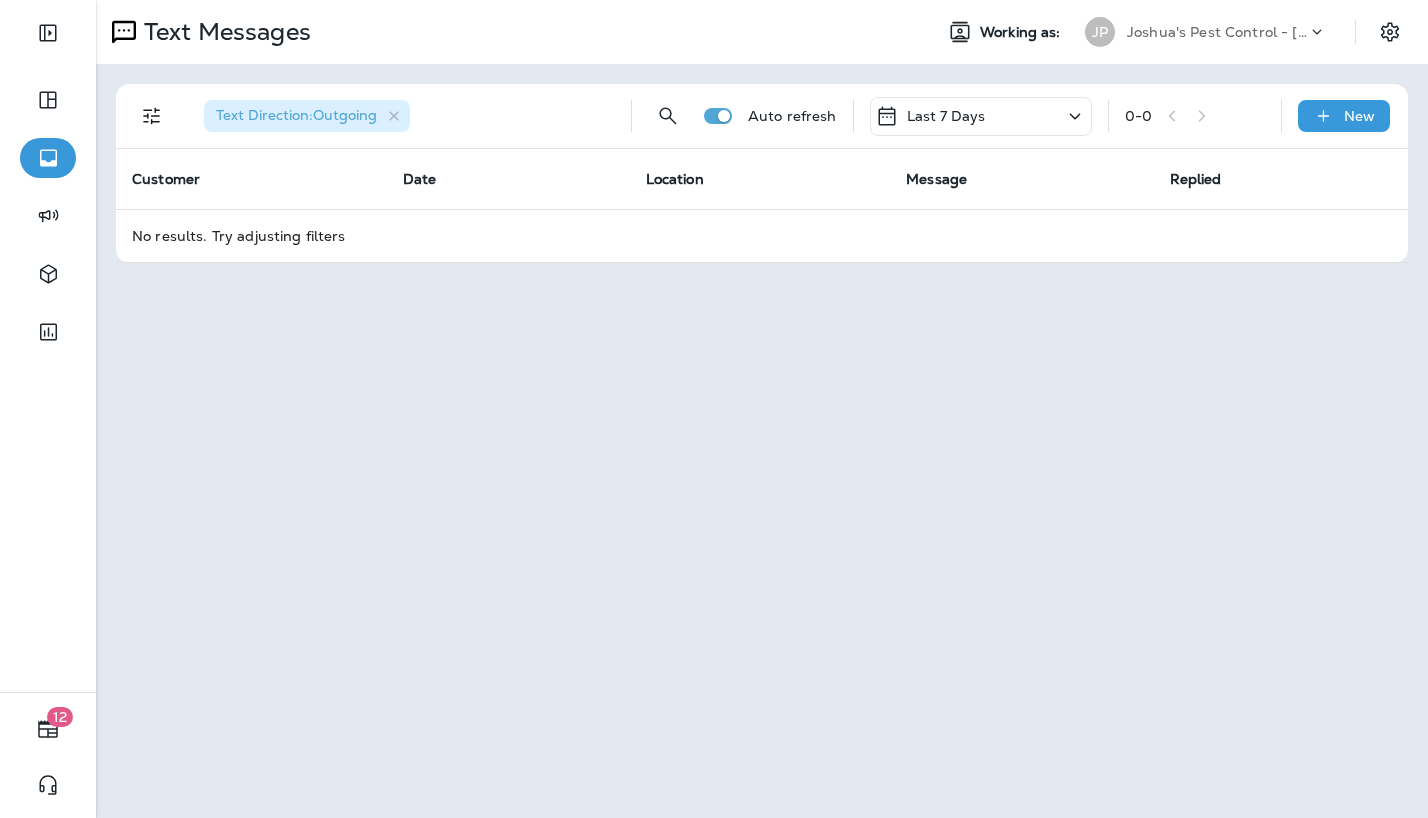 click on "Last 7 Days" at bounding box center (981, 116) 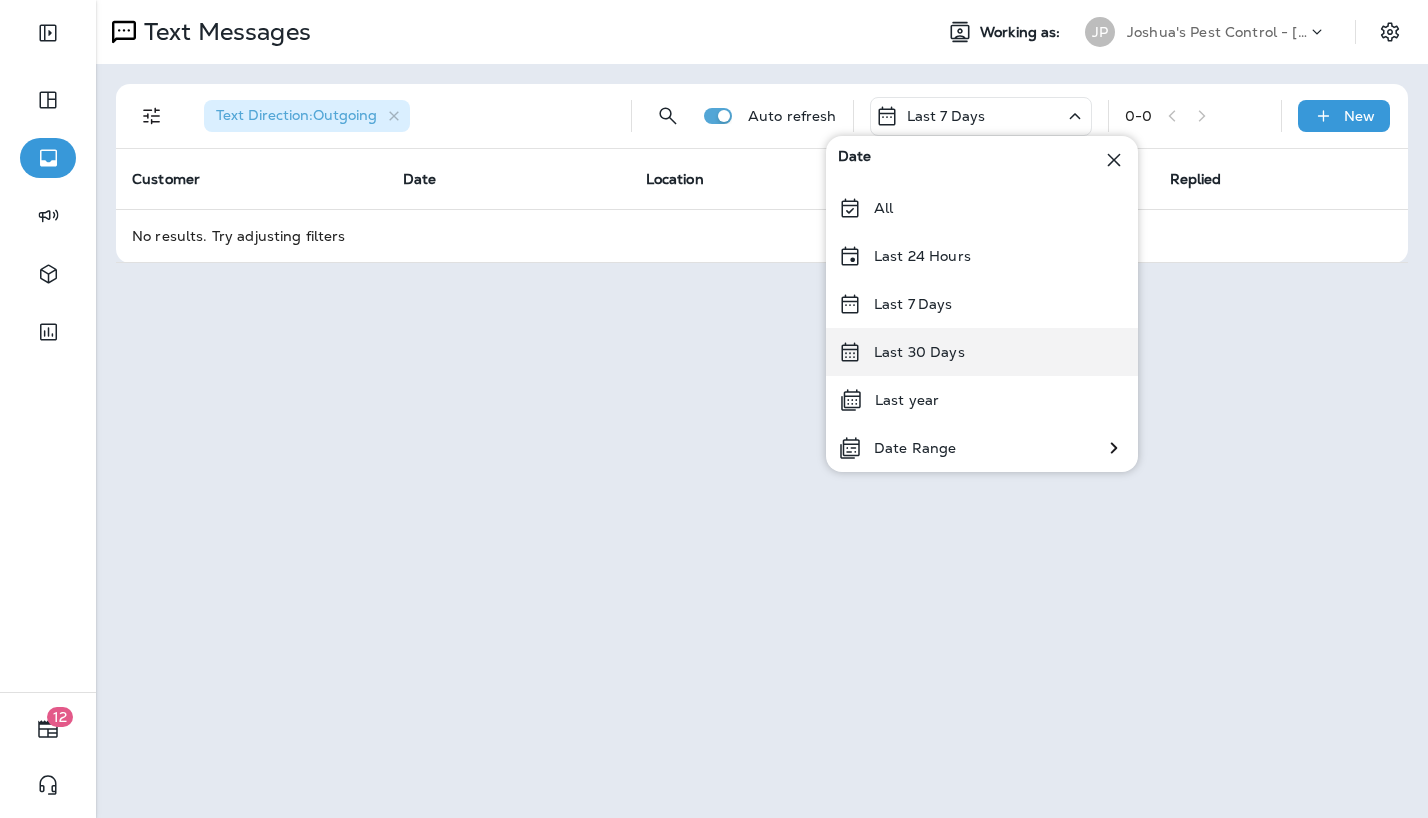 click on "Last 30 Days" at bounding box center [982, 352] 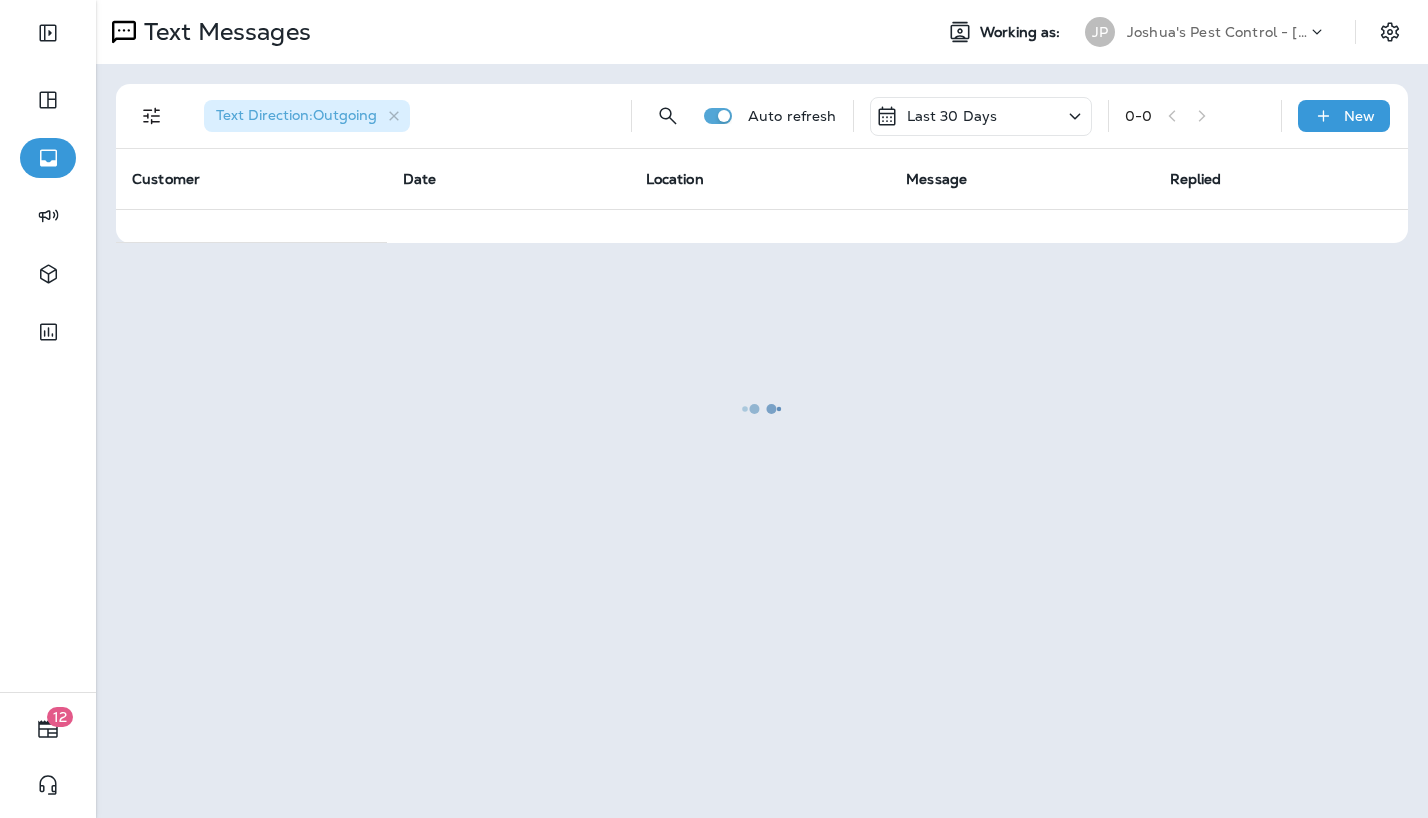 click at bounding box center [762, 409] 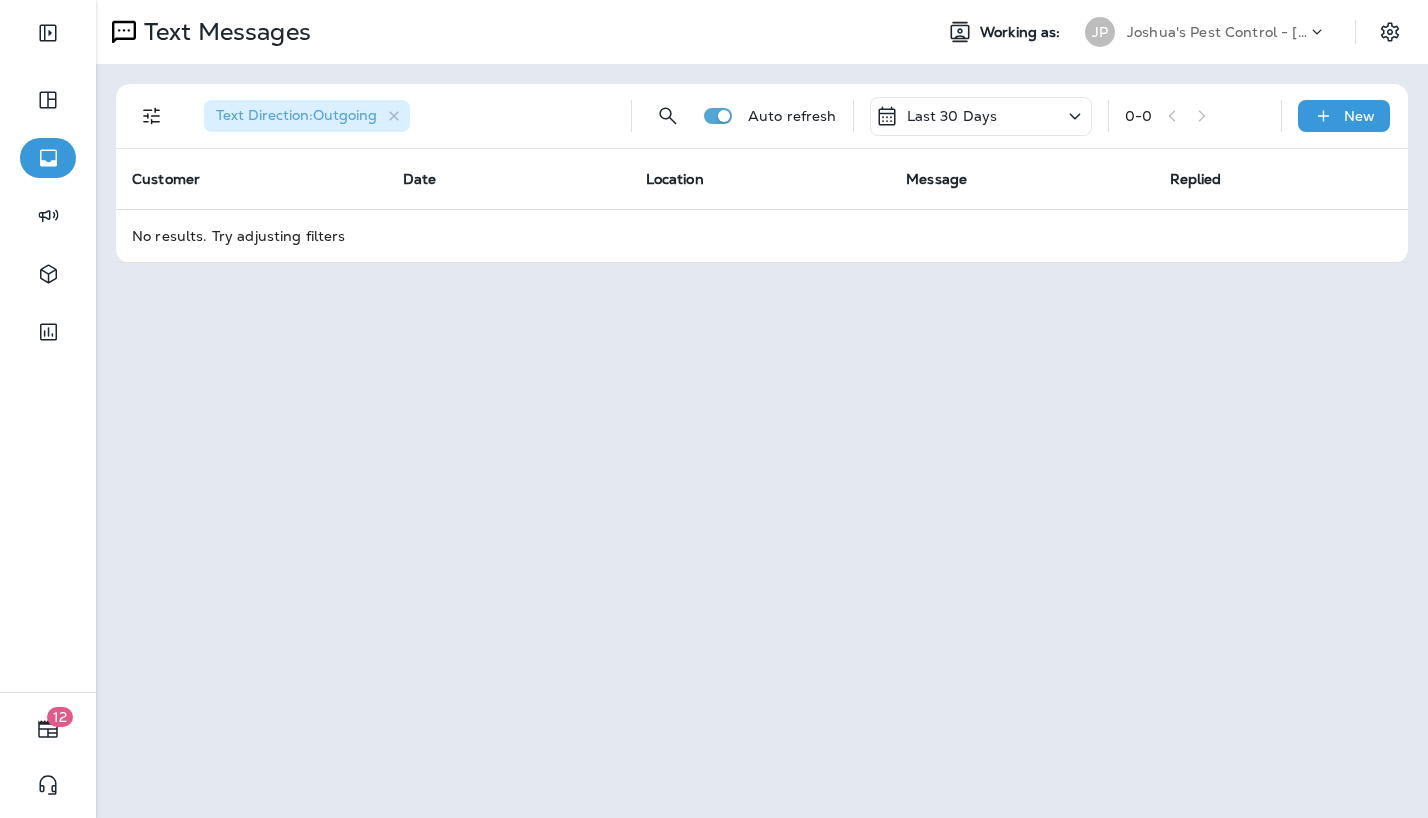 click 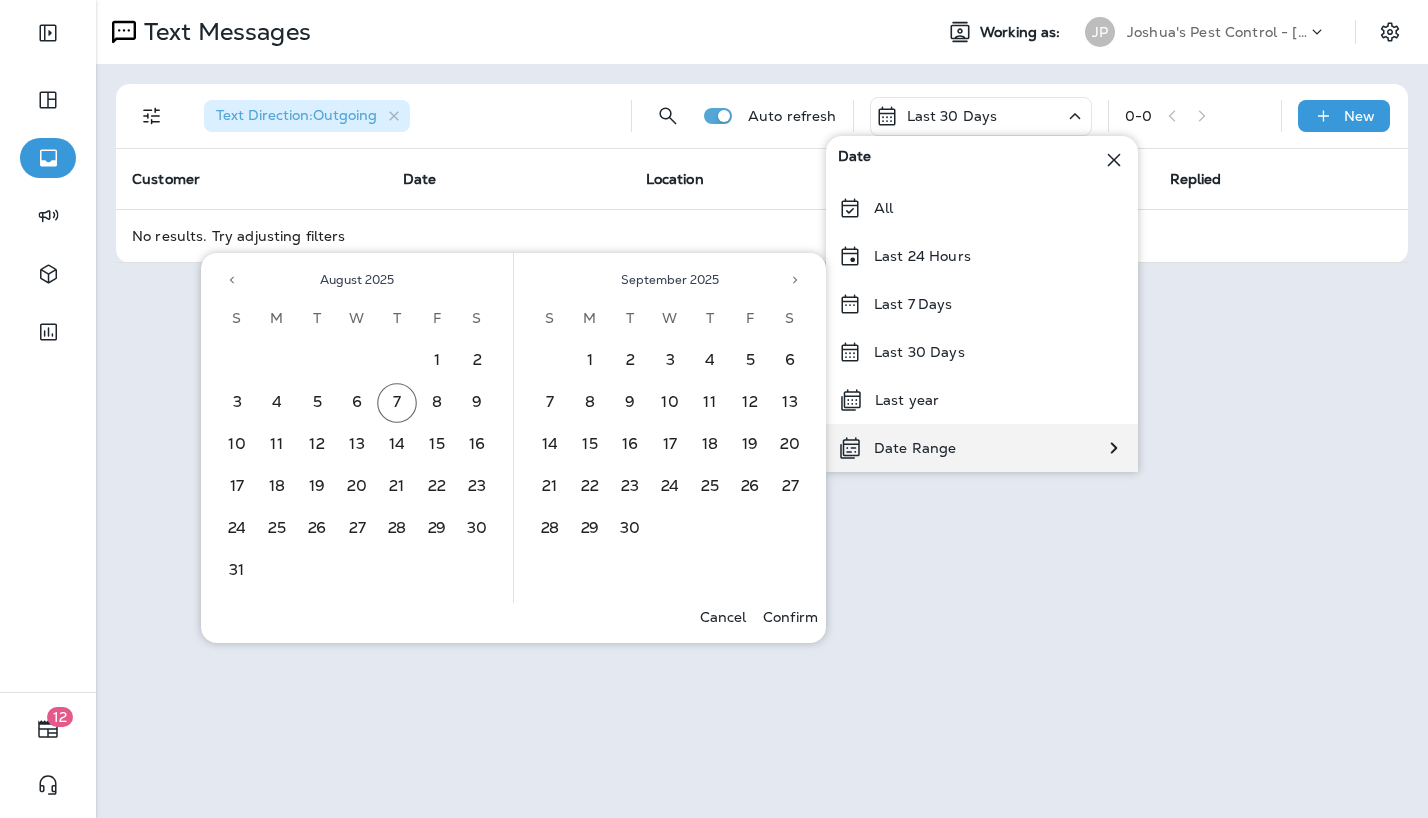 click on "Date Range" at bounding box center [897, 448] 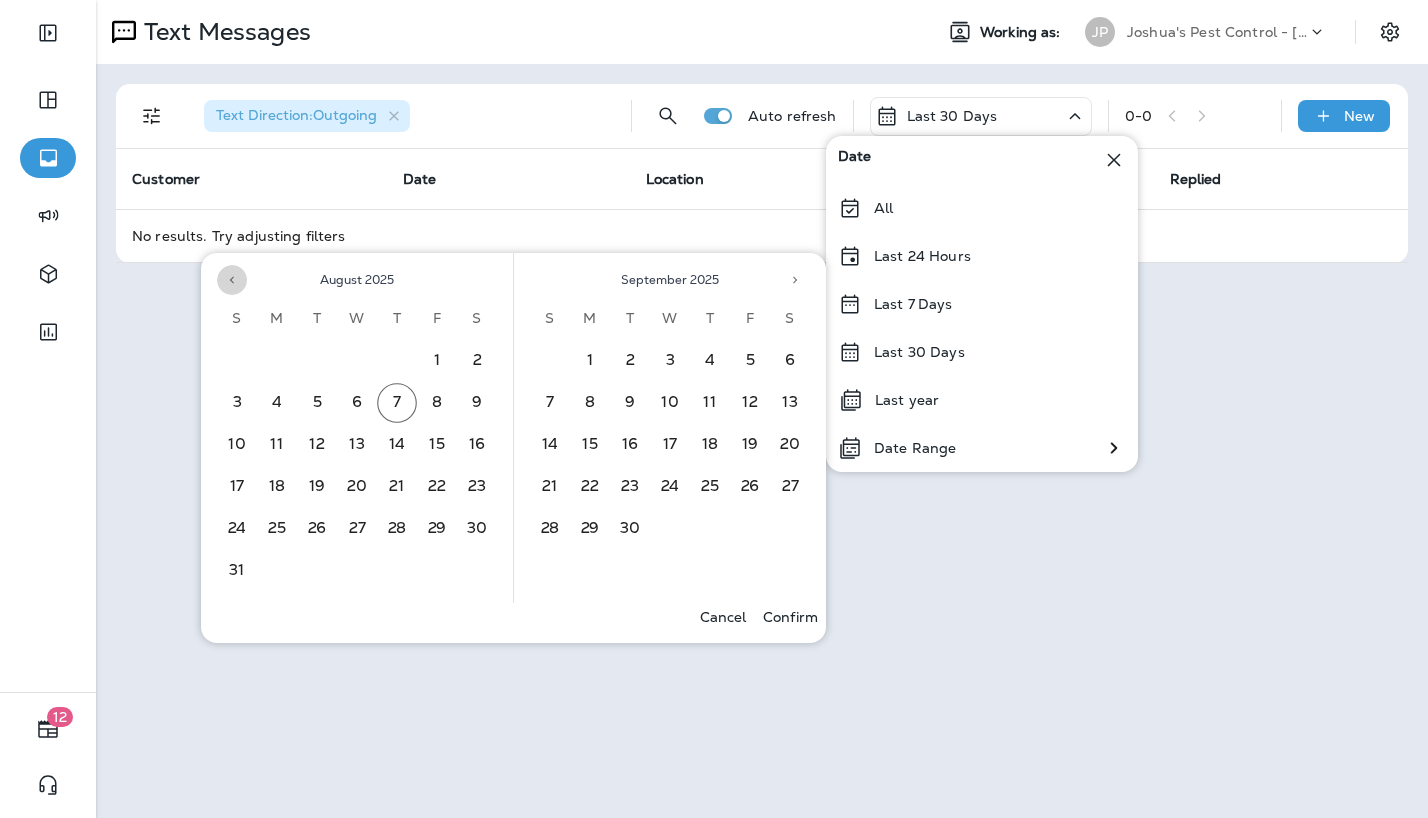 click 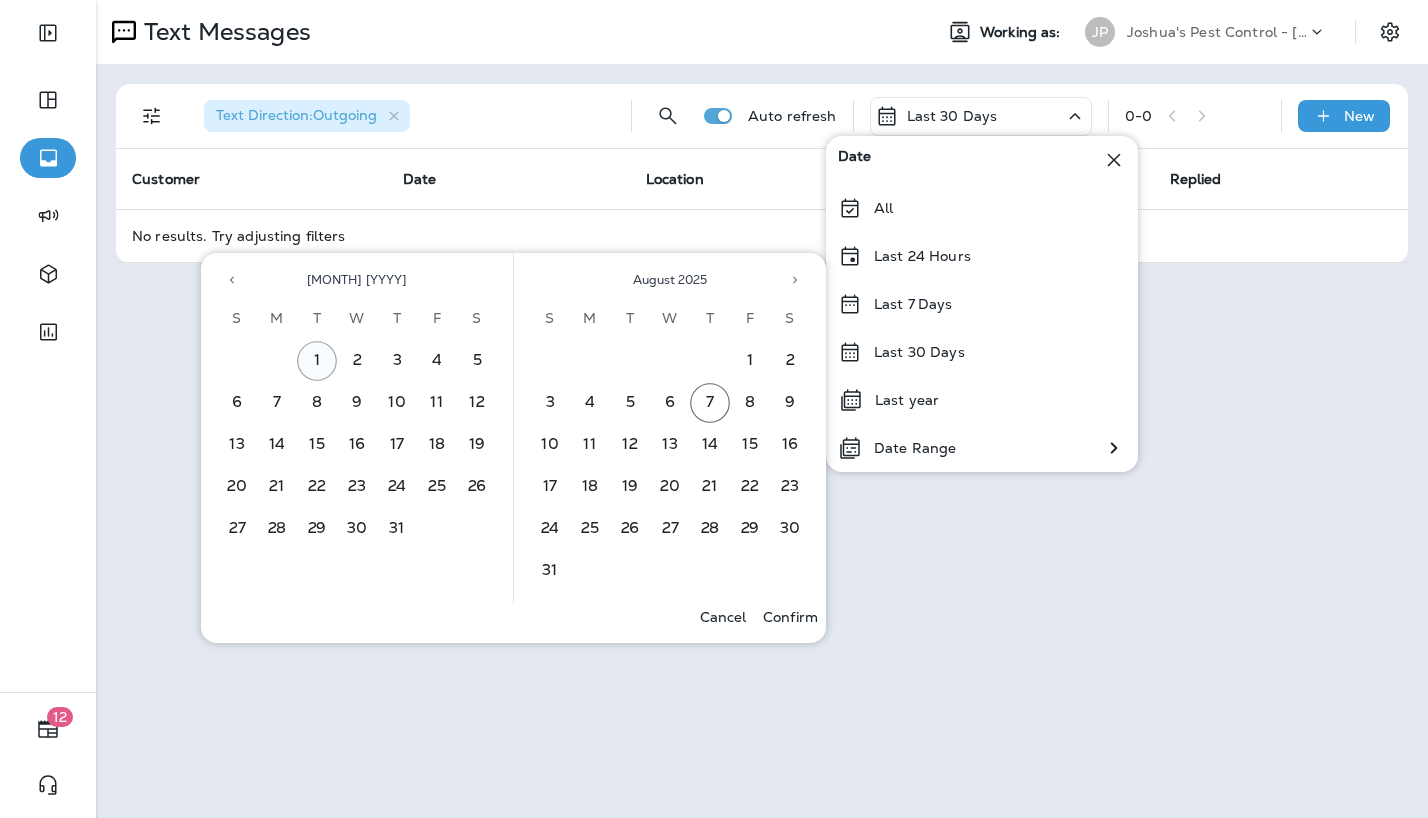 click on "1" at bounding box center [317, 361] 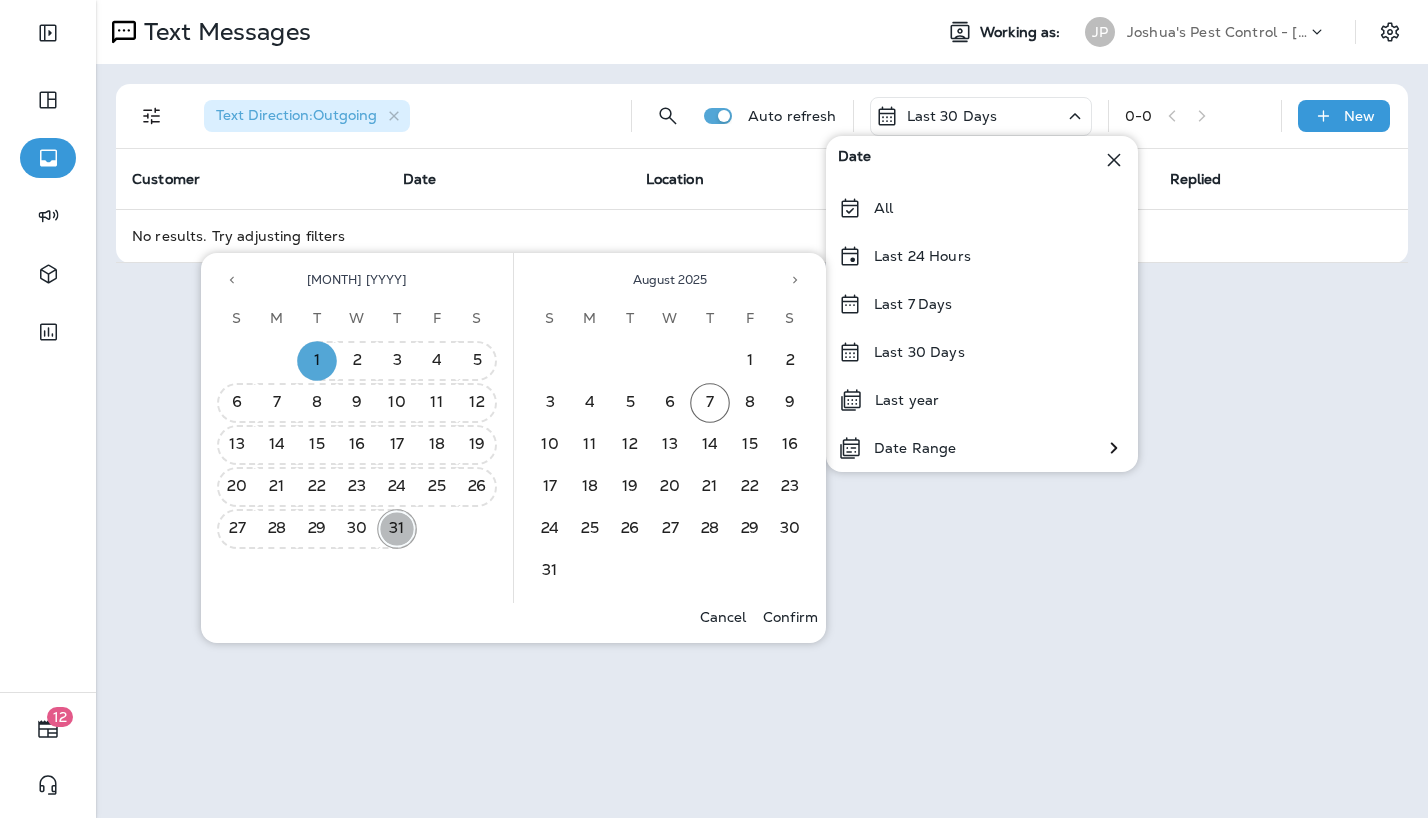 click on "31" at bounding box center (397, 529) 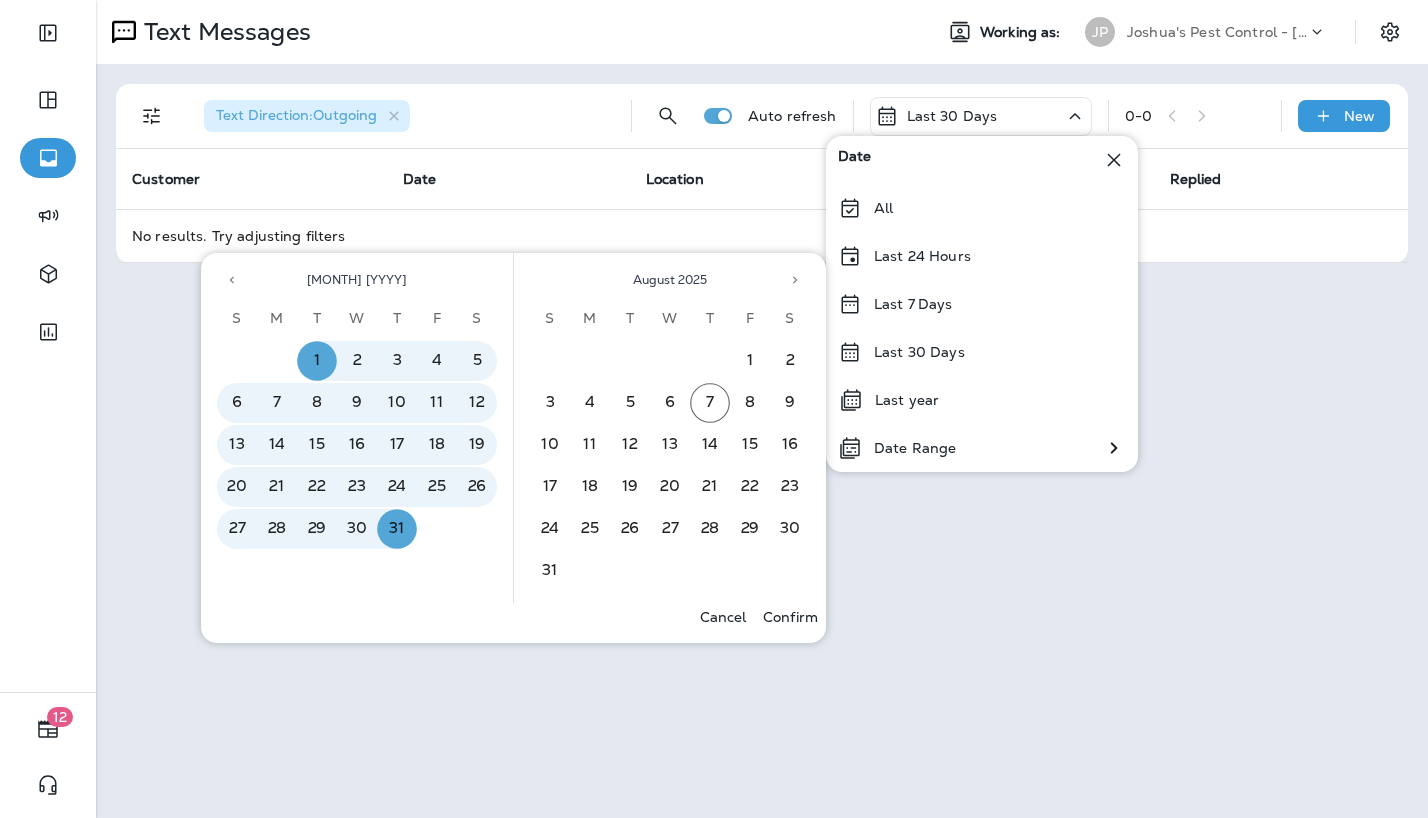 click on "Confirm" at bounding box center (790, 617) 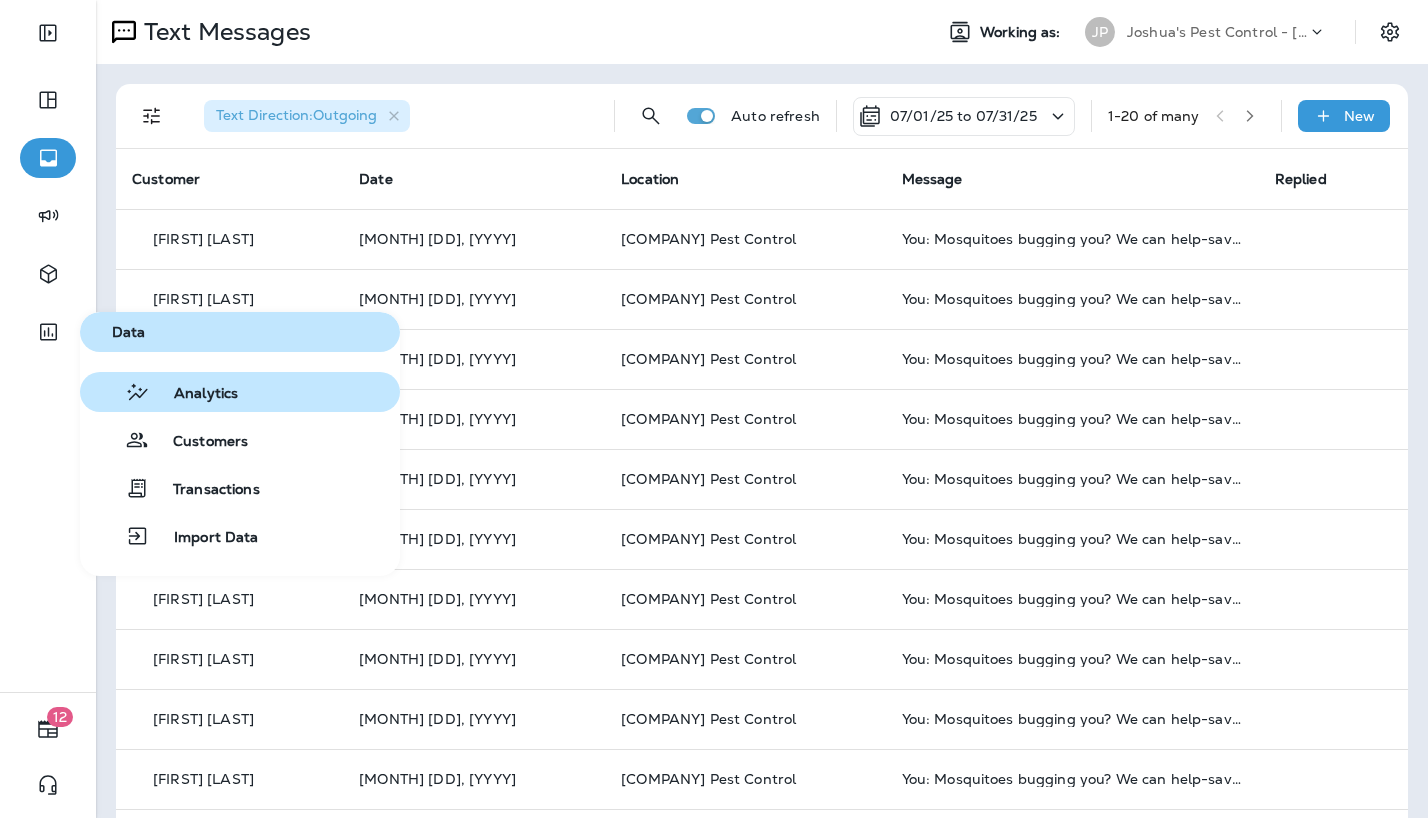 click on "Analytics" at bounding box center [194, 394] 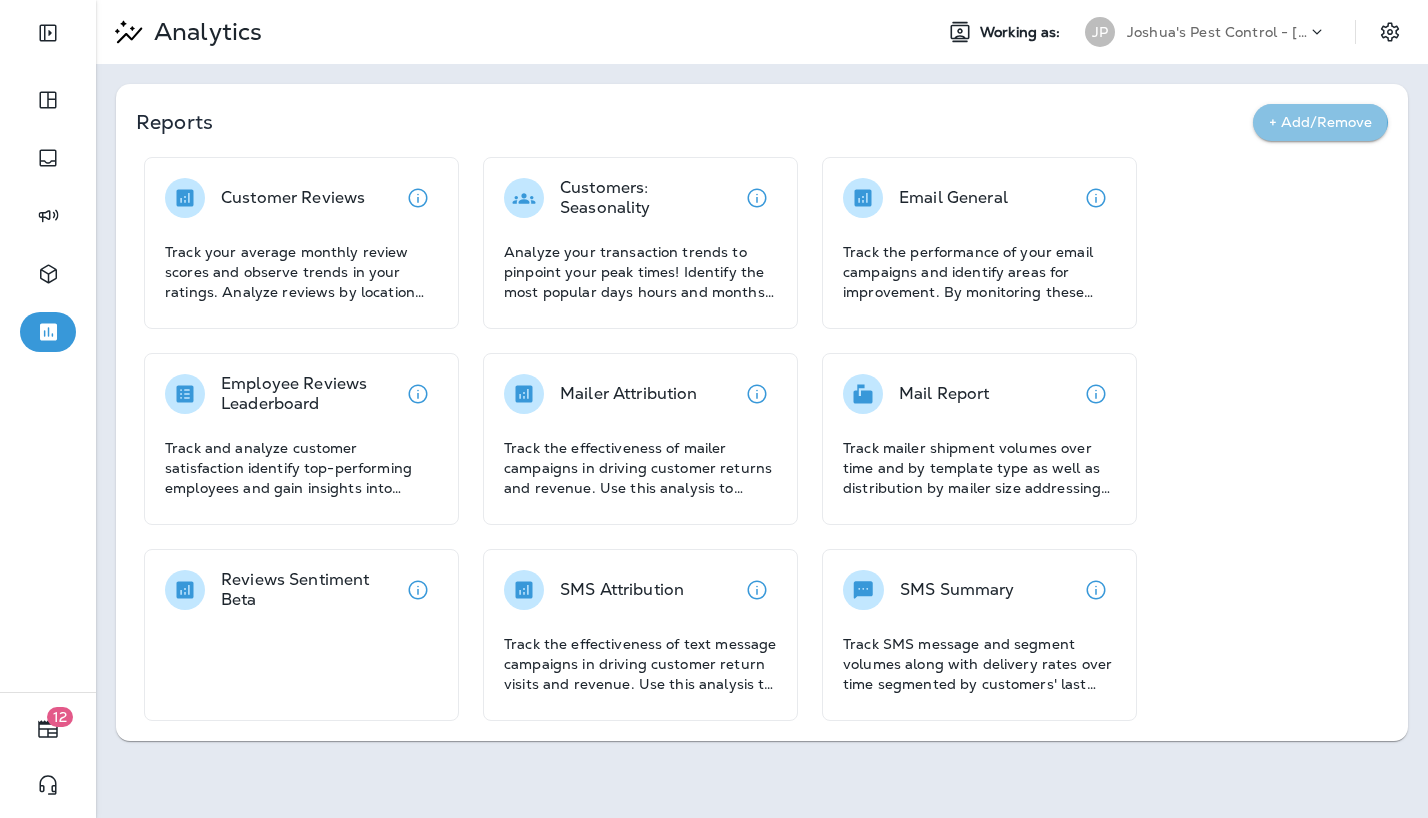 click on "+ Add/Remove" at bounding box center [1320, 122] 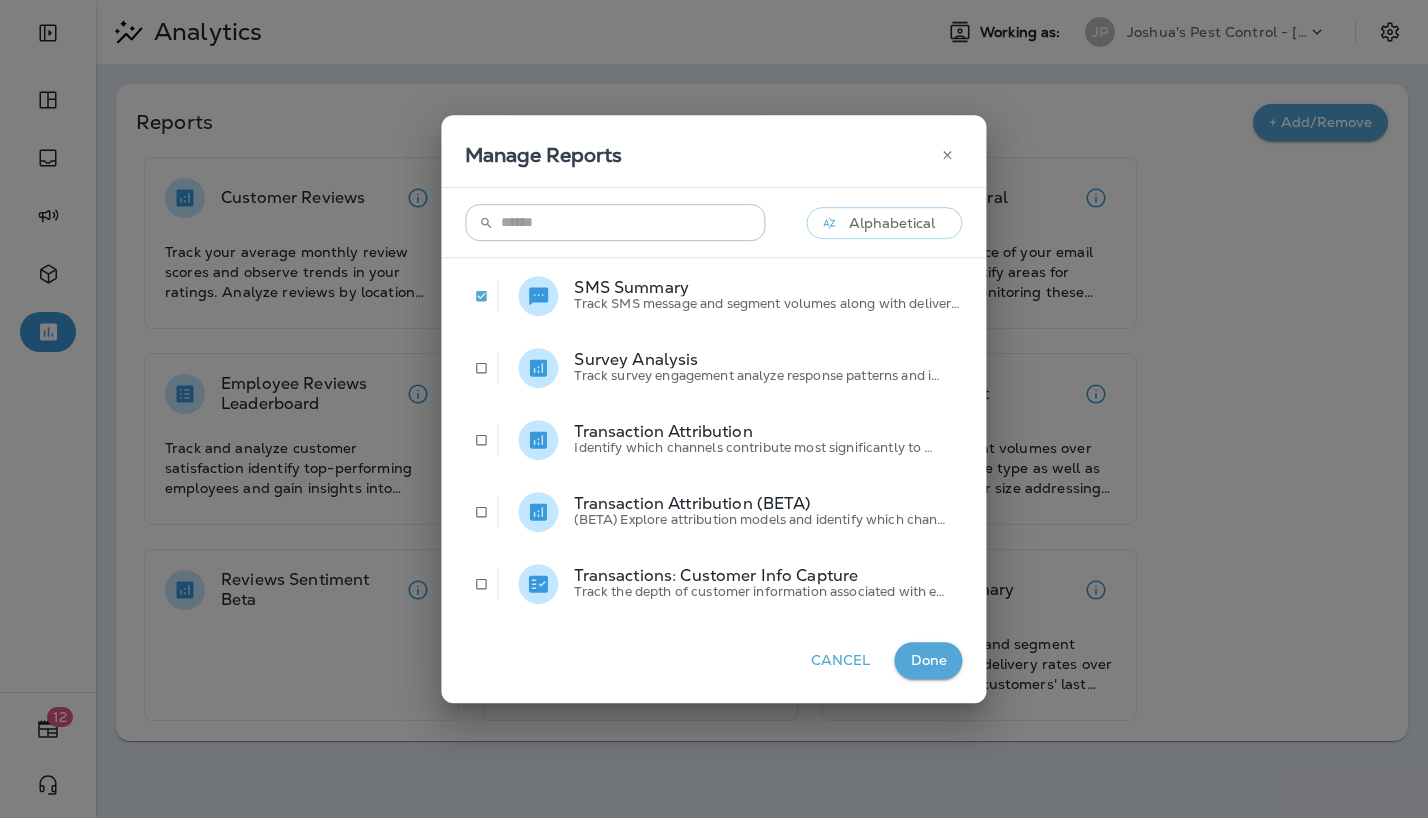 scroll, scrollTop: 656, scrollLeft: 0, axis: vertical 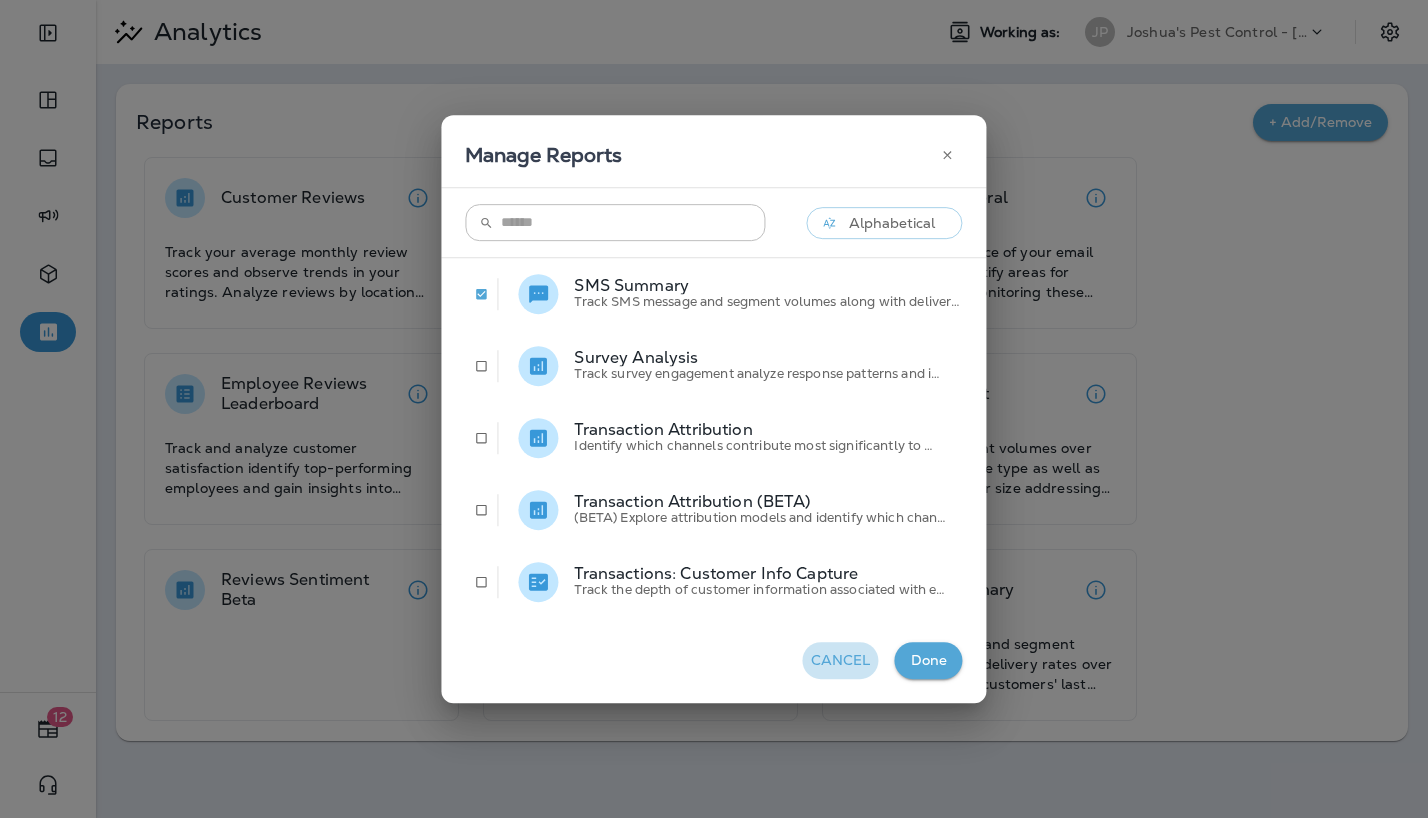 click on "Cancel" at bounding box center [841, 660] 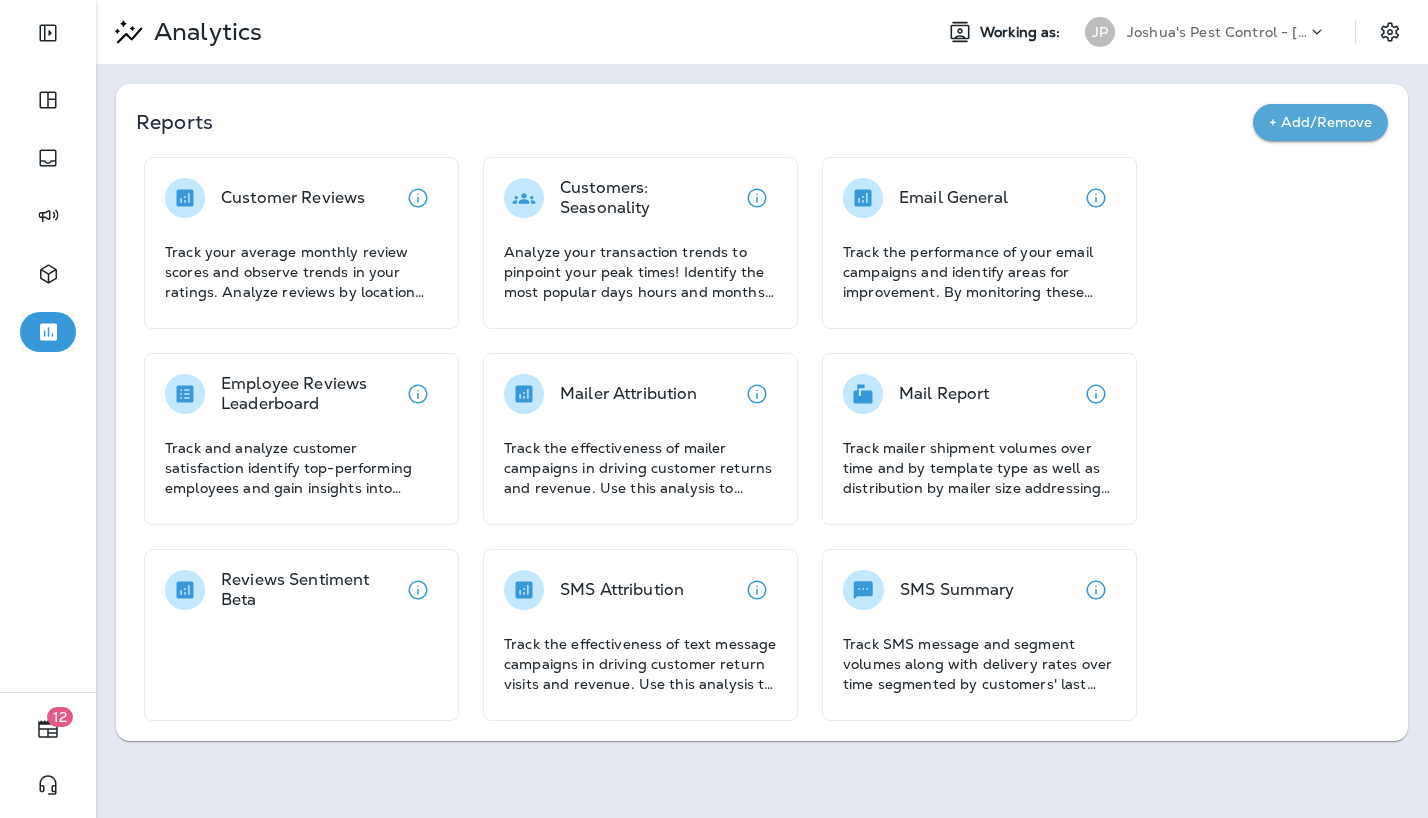 click on "Customer Reviews Track your average monthly review scores and observe trends in your ratings. Analyze reviews by location and view the average review score and the total number of reviews left each month. Use these insights to enhance customer satisfaction and improve your ratings.
Customers: Seasonality Analyze your transaction trends to pinpoint your peak times! Identify the most popular days hours and months for your business allowing you to optimize operations and maximize sales during these high-traffic periods Email General Track the performance of your email campaigns and identify areas for improvement. By monitoring these metrics, you can optimize your email campaigns to improve engagement and drive conversions. Employee Reviews Leaderboard Track and analyze customer satisfaction identify top-performing employees and gain insights into service quality across different locations and time periods. Mailer Attribution Mail Report Reviews Sentiment Beta SMS Attribution SMS Summary" at bounding box center (743, 439) 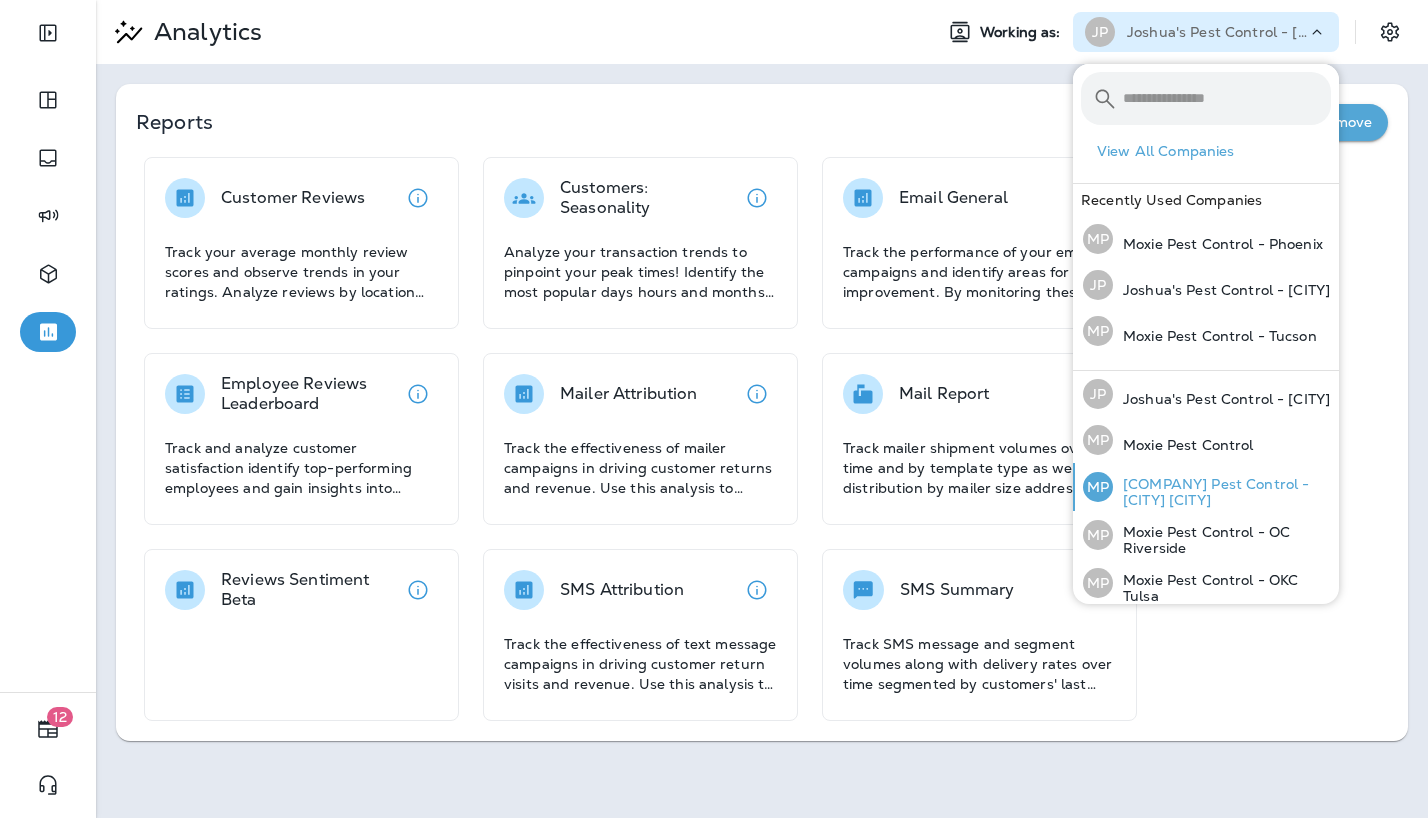 scroll, scrollTop: 201, scrollLeft: 0, axis: vertical 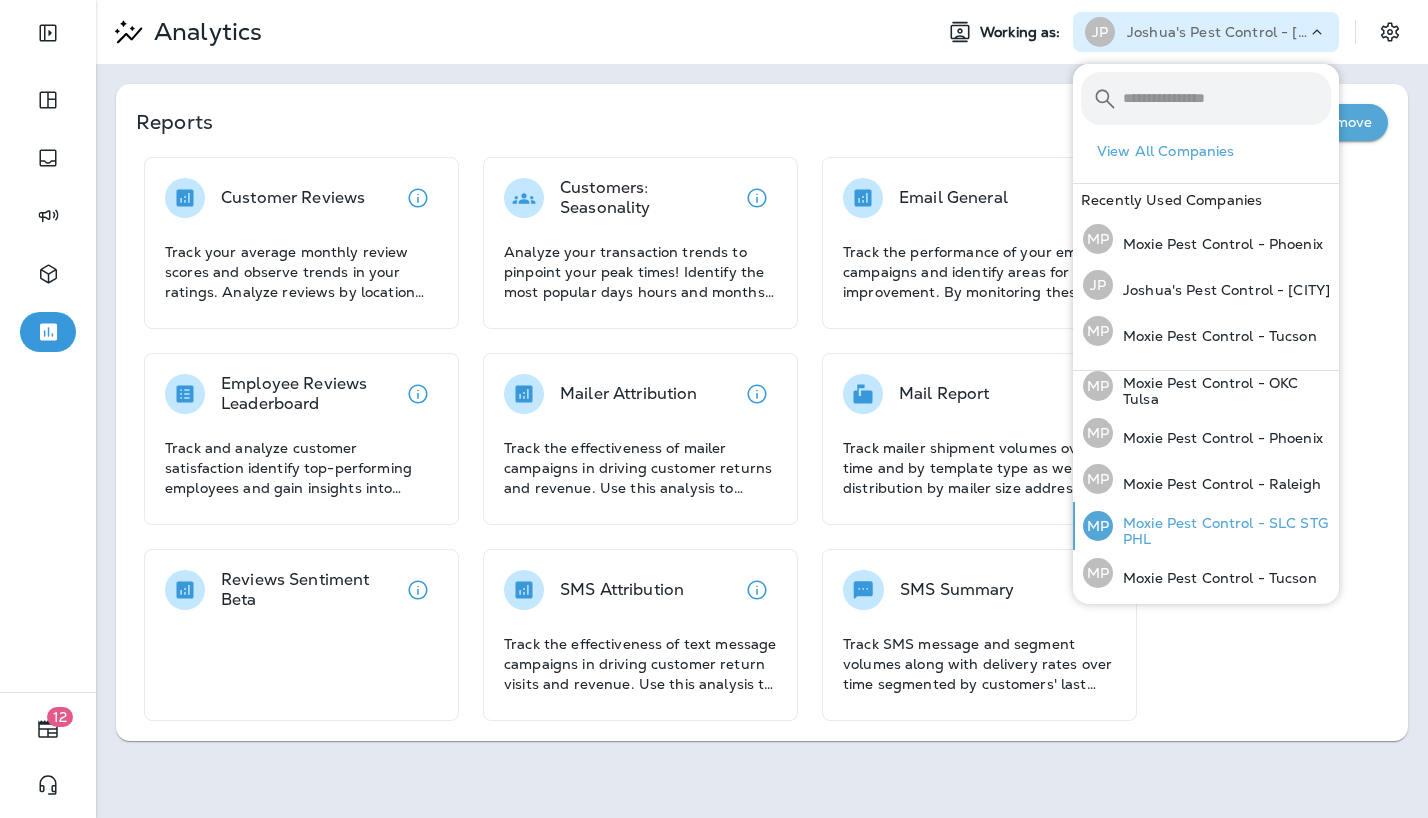 click on "Moxie Pest Control - SLC STG PHL" at bounding box center [1222, 531] 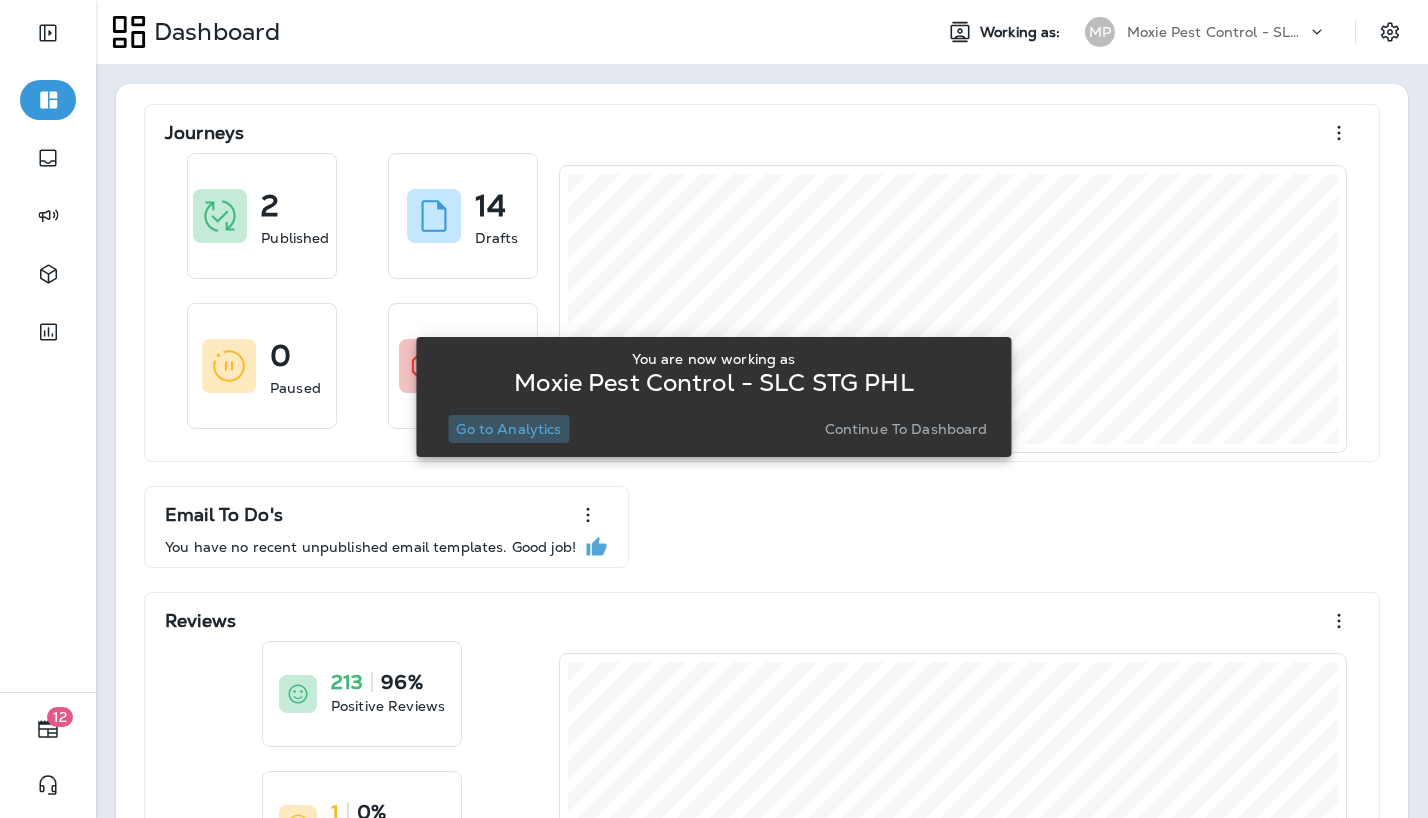click on "Go to Analytics" at bounding box center (508, 429) 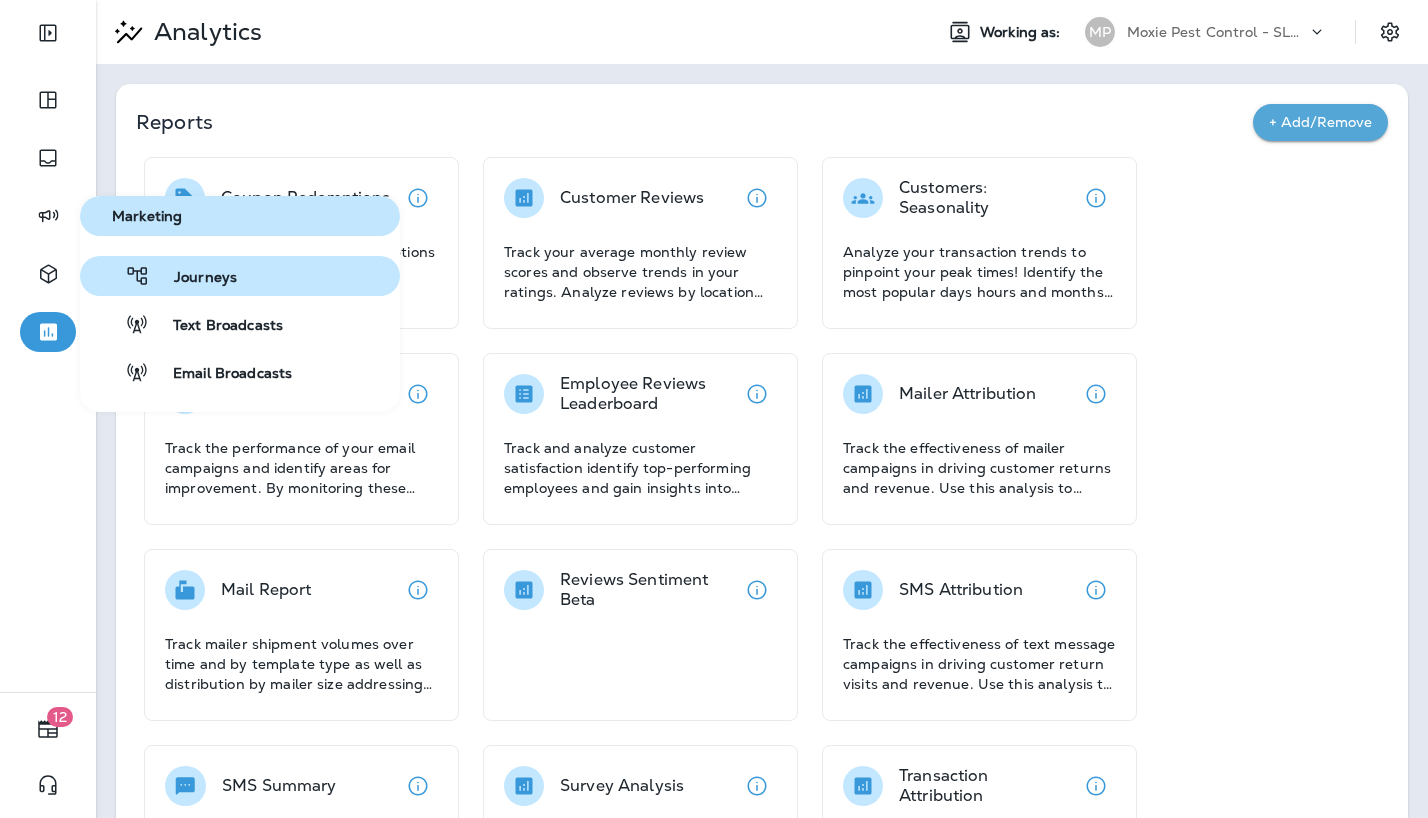 click 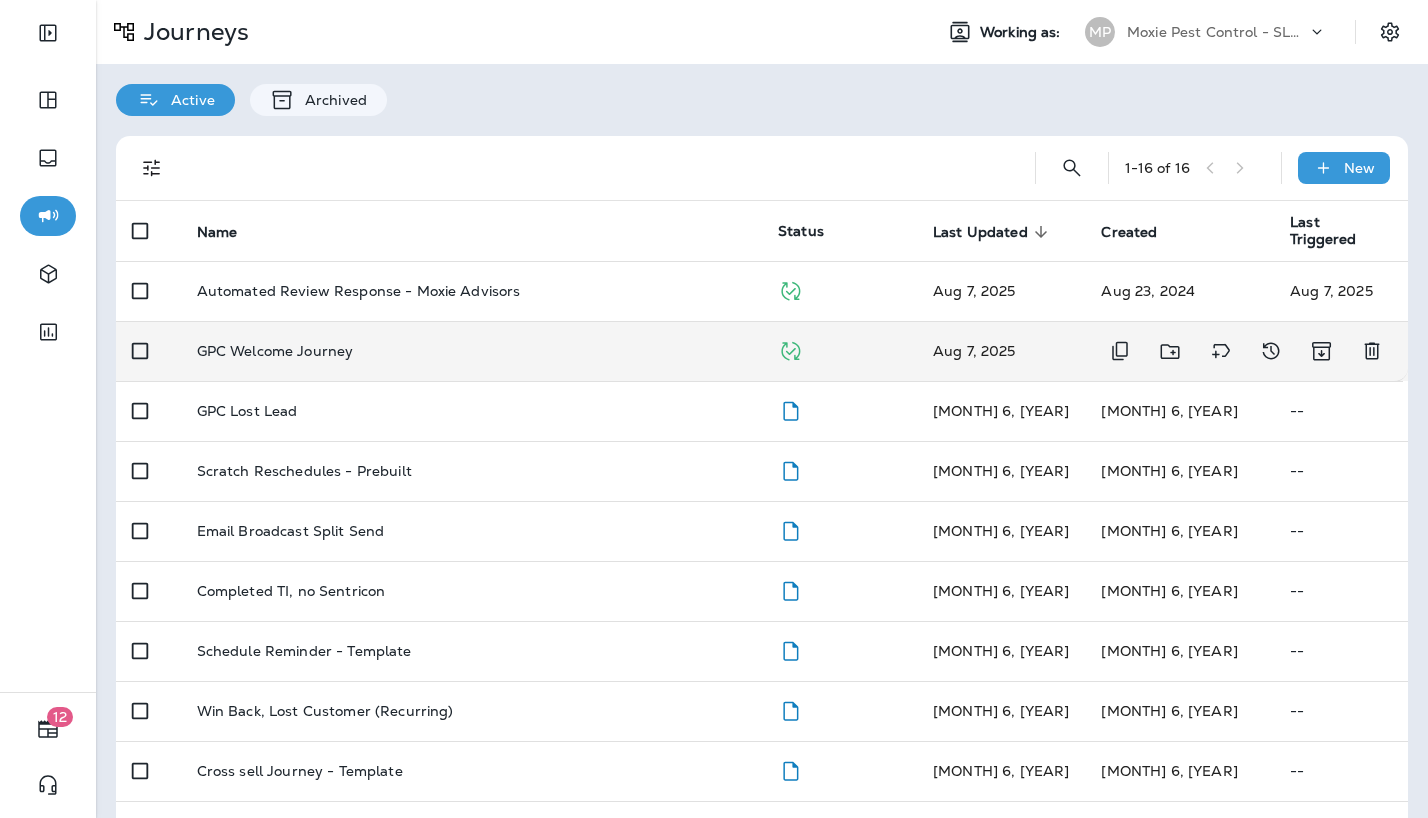 click on "GPC Welcome Journey" at bounding box center [471, 351] 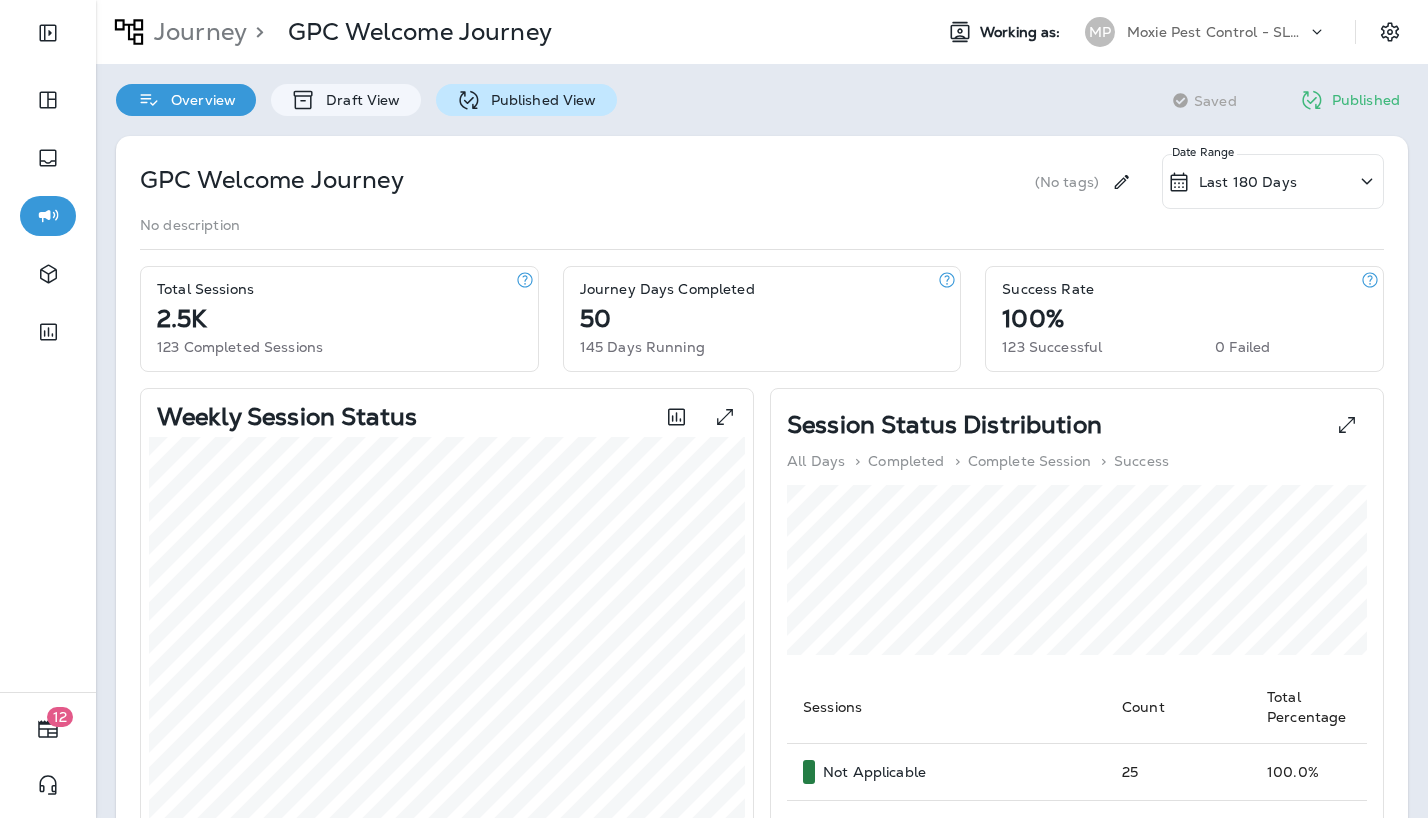 click on "Published View" at bounding box center [526, 100] 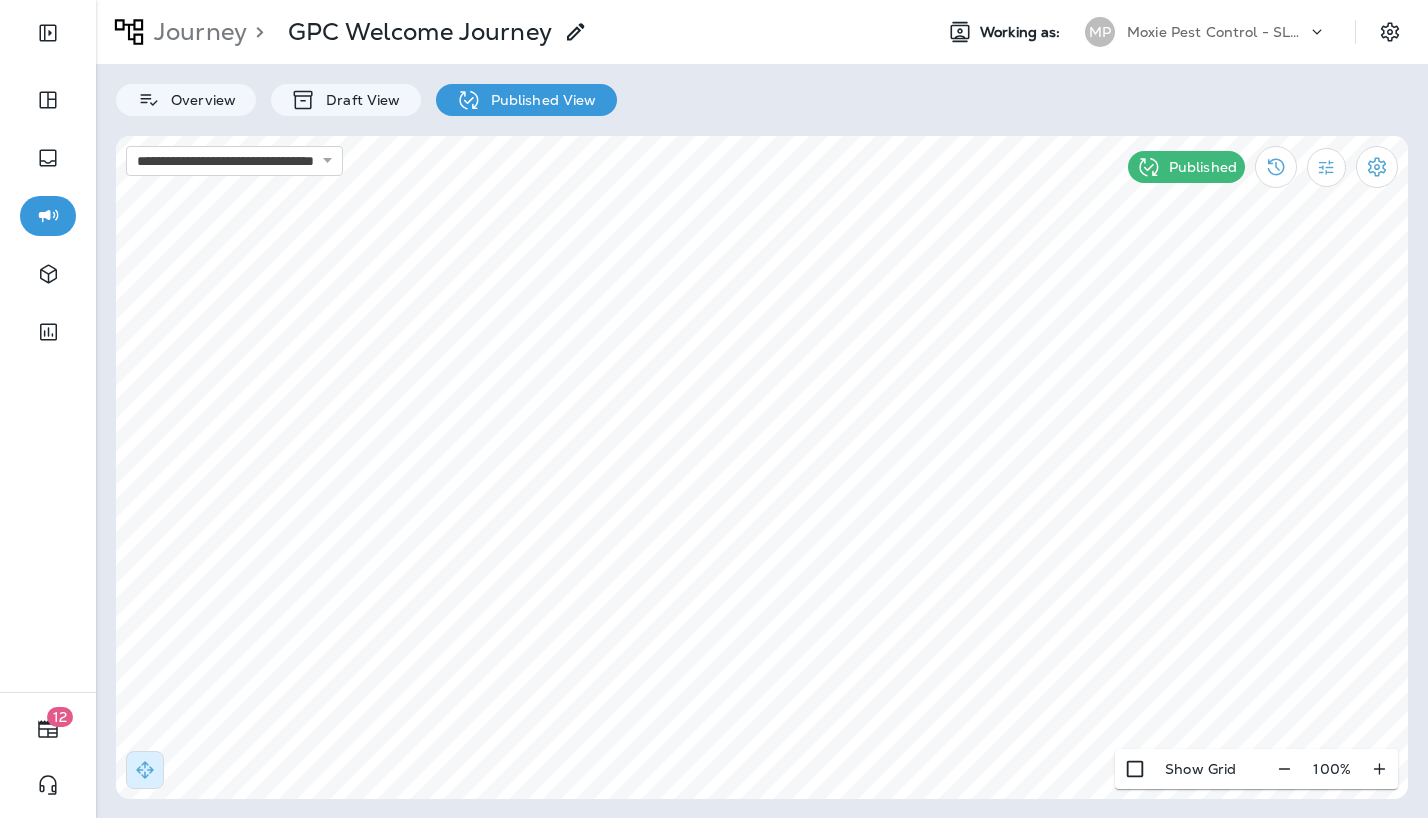 select on "*" 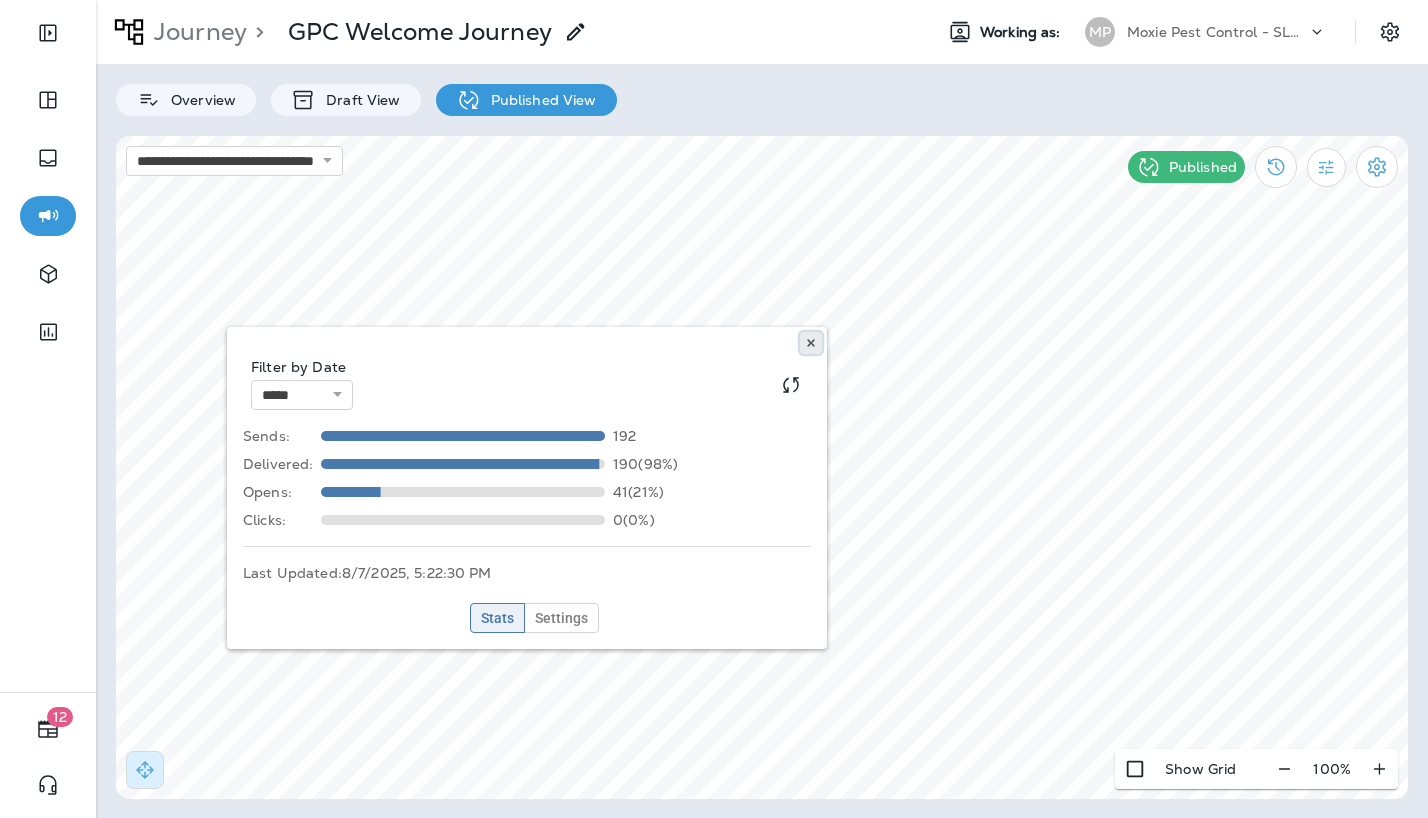 click 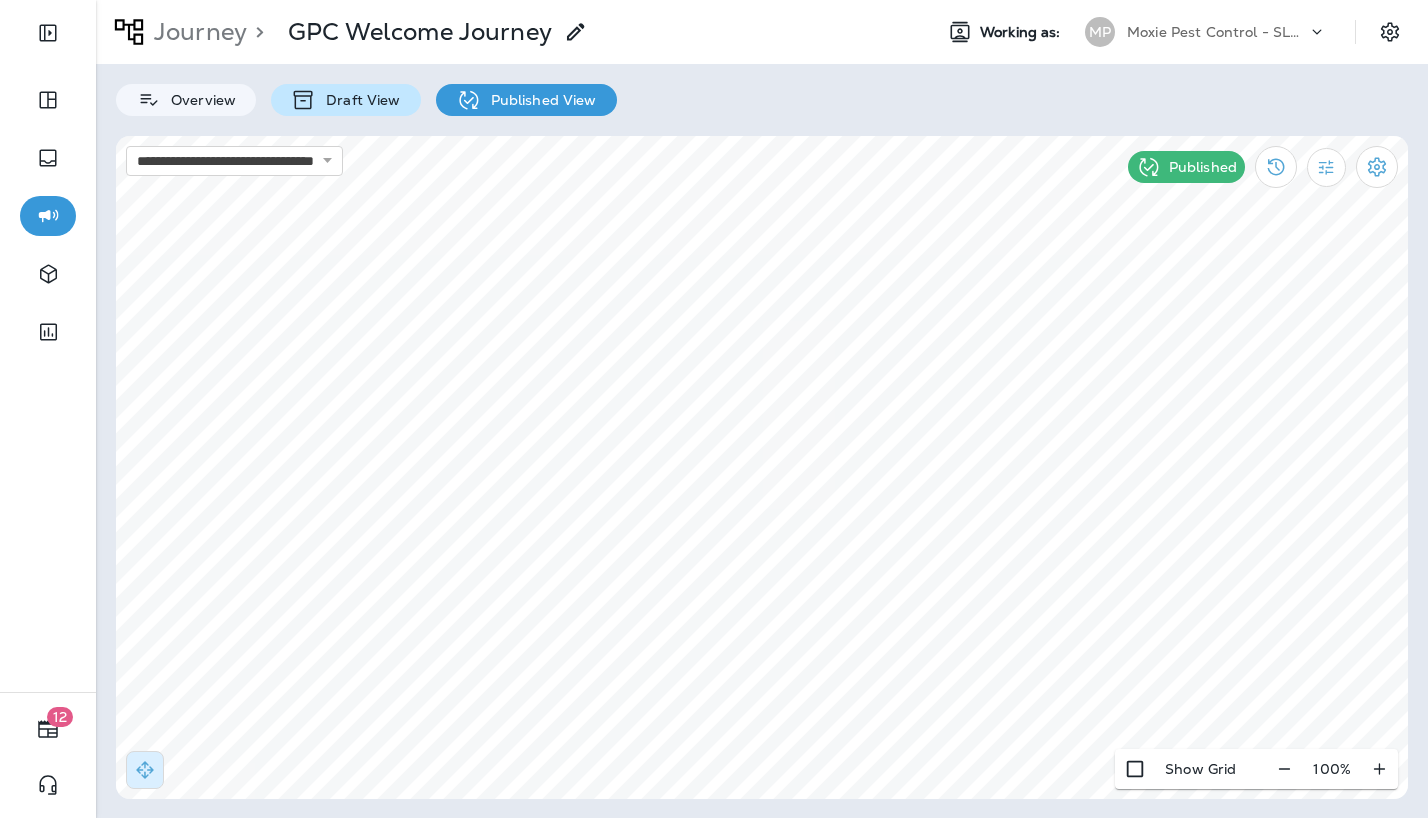 click on "Draft View" at bounding box center (358, 100) 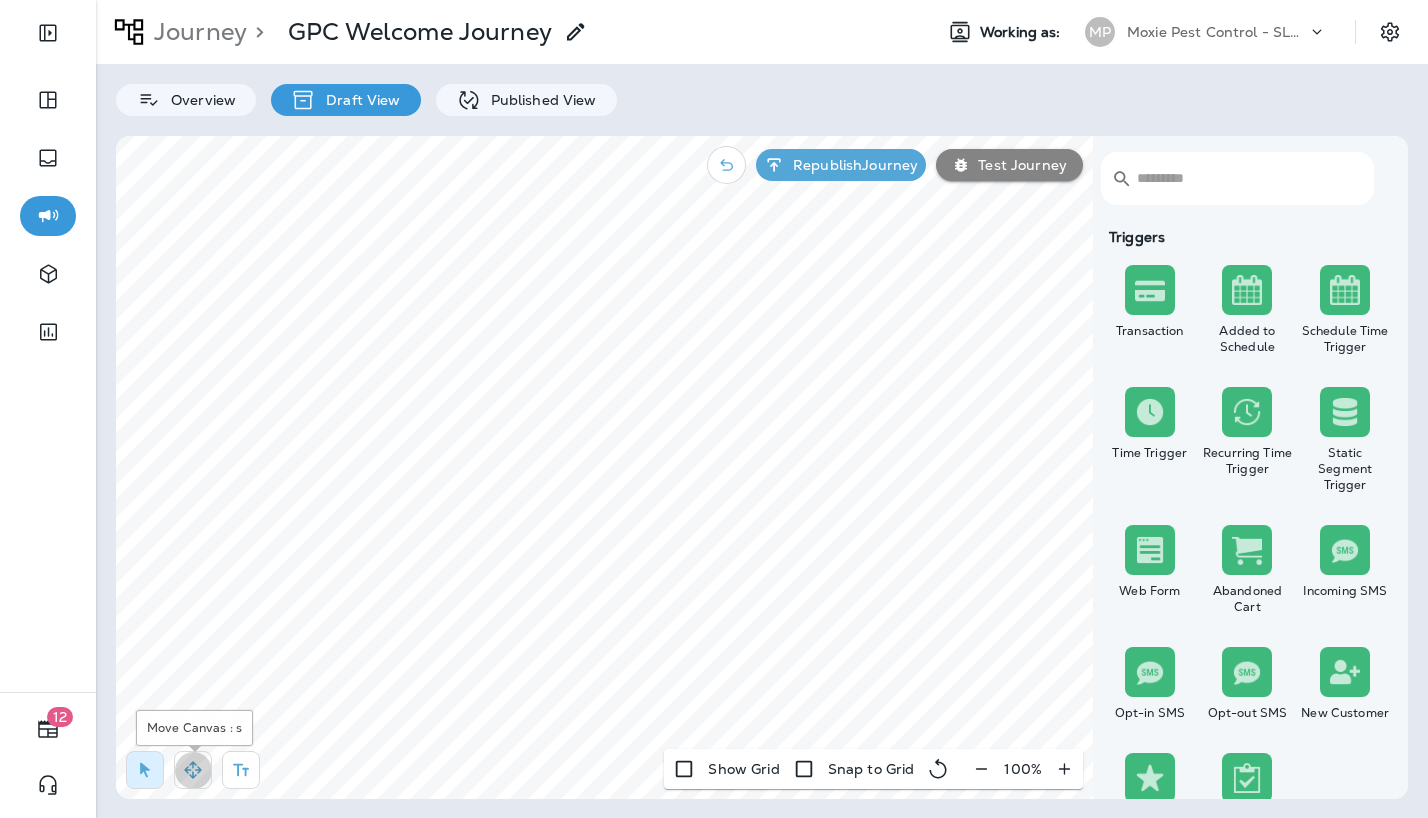 click 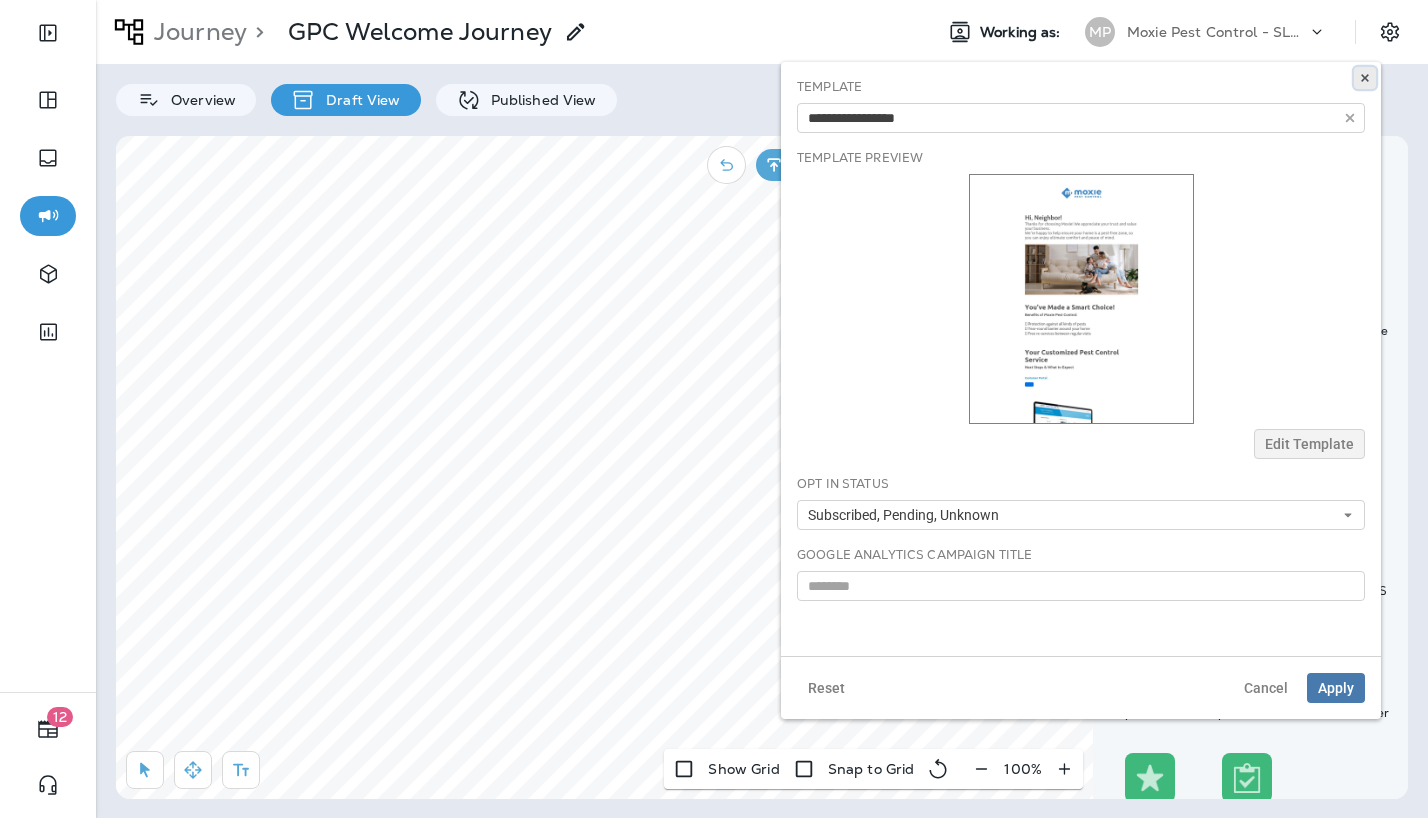 click 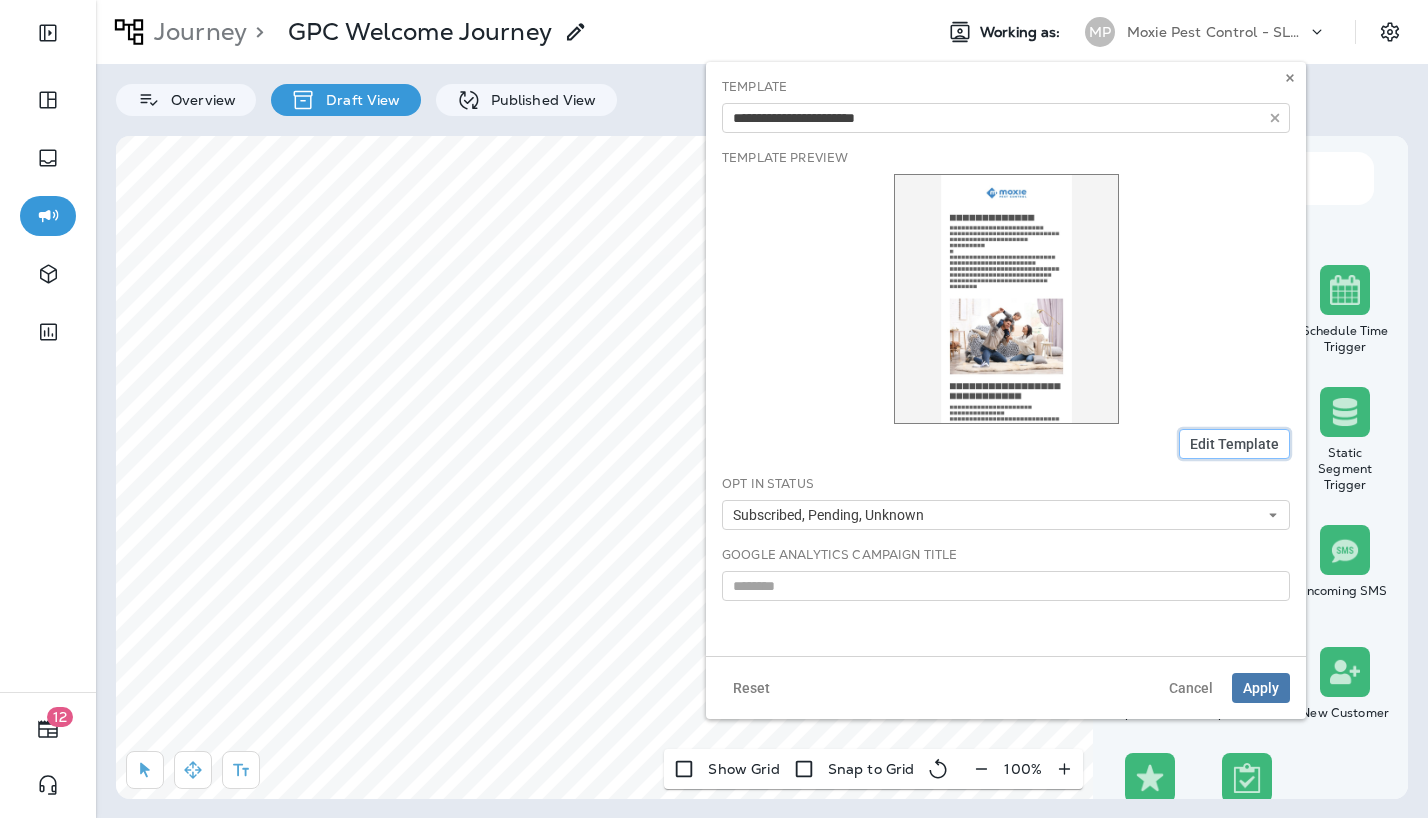 click on "Edit Template" at bounding box center [1234, 444] 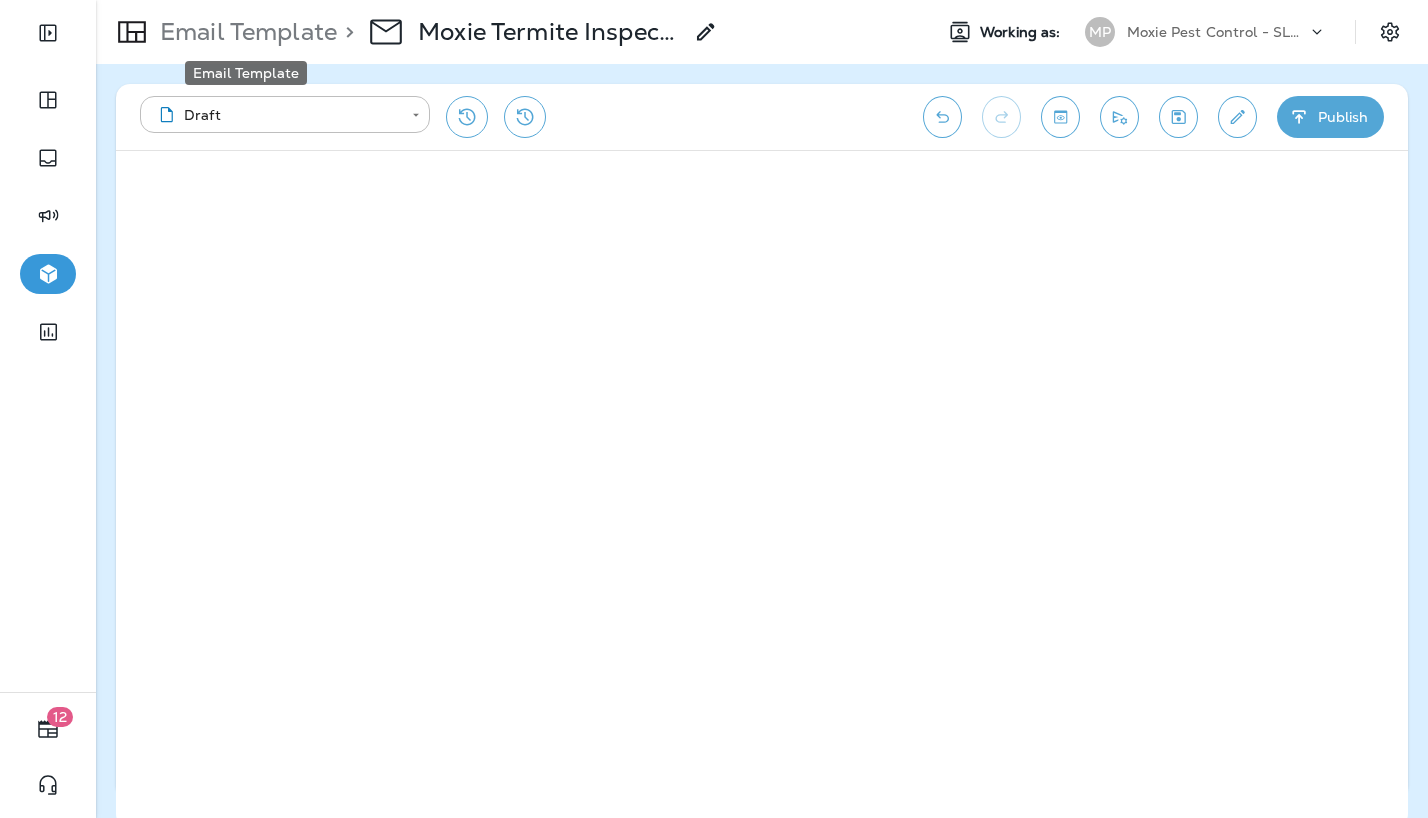 click on "Email Template" at bounding box center (244, 32) 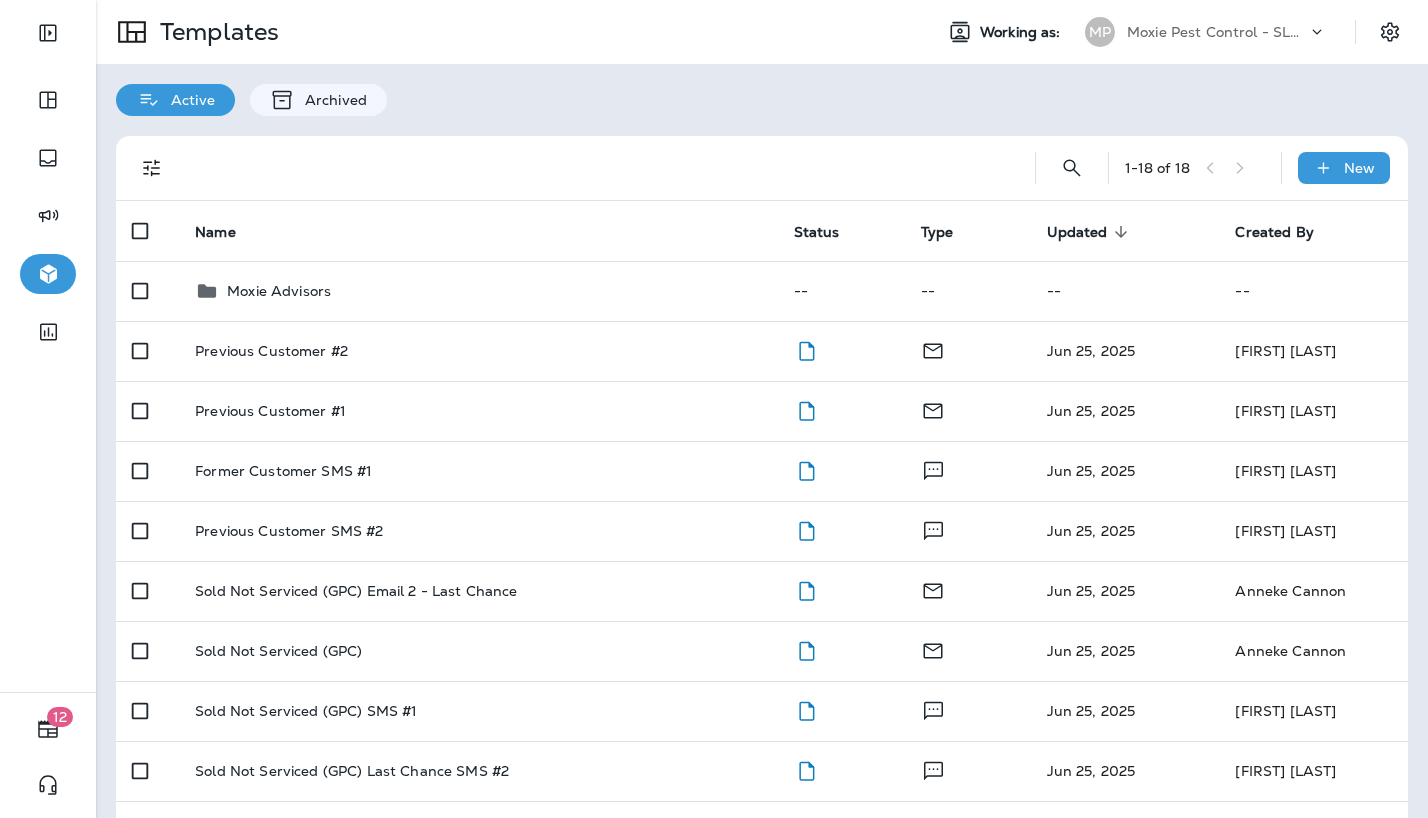 click on "Active Archived" at bounding box center [762, 90] 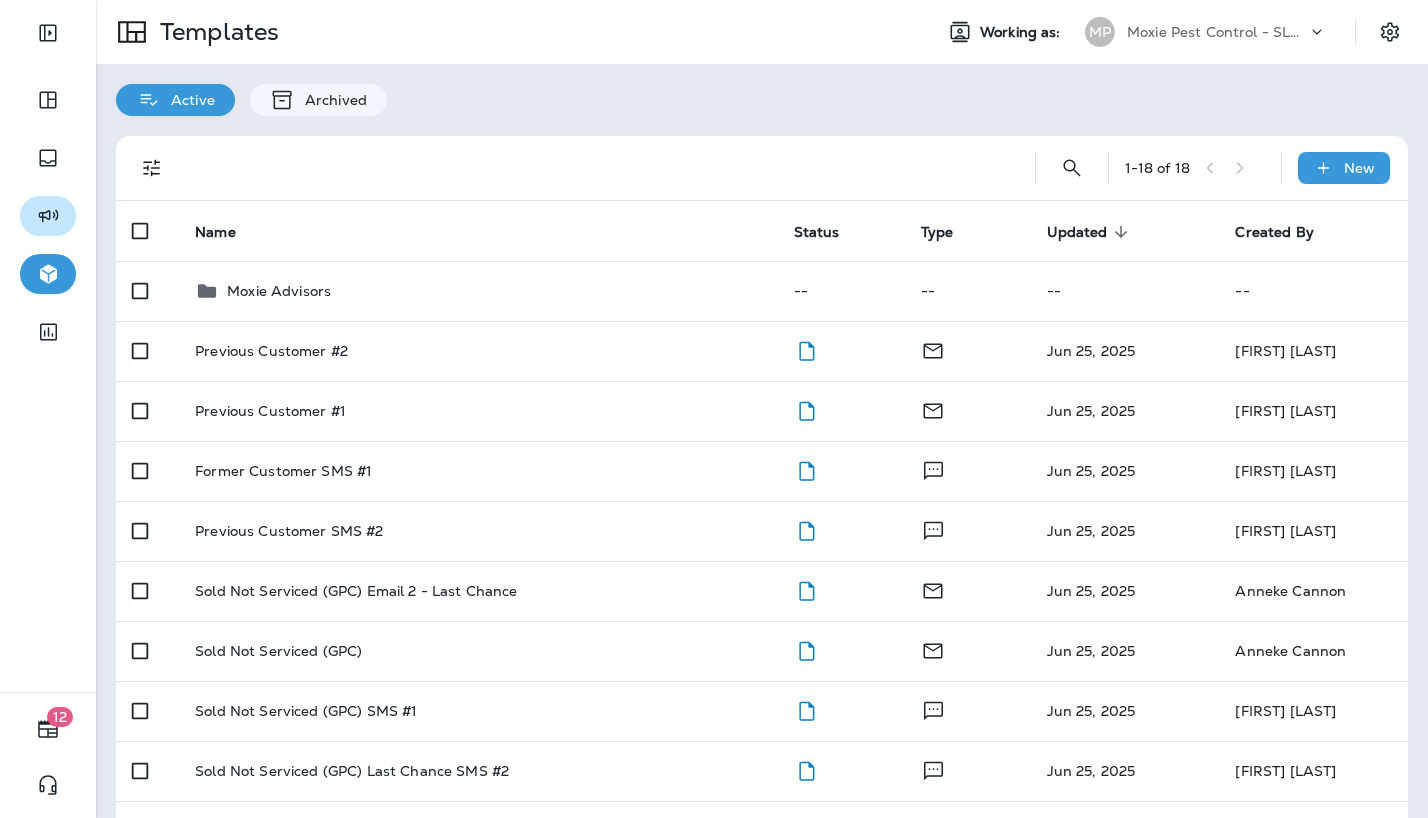 click 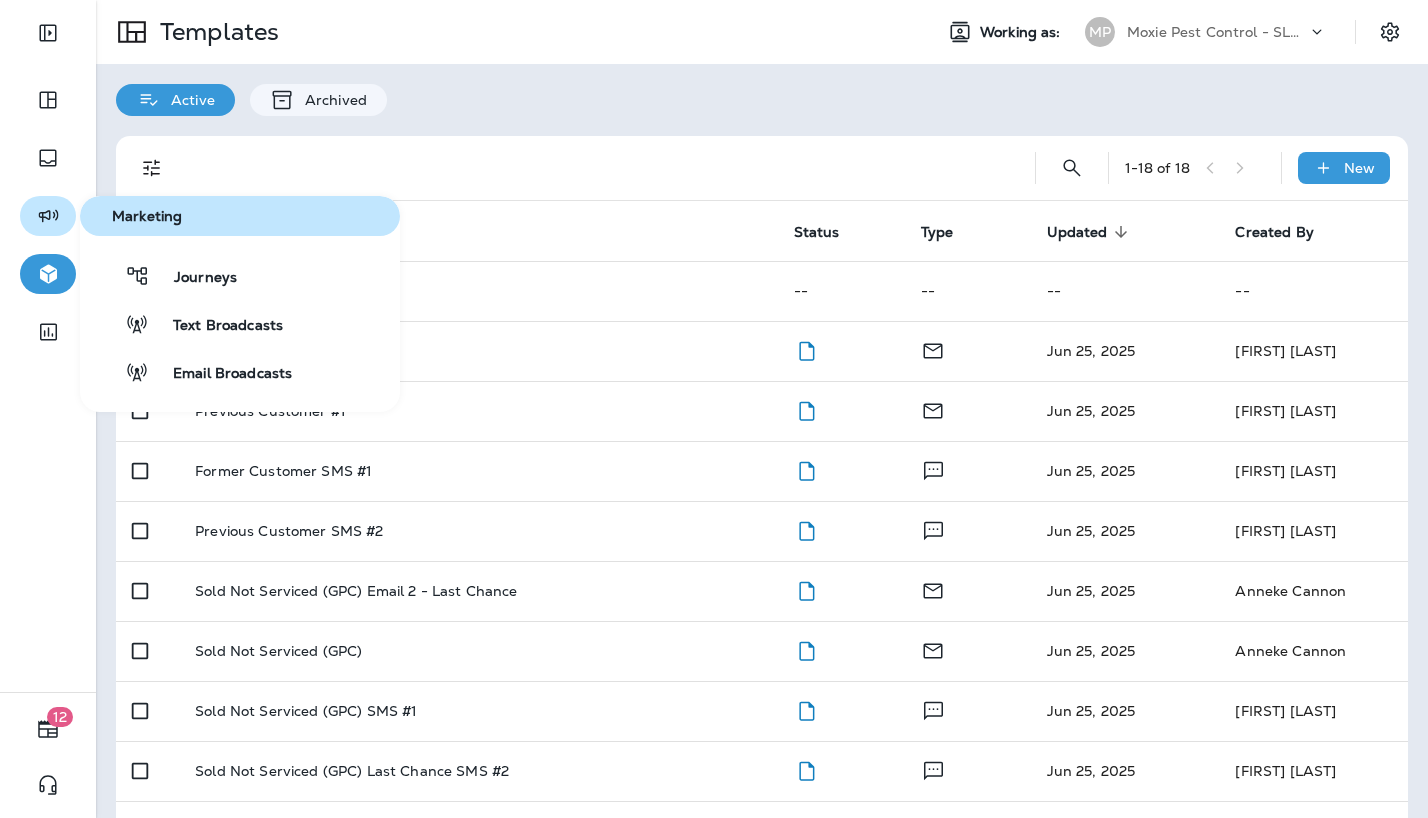 click 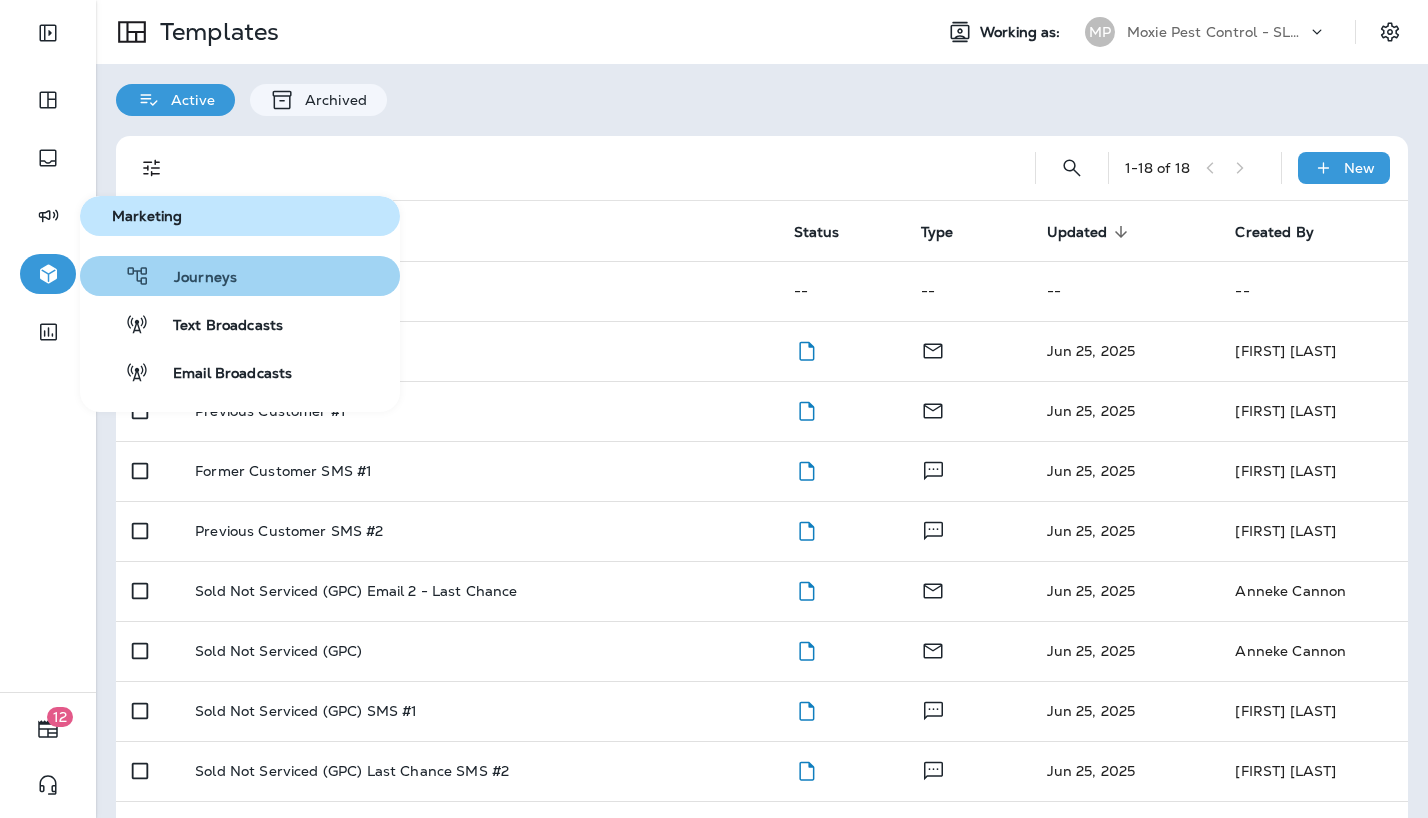 click on "Journeys" at bounding box center [193, 278] 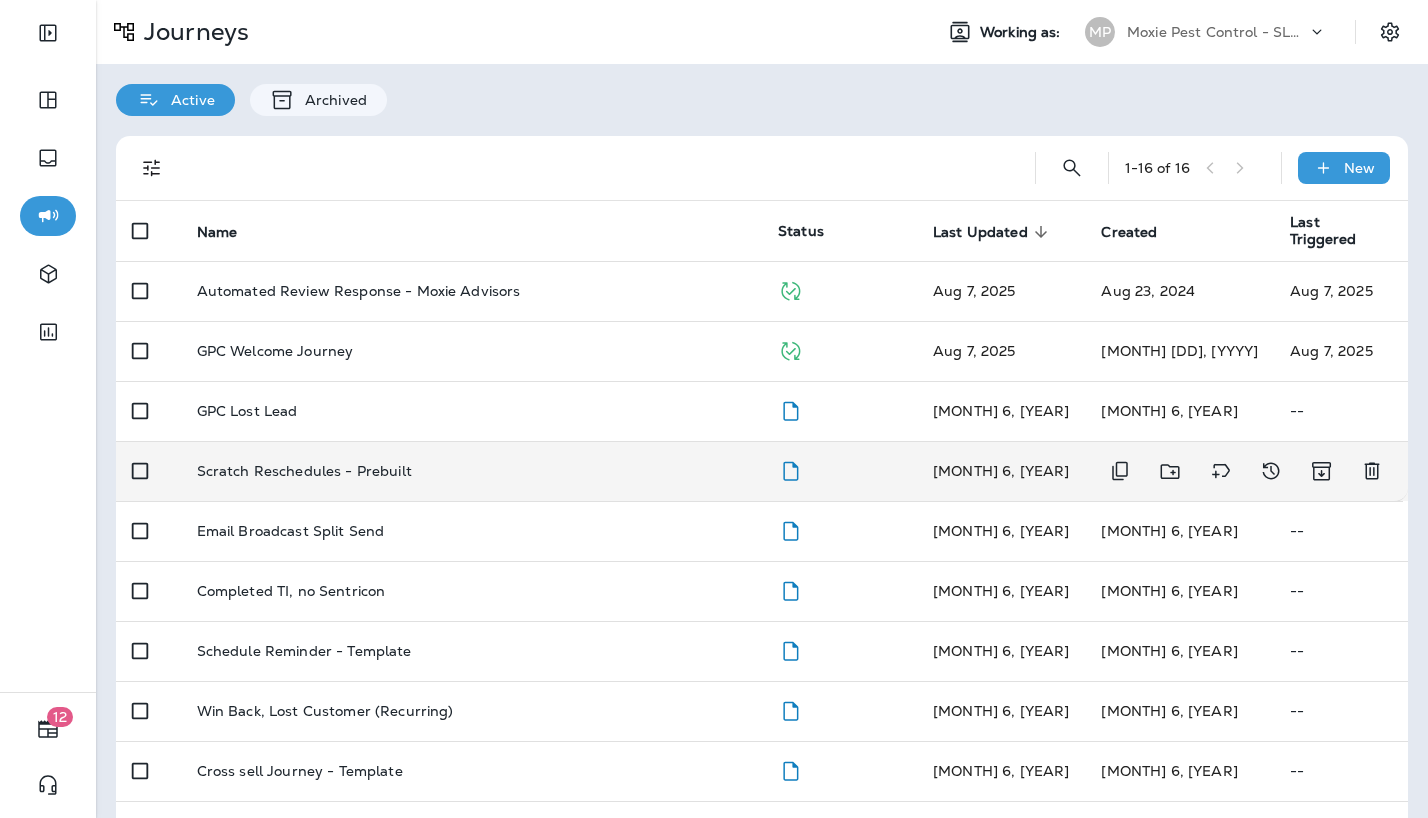 click on "Scratch Reschedules - Prebuilt" at bounding box center [471, 471] 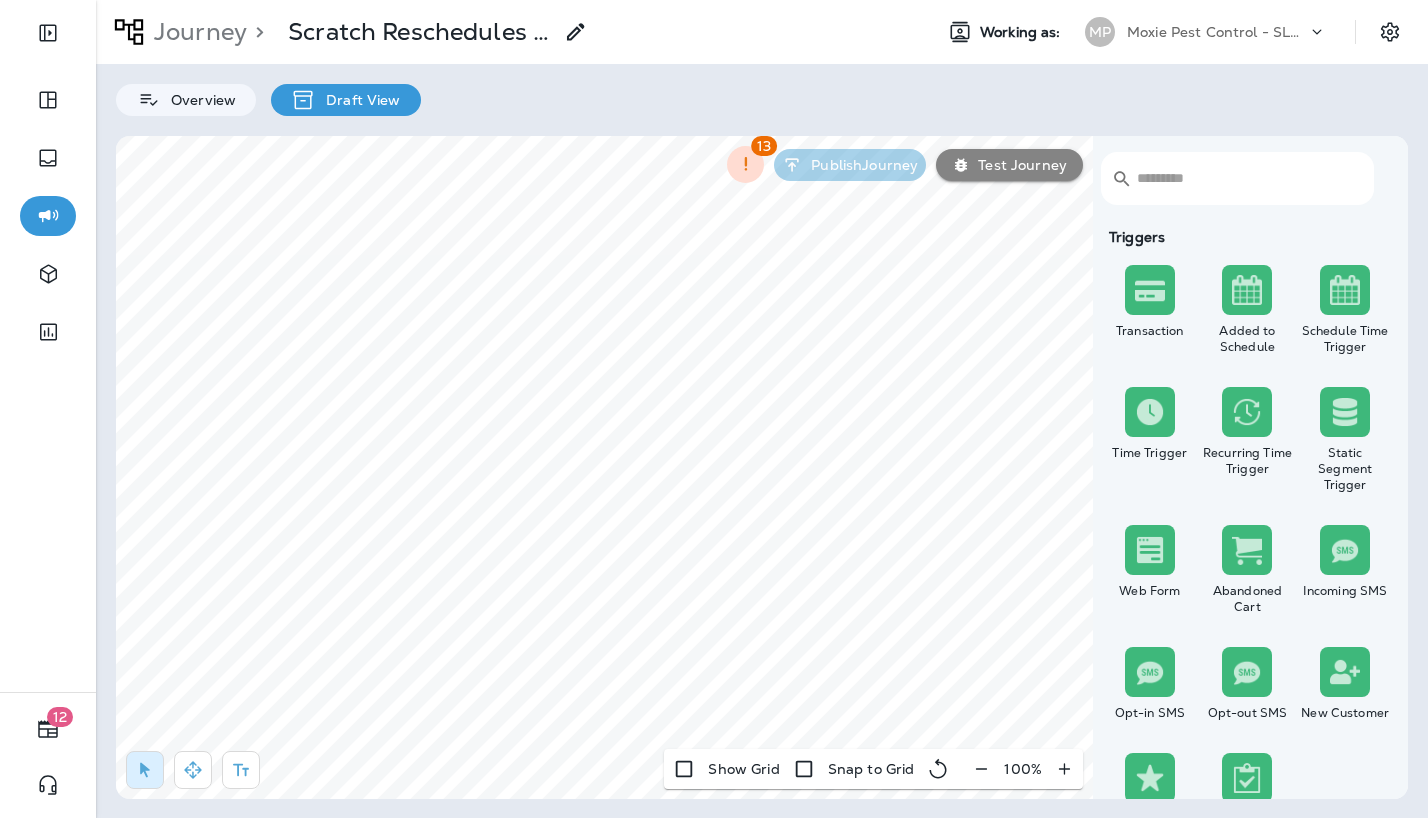 click 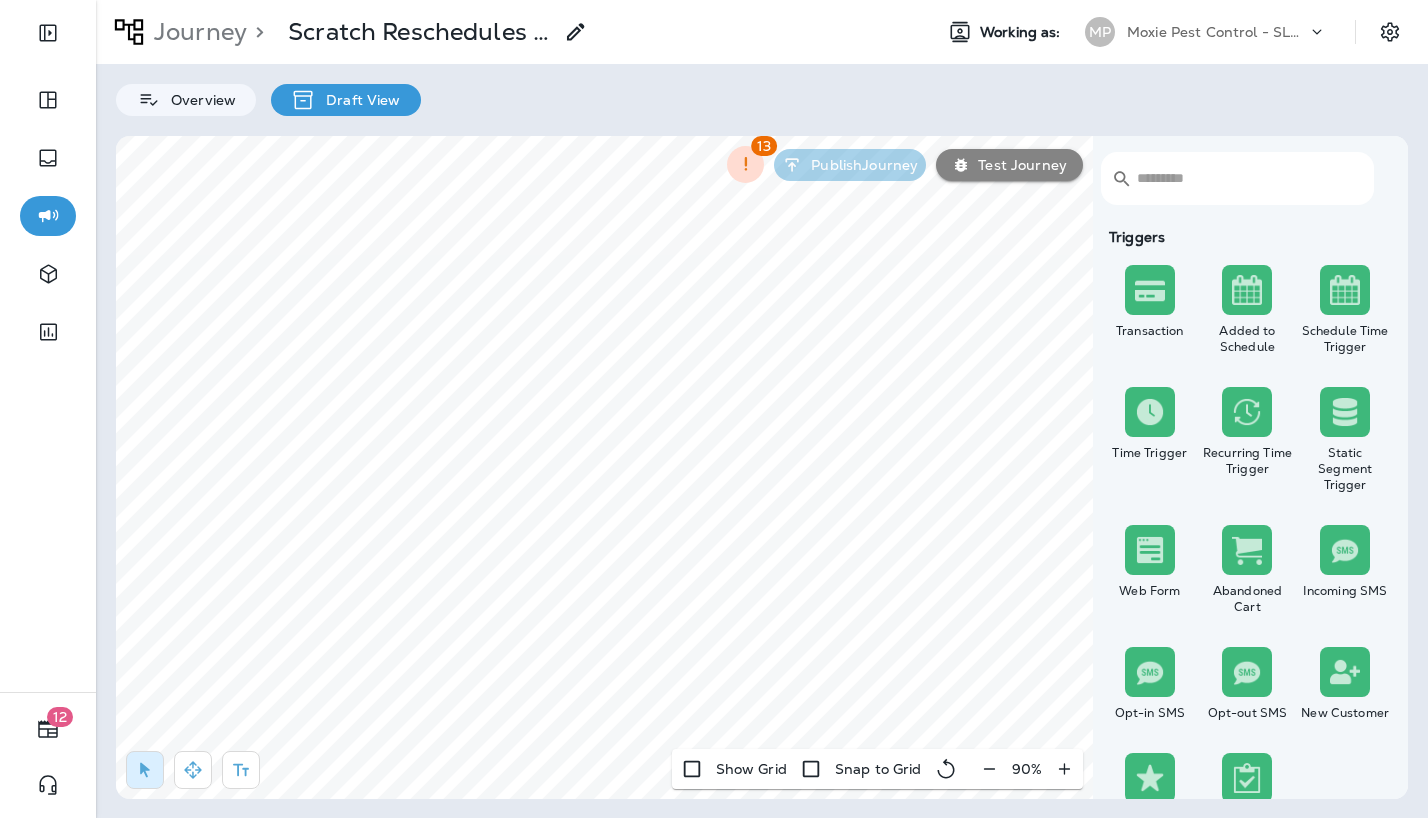 click 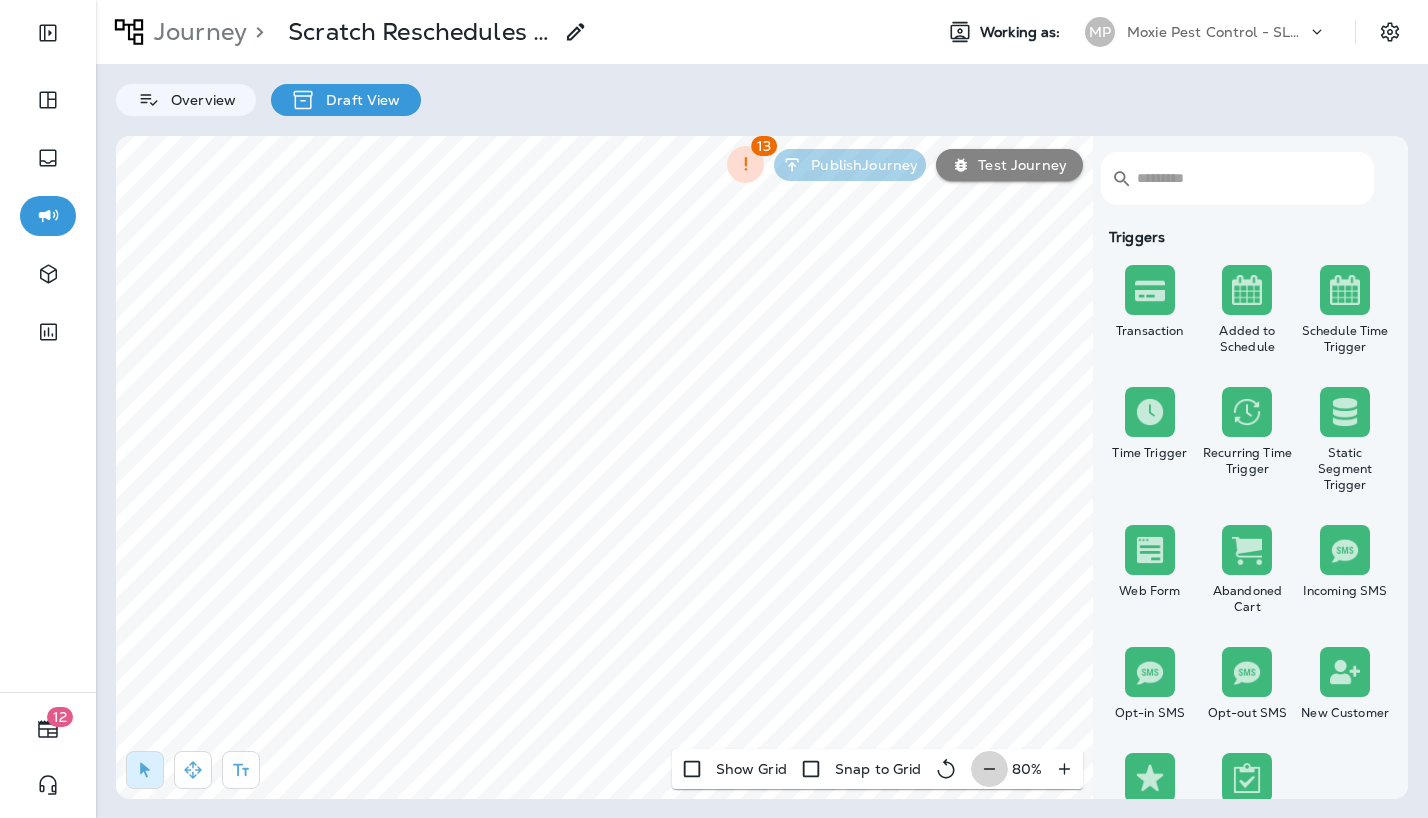click 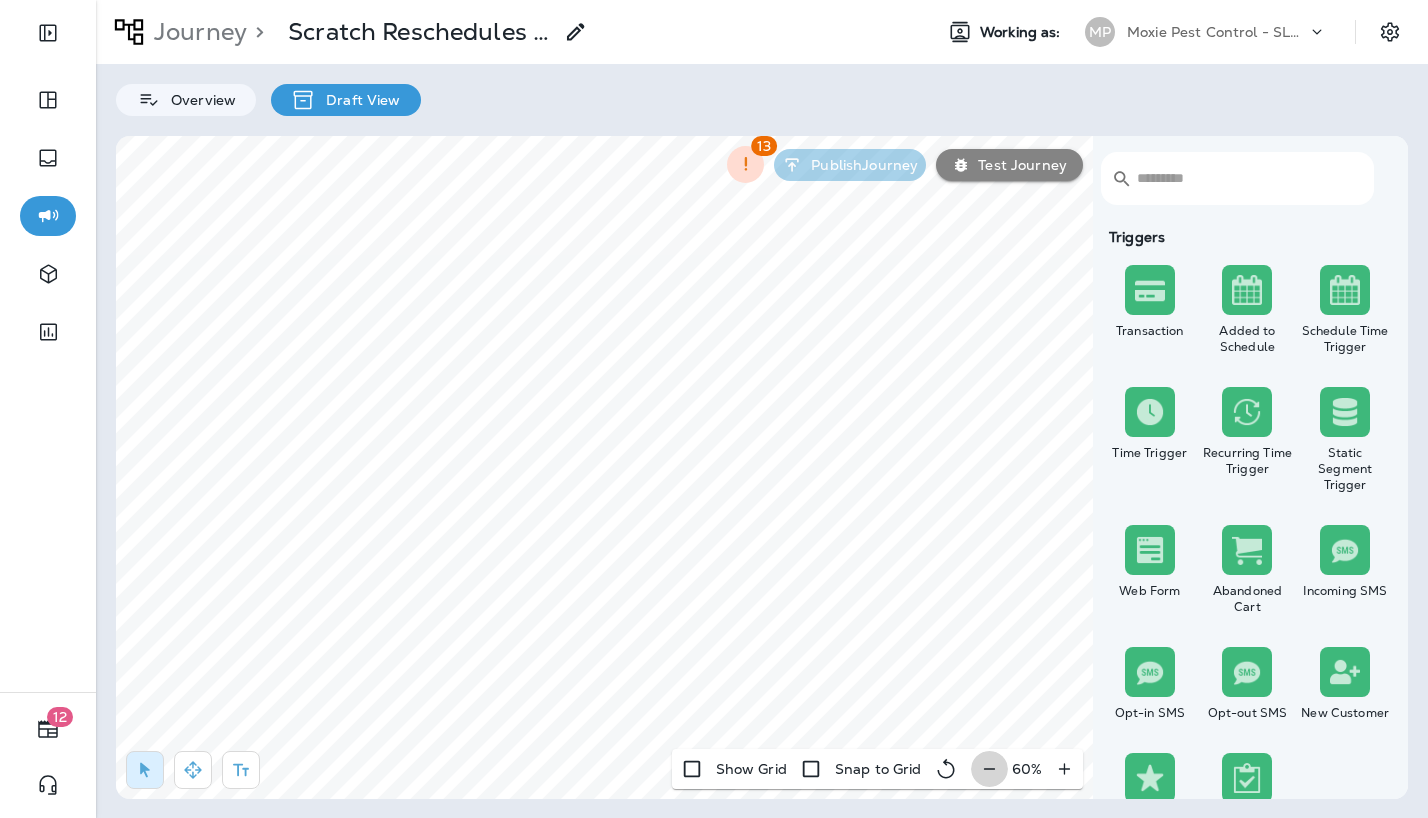 click 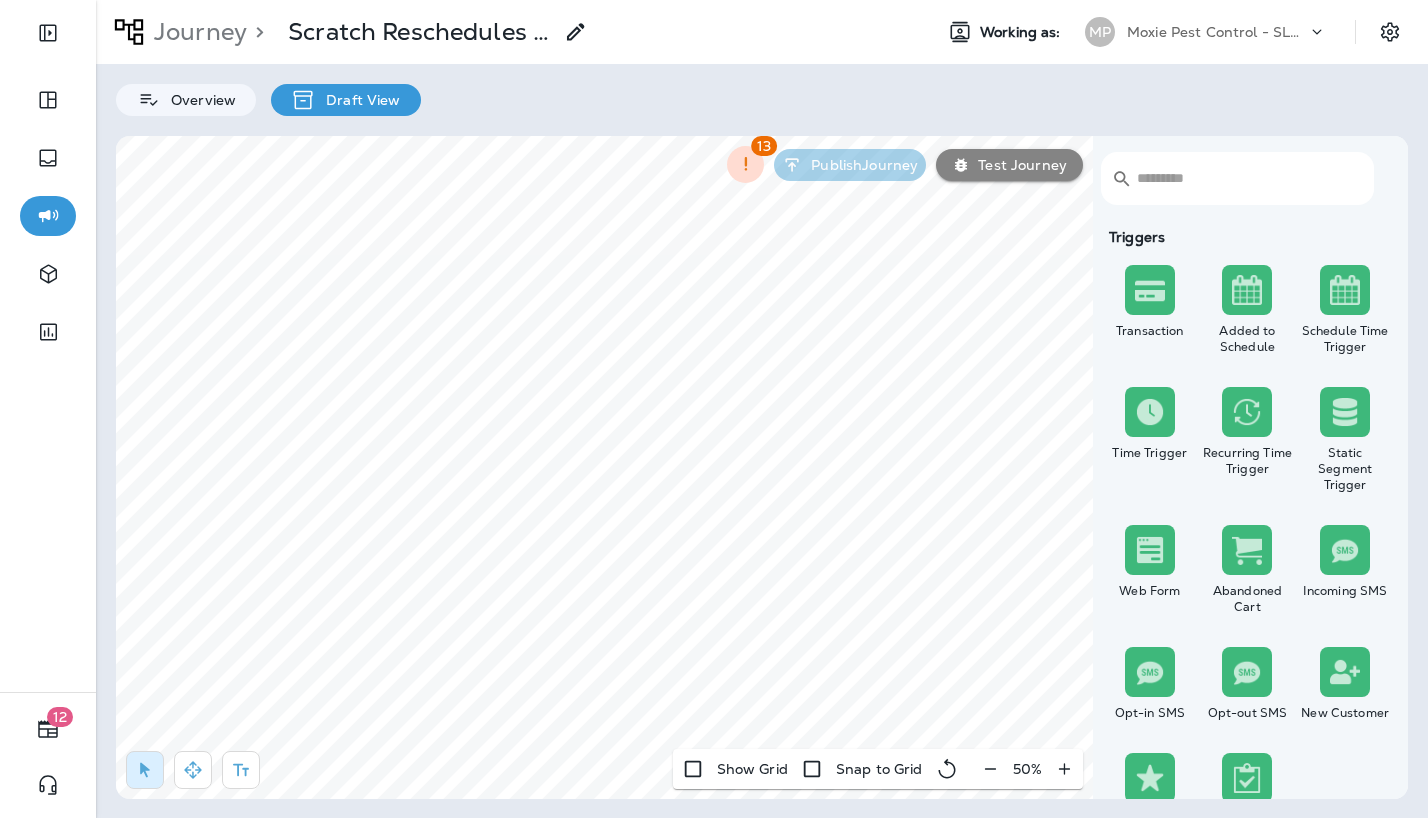 click on "50 %" at bounding box center (1027, 769) 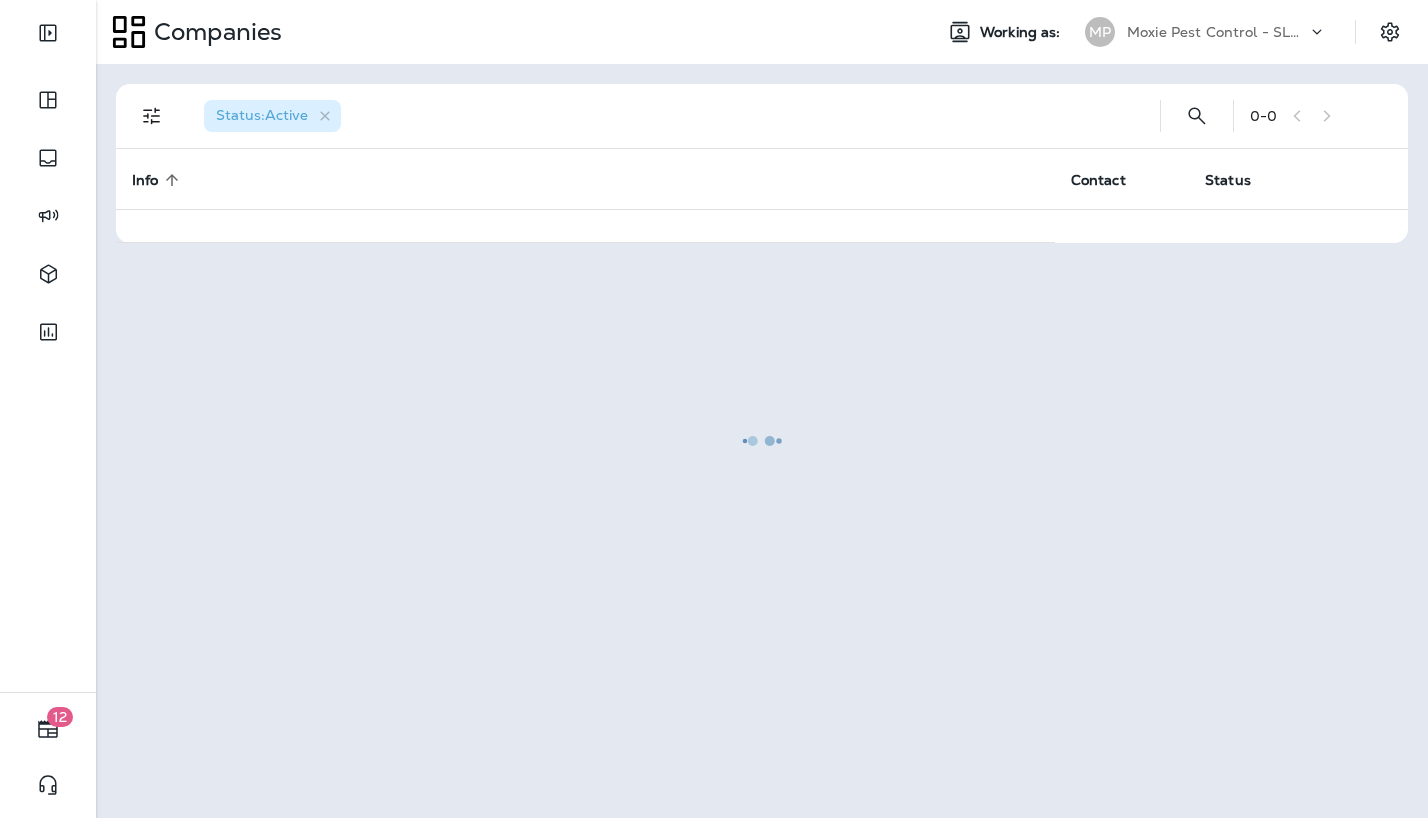 scroll, scrollTop: 0, scrollLeft: 0, axis: both 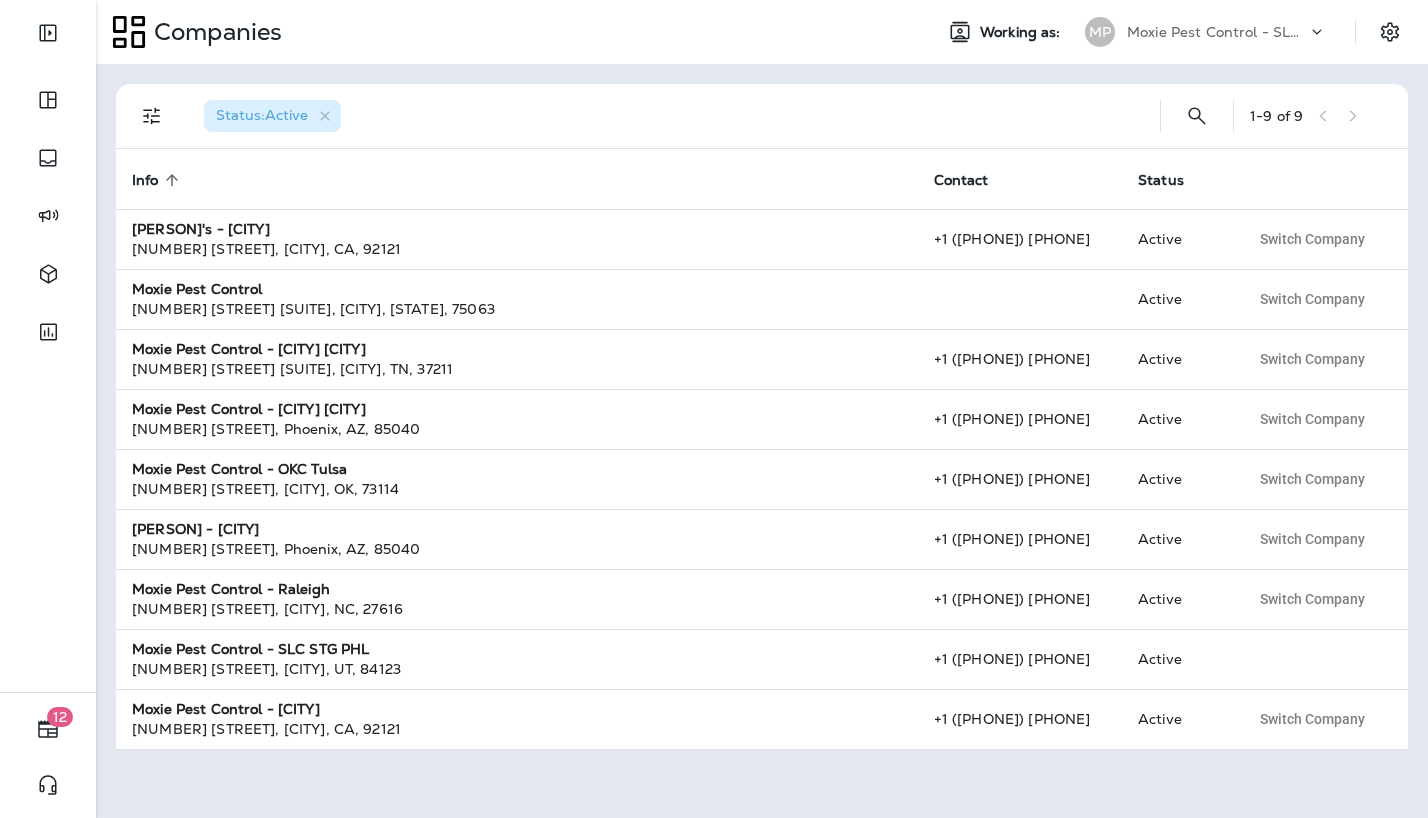 click on "Moxie Pest Control - SLC STG PHL" at bounding box center [1217, 32] 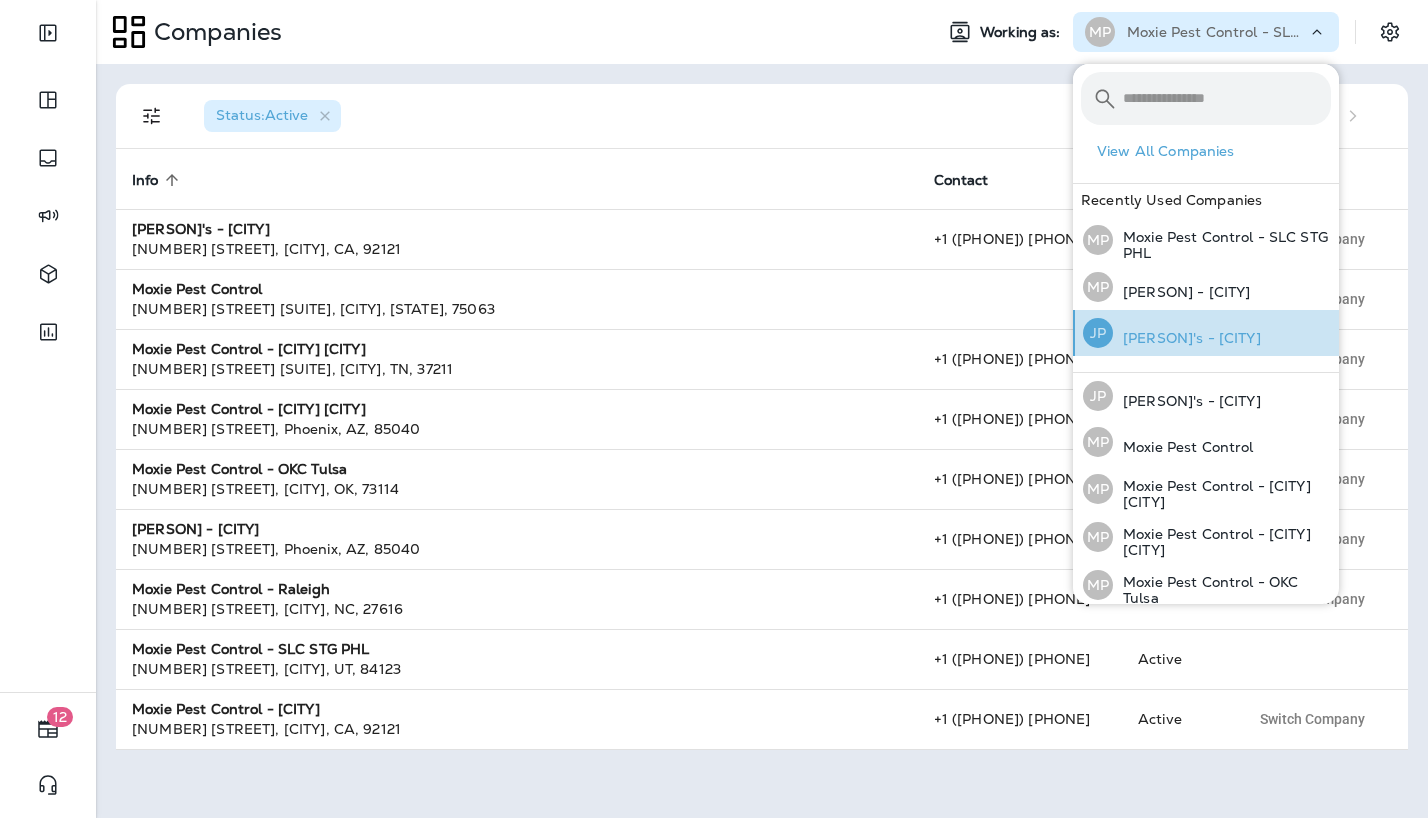 click on "[PERSON]'s - [CITY]" at bounding box center (1187, 338) 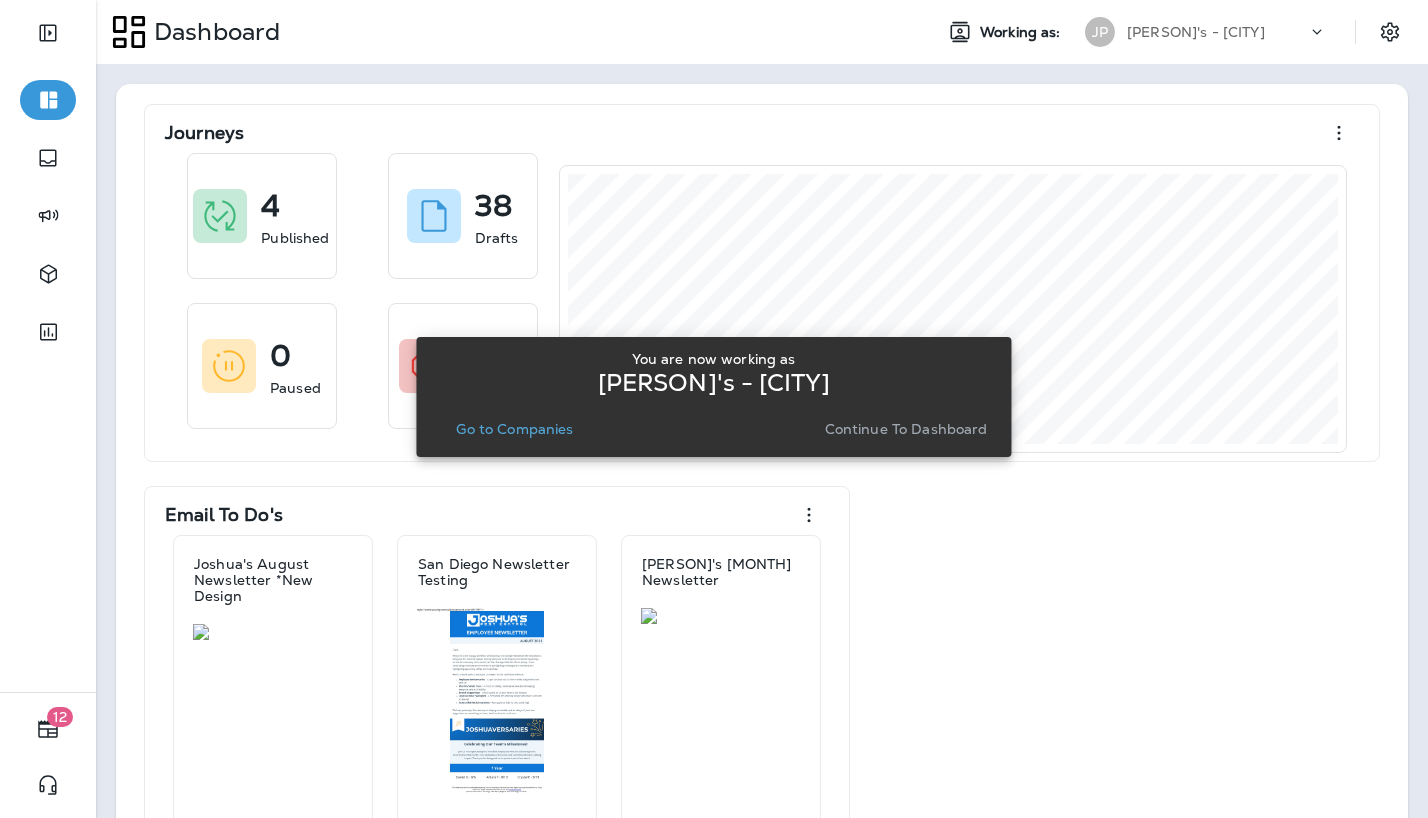 click on "Go to Companies" at bounding box center [514, 429] 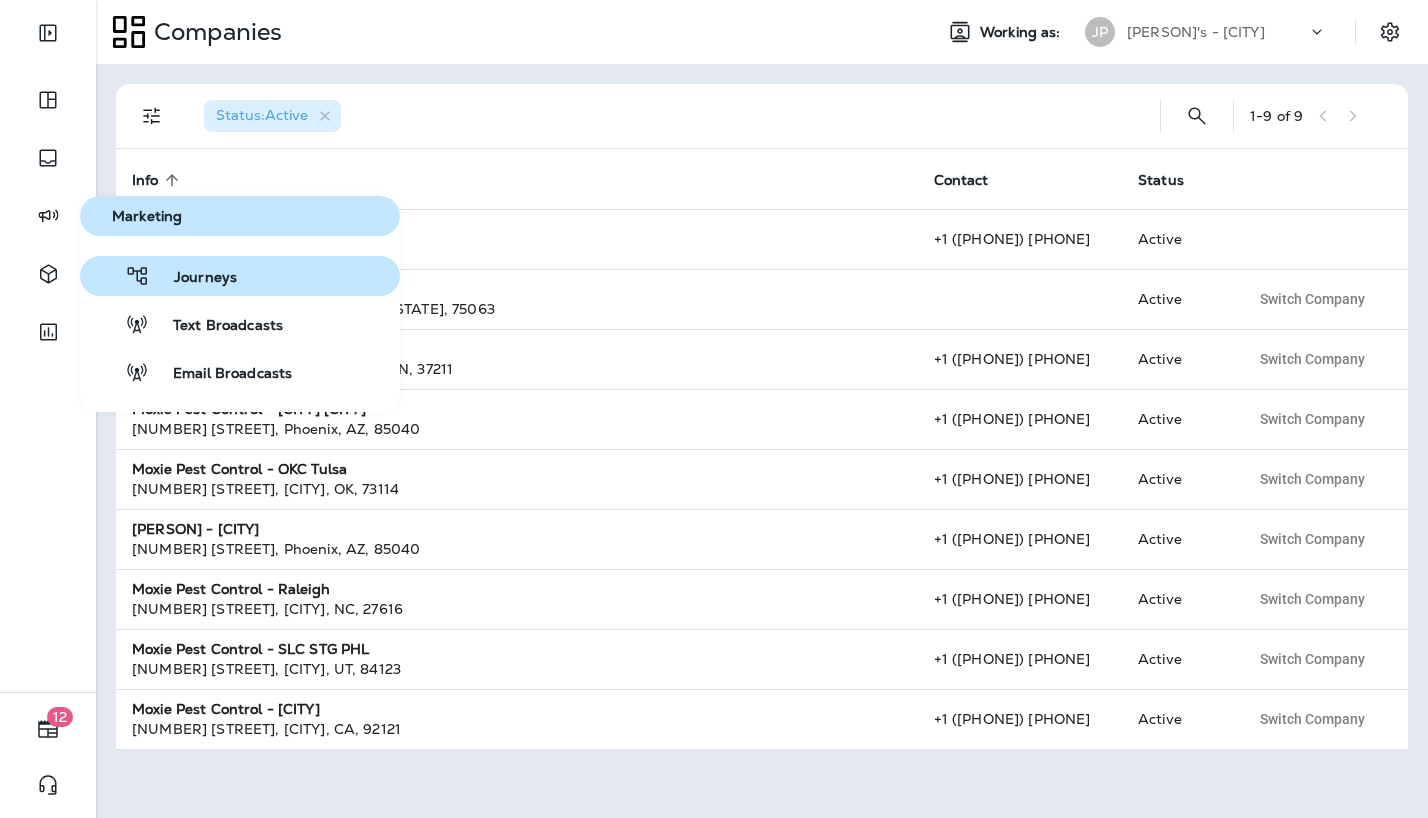click 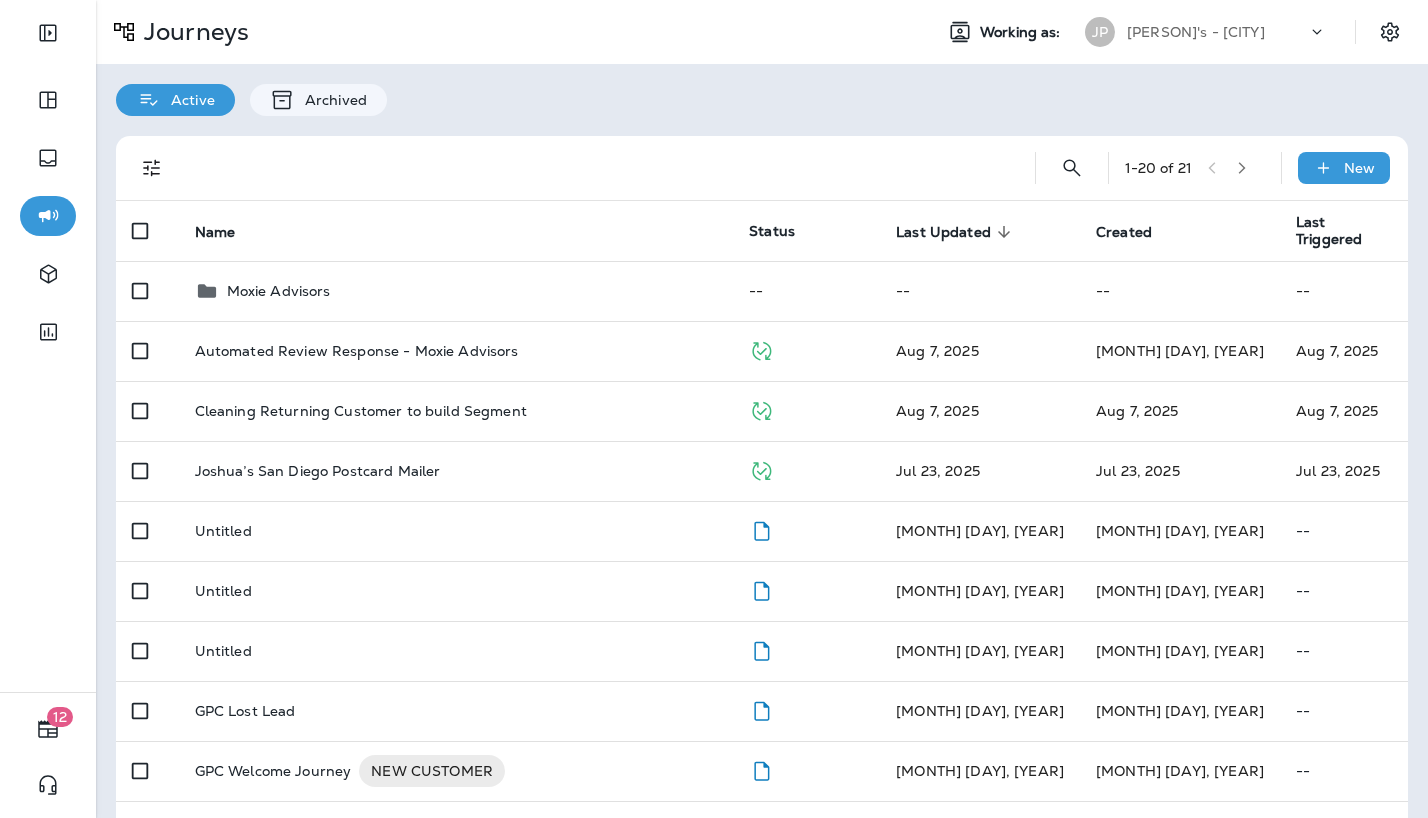 click on "Joshua's Pest Control - [CITY]" at bounding box center [1217, 32] 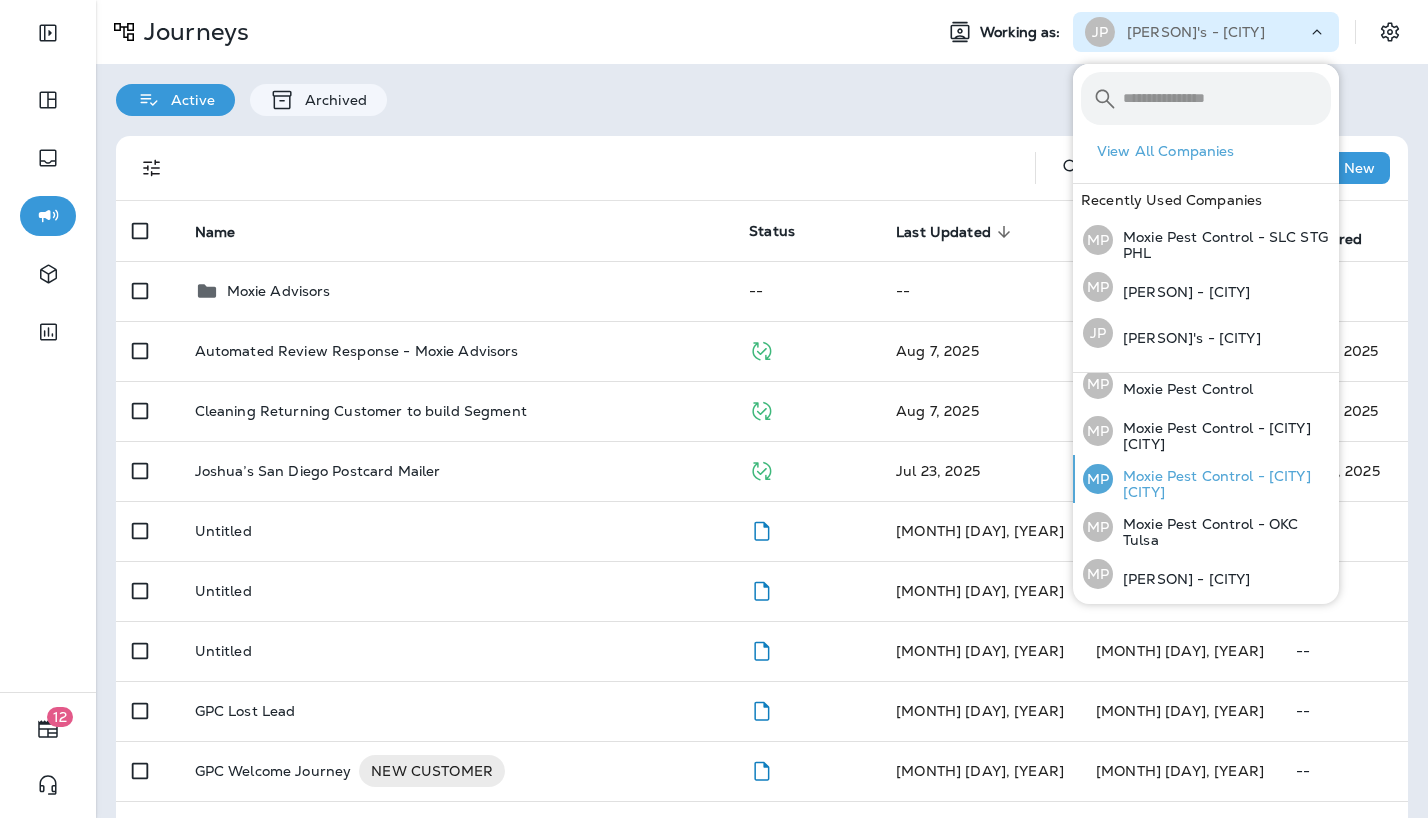 scroll, scrollTop: 60, scrollLeft: 0, axis: vertical 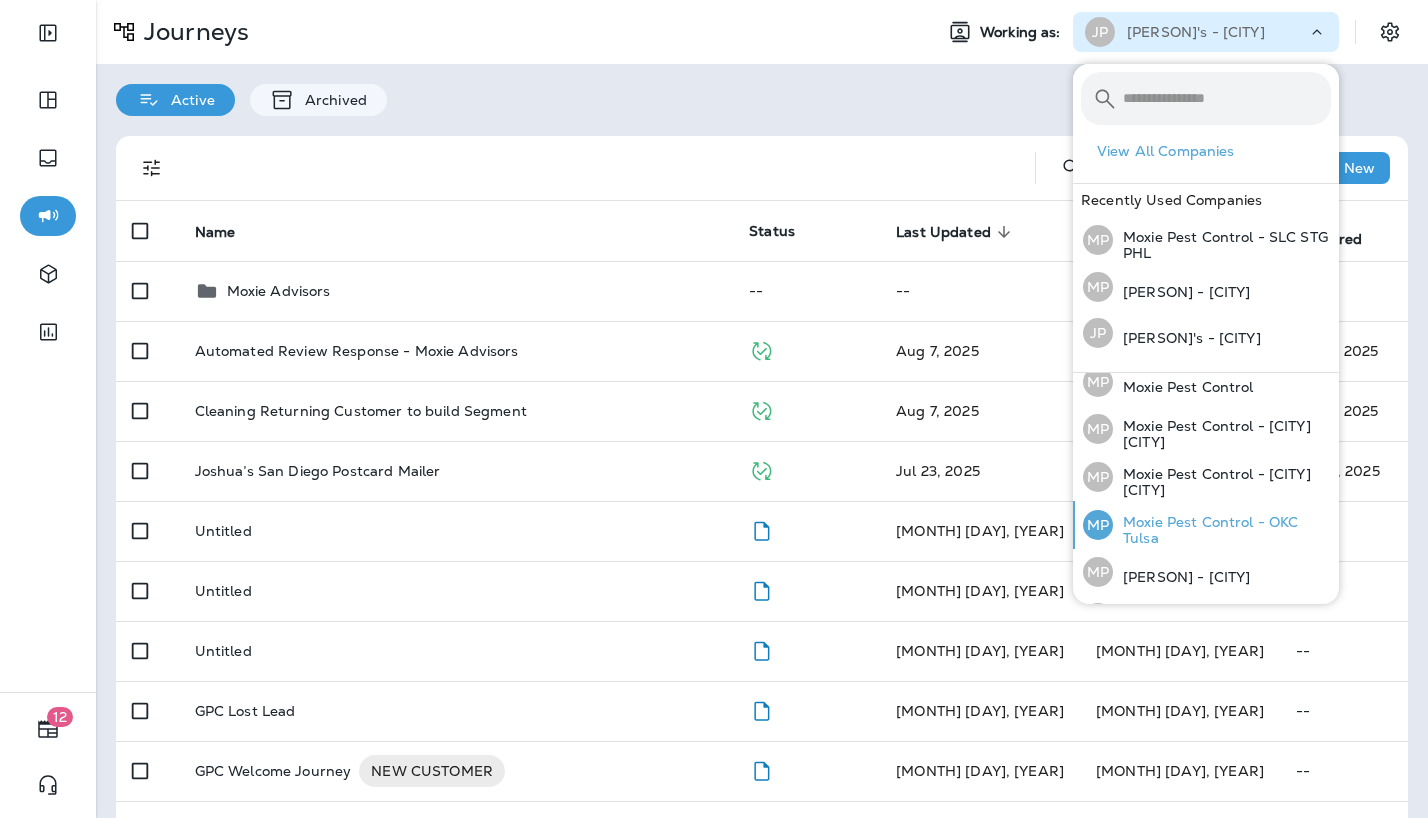 click on "Moxie Pest Control - OKC Tulsa" at bounding box center [1222, 530] 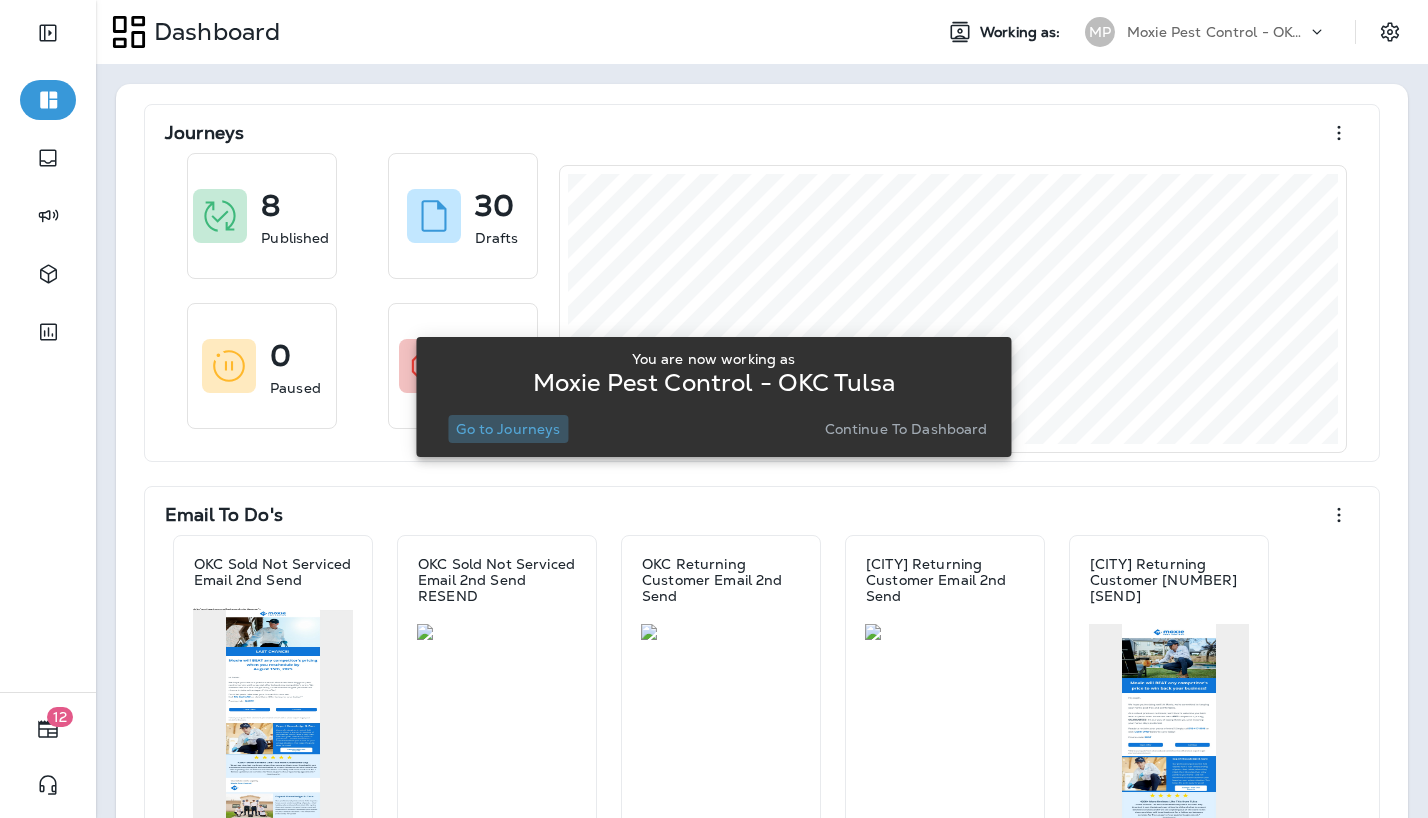 click on "Go to Journeys" at bounding box center [508, 429] 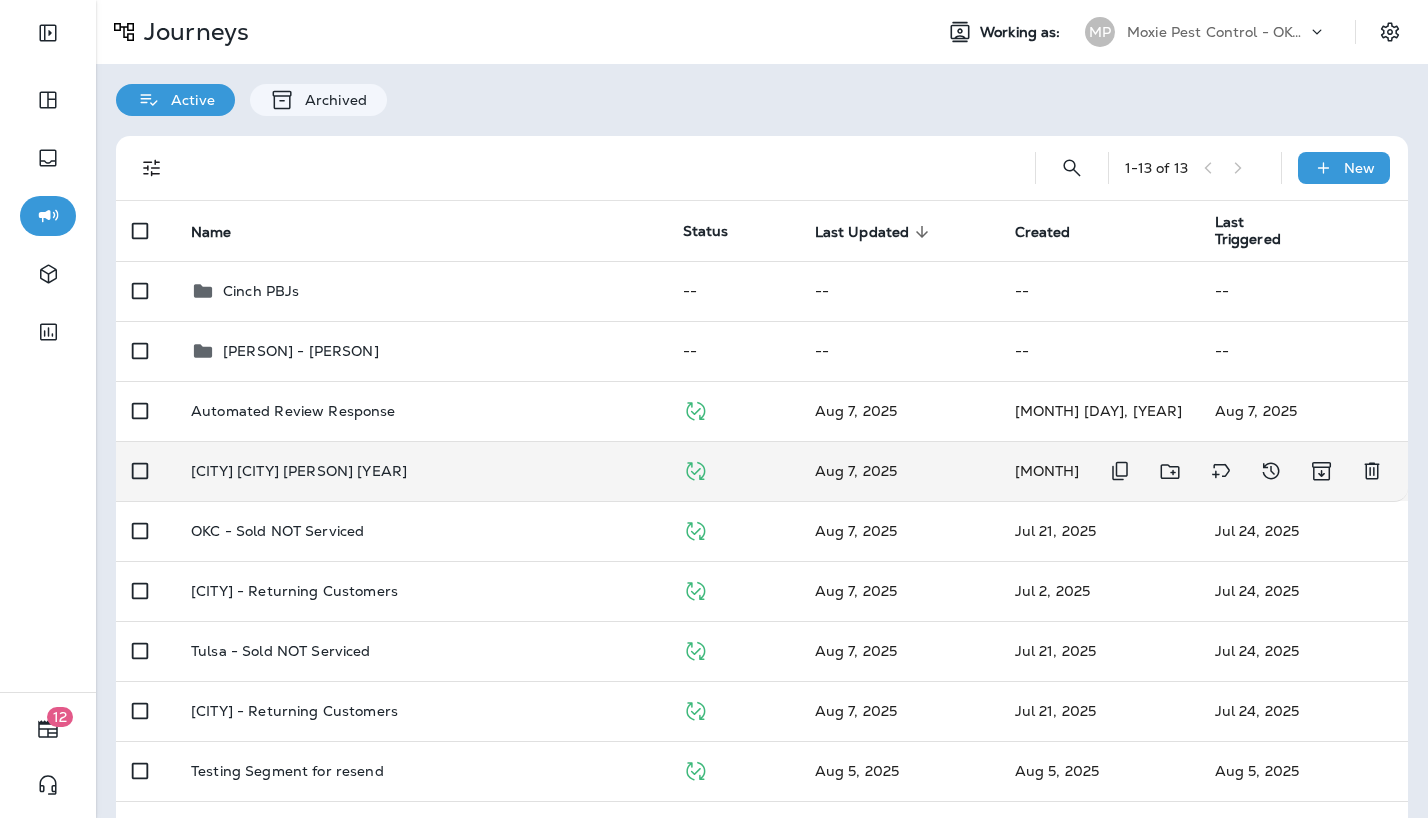 click on "OKC Tulsa Mosquito 2025" at bounding box center (421, 471) 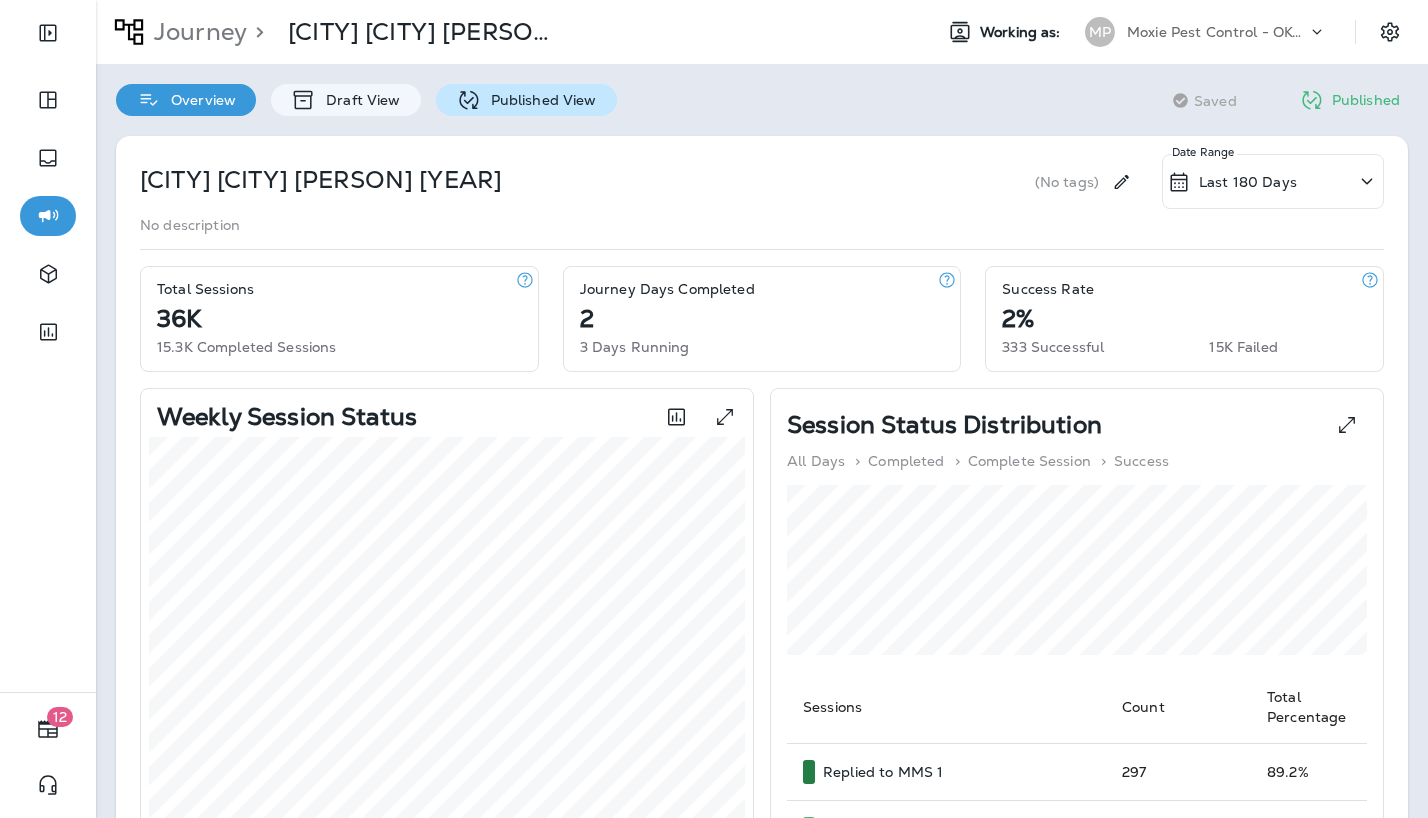click on "Published View" at bounding box center (539, 100) 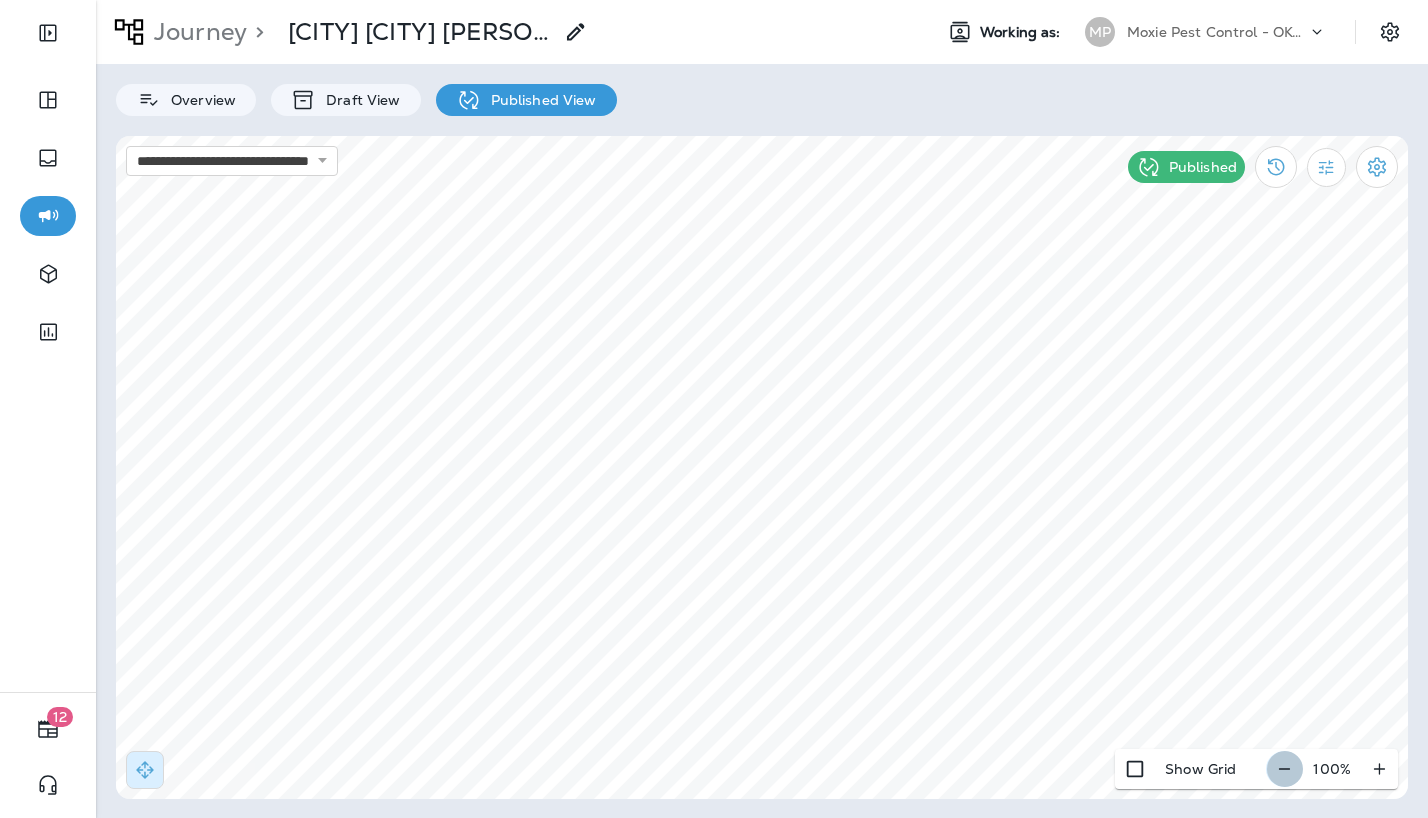drag, startPoint x: 1280, startPoint y: 764, endPoint x: 1288, endPoint y: 771, distance: 10.630146 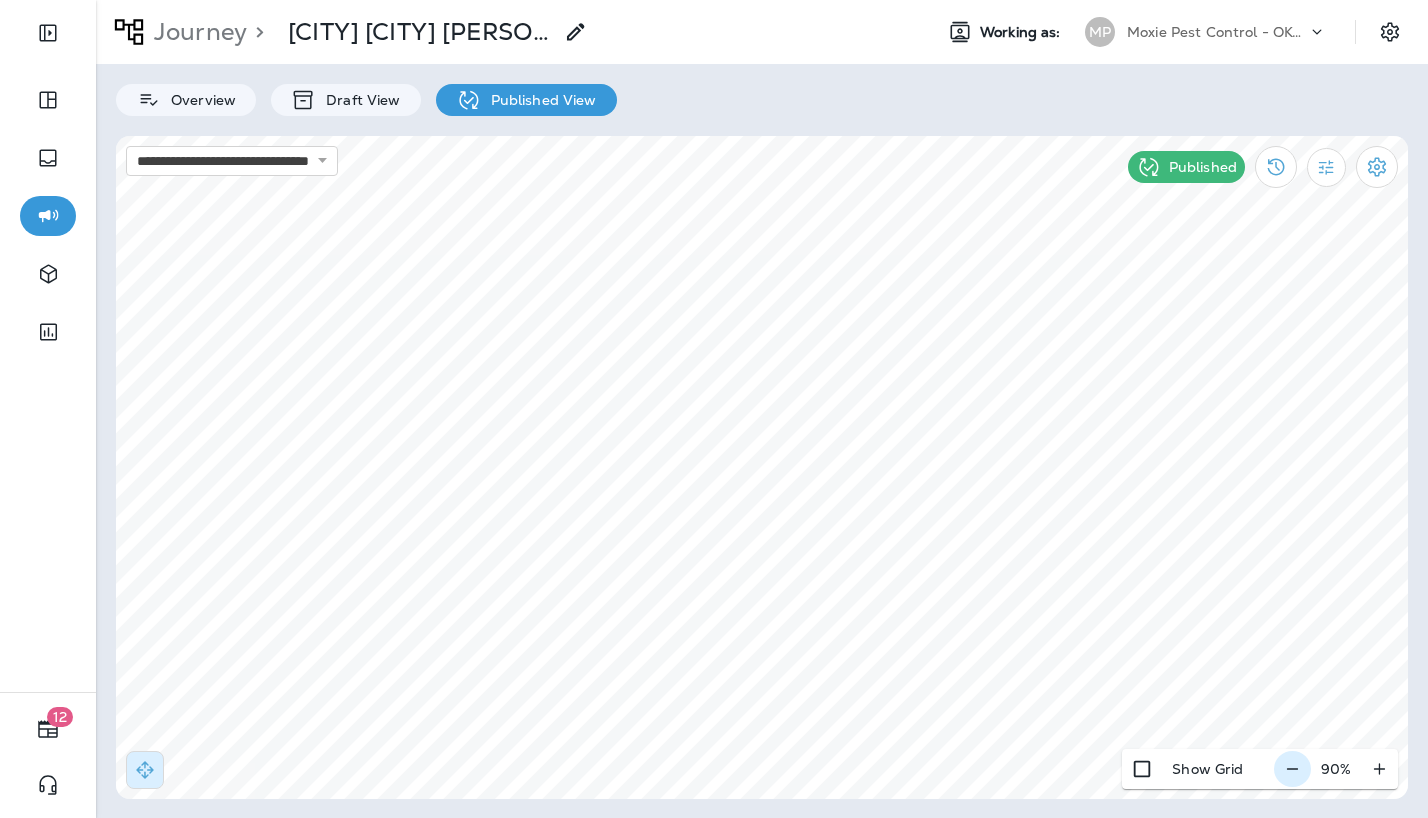 click 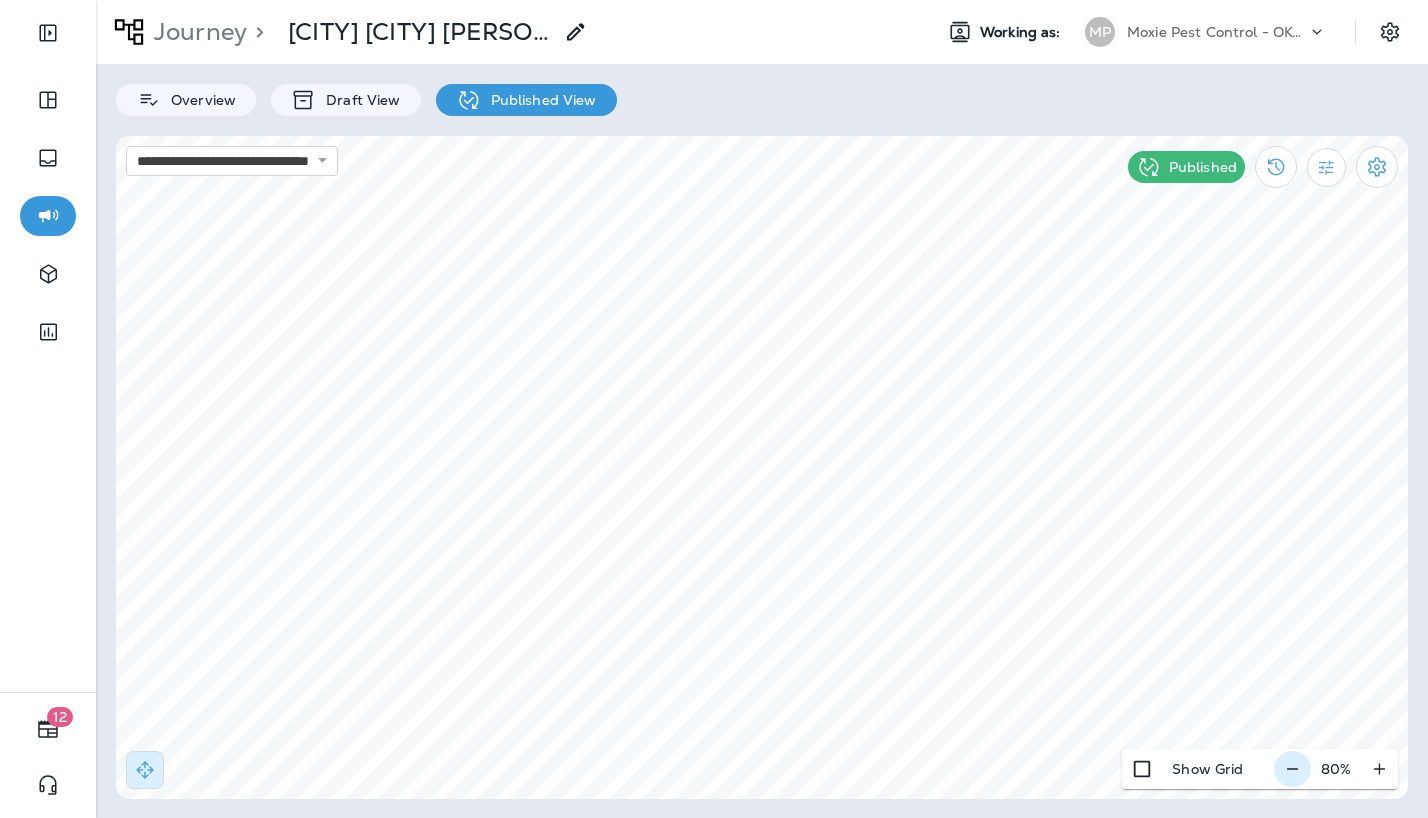 click 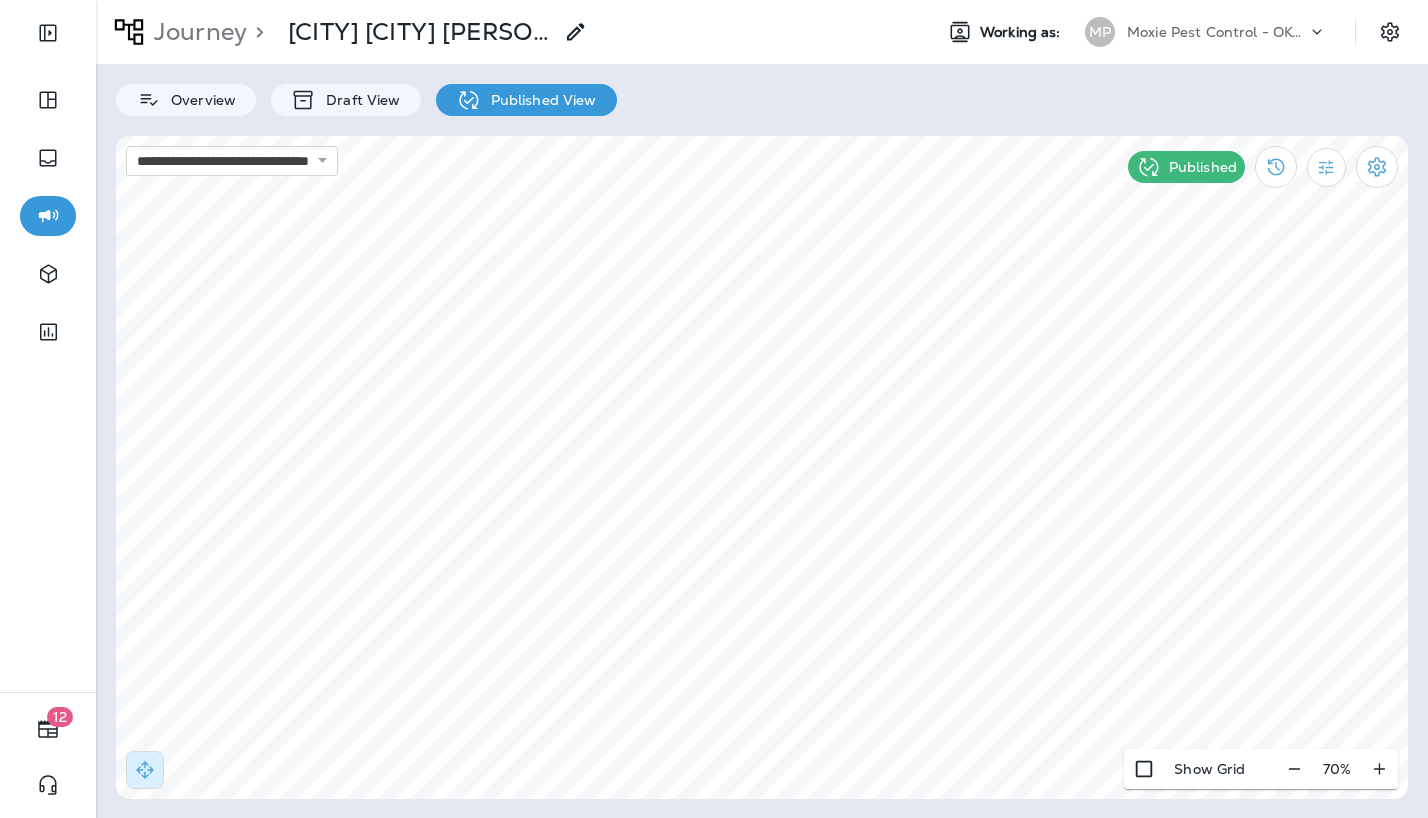click on "Moxie Pest Control - OKC Tulsa" at bounding box center (1217, 32) 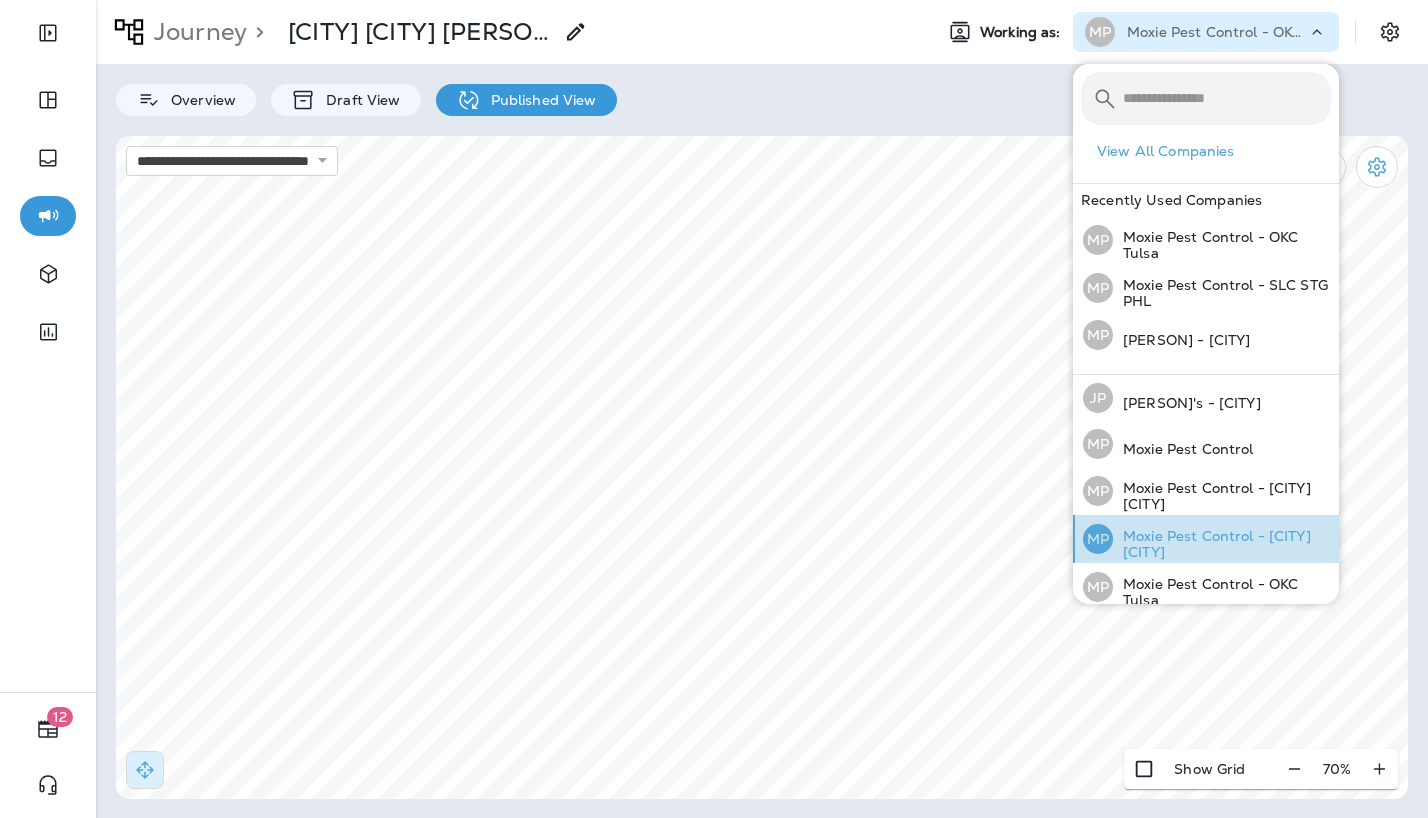 click on "Moxie Pest Control - OC Riverside" at bounding box center (1222, 544) 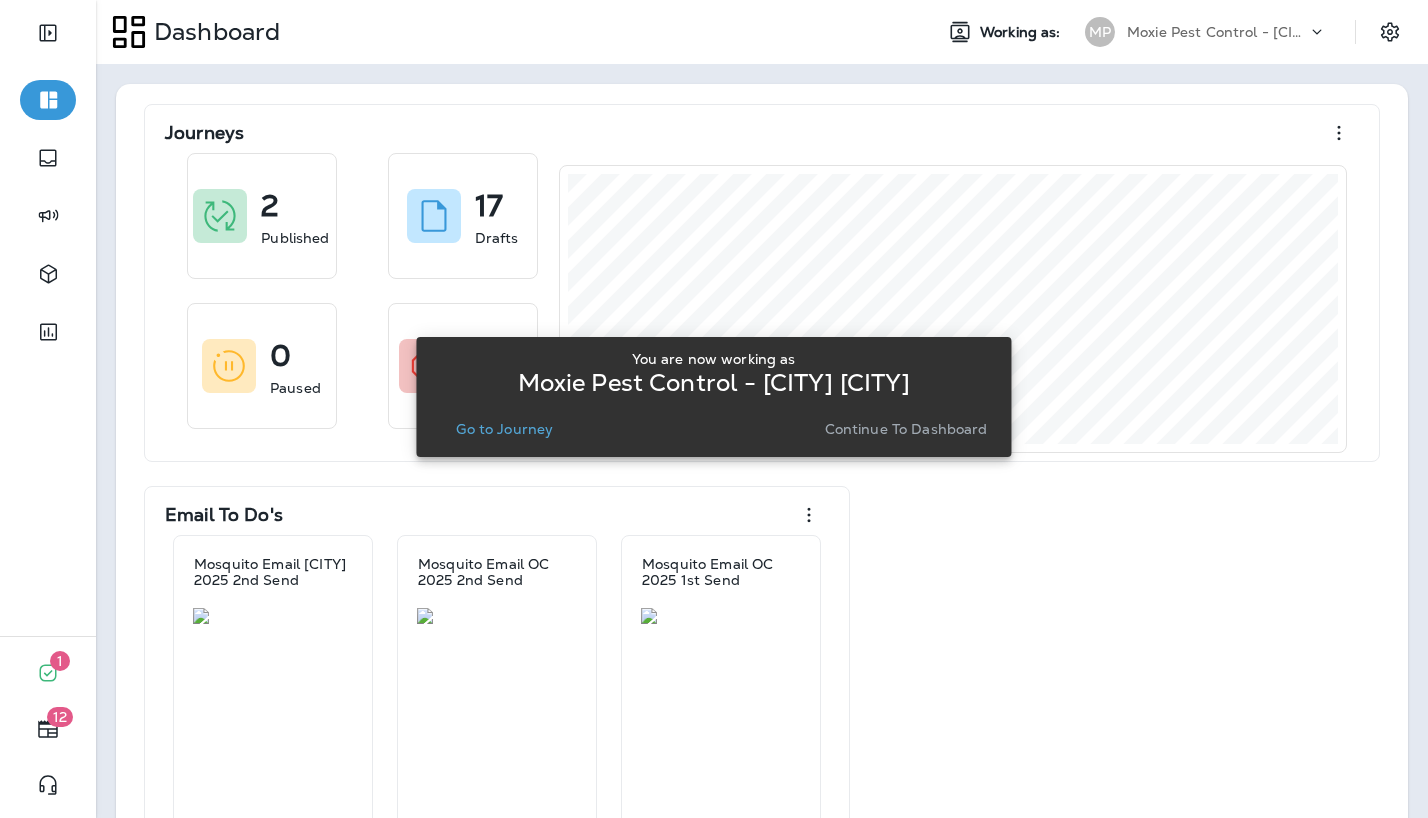 click on "Go to Journey" at bounding box center [504, 429] 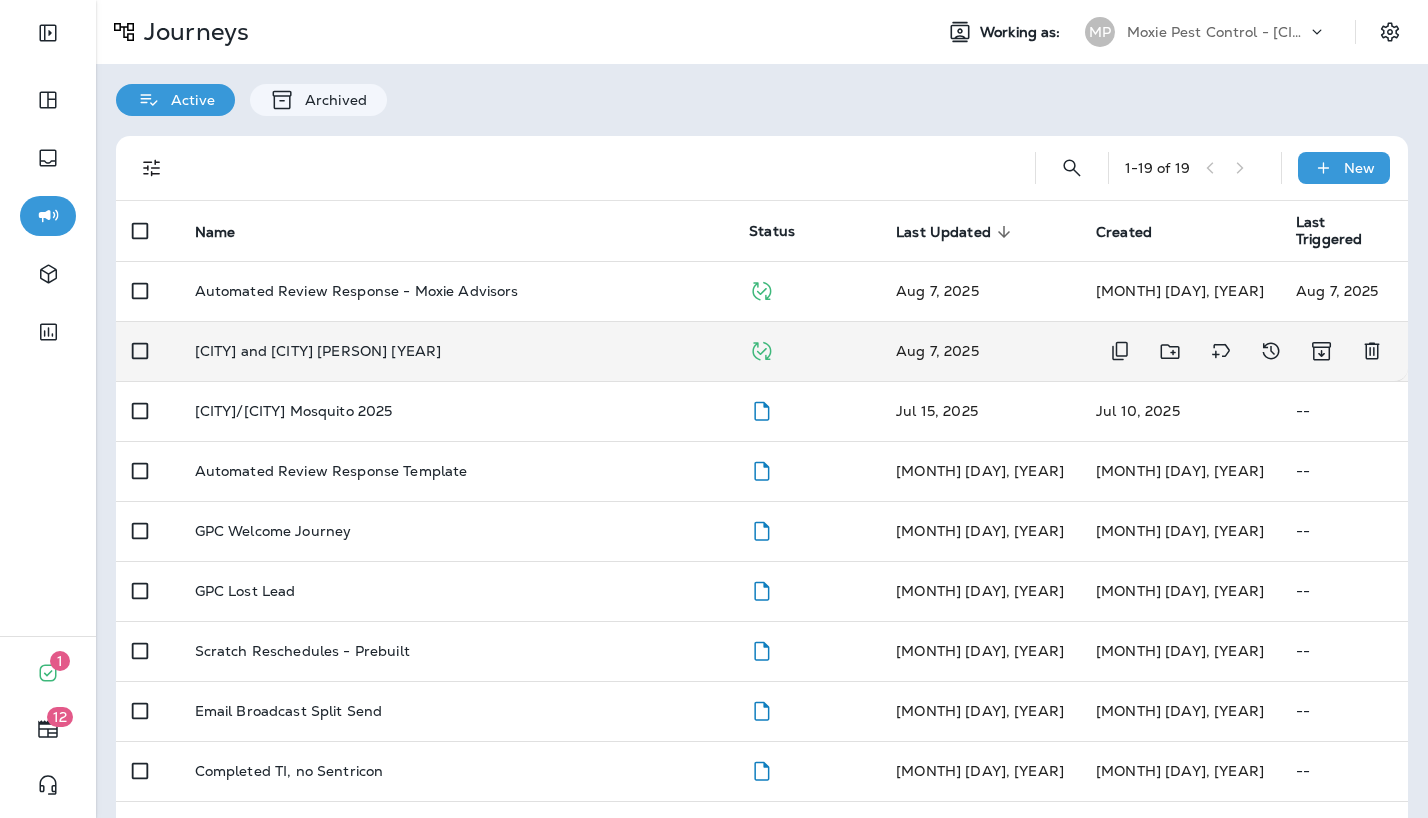 click on "OC and Riverside Mosquito 2025" at bounding box center [318, 351] 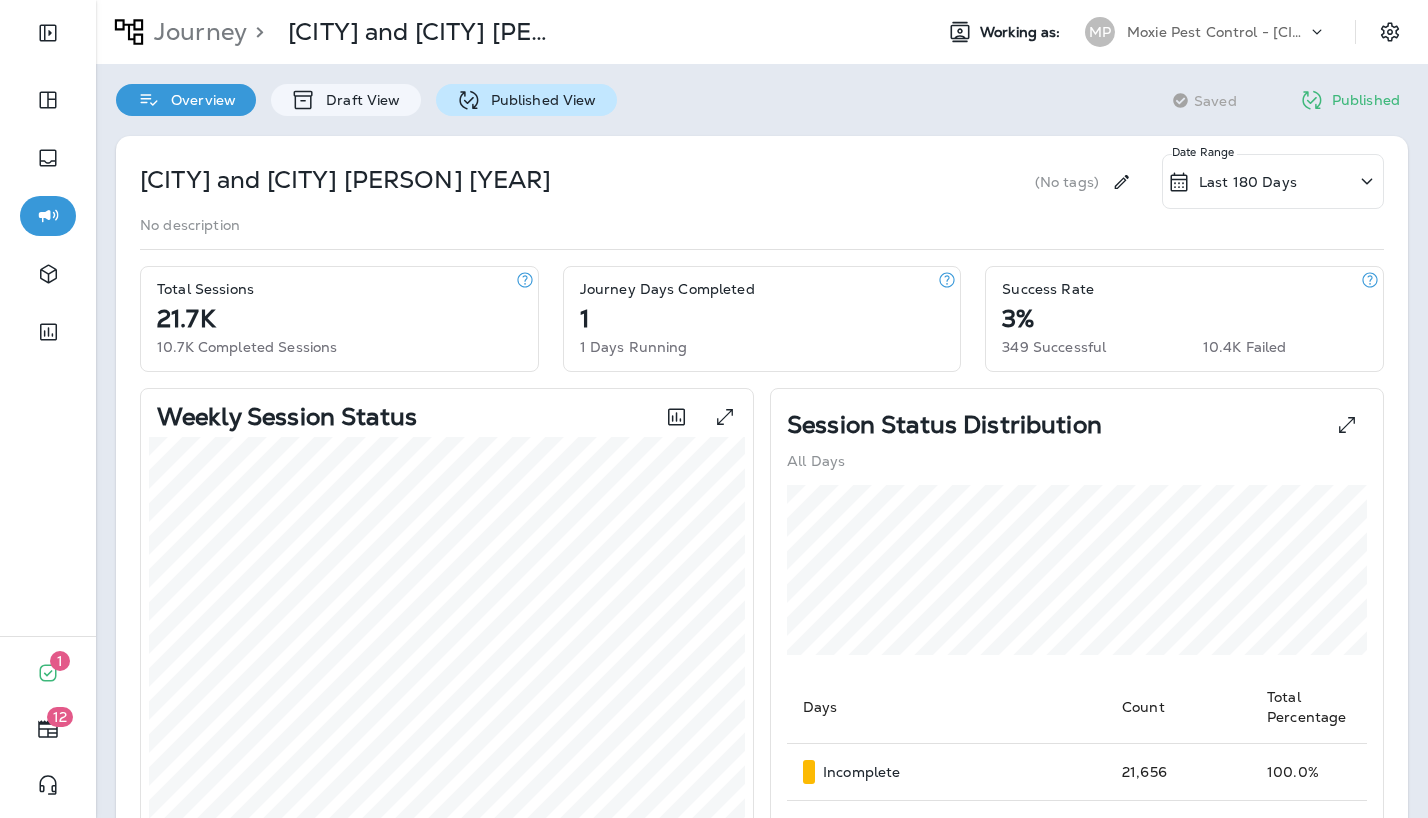 click on "Published View" at bounding box center [539, 100] 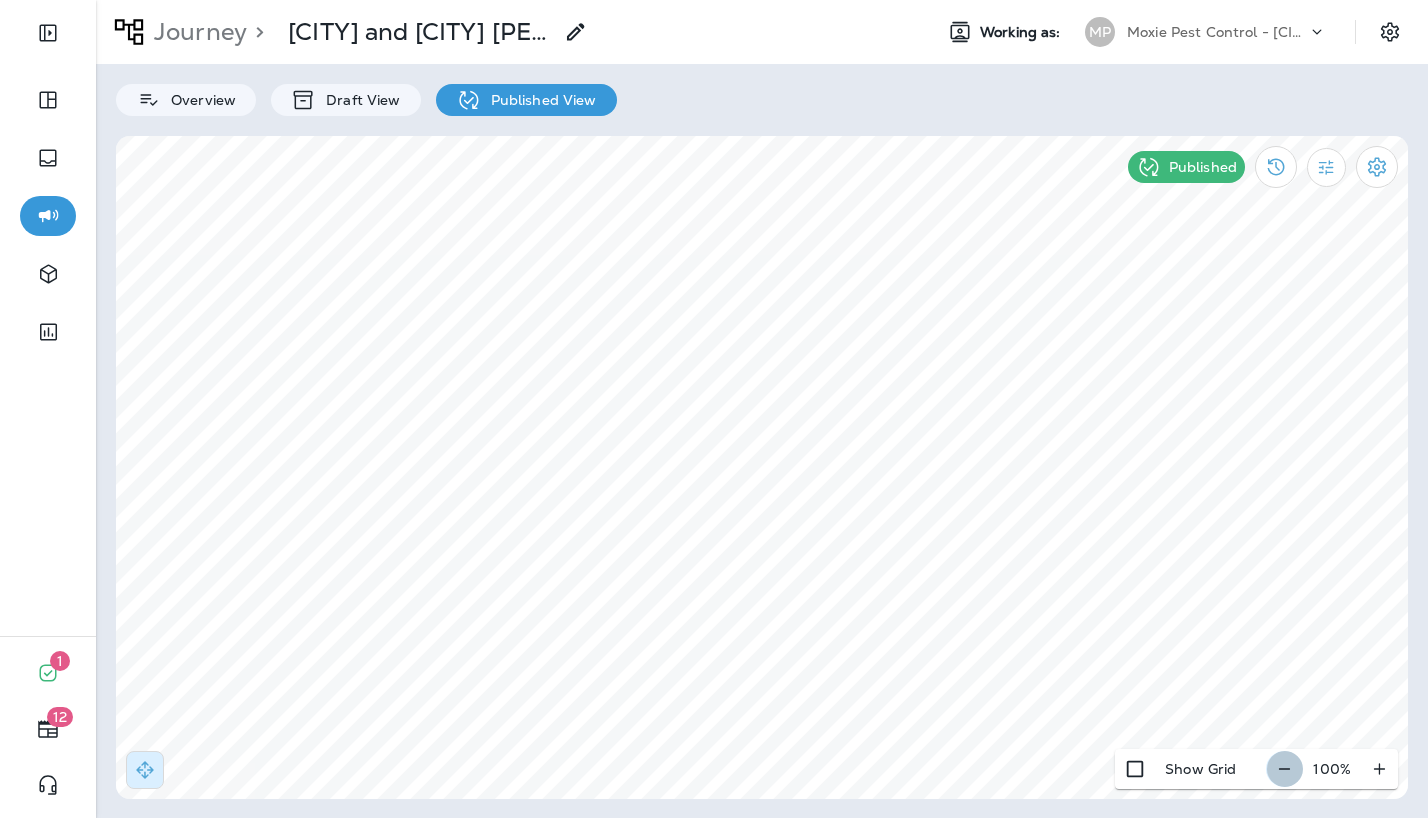 click 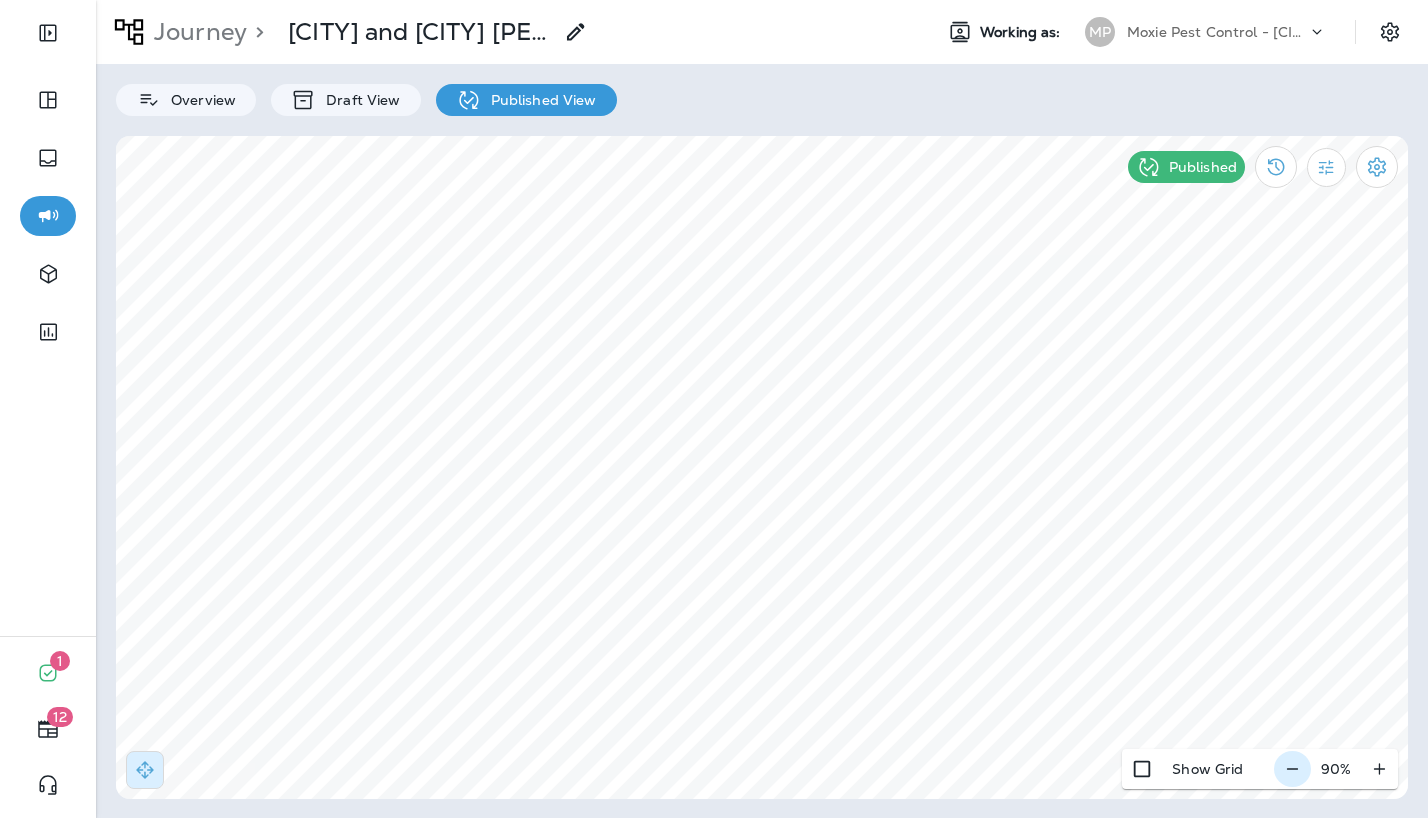 click 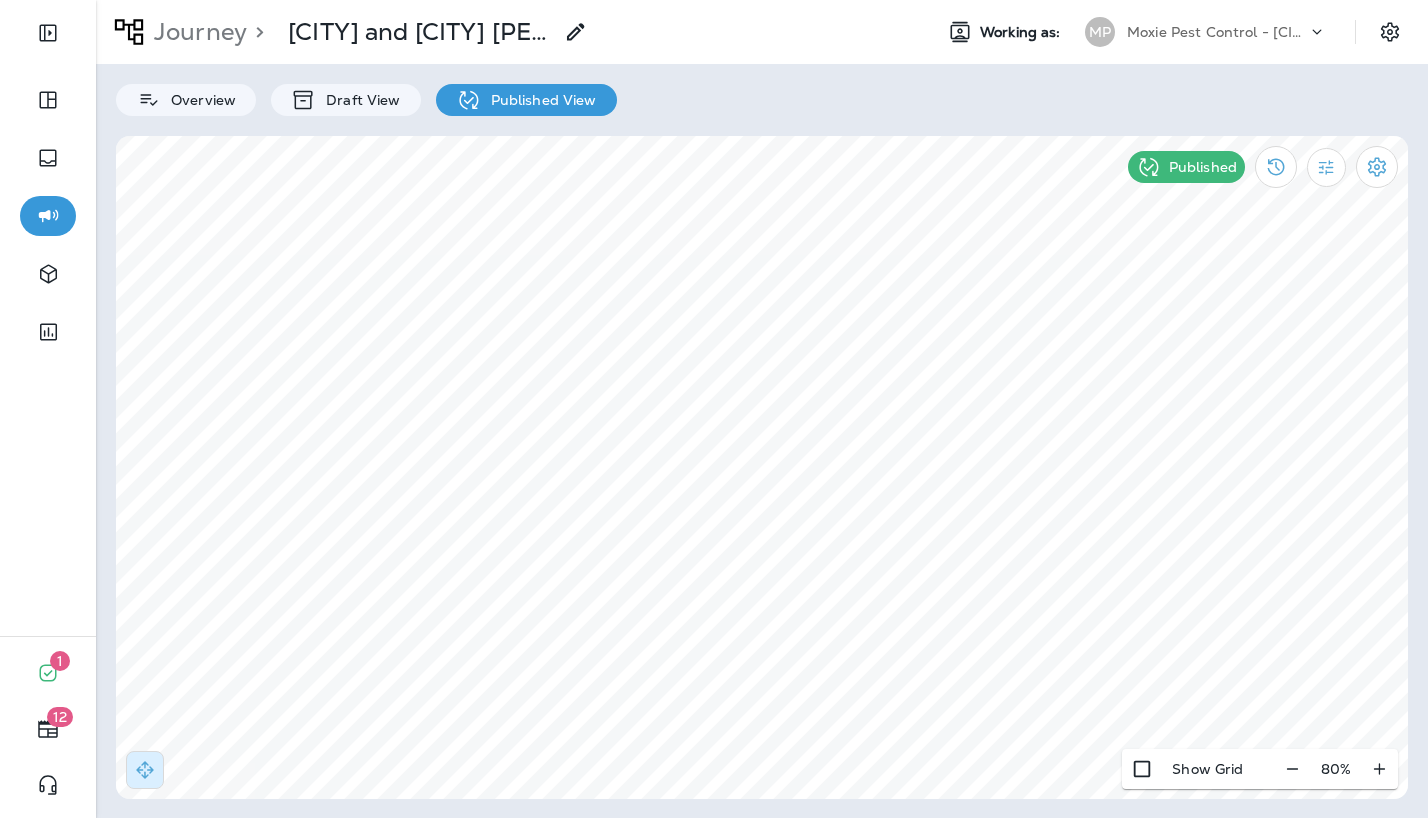 click on "Moxie Pest Control - OC Riverside" at bounding box center (1217, 32) 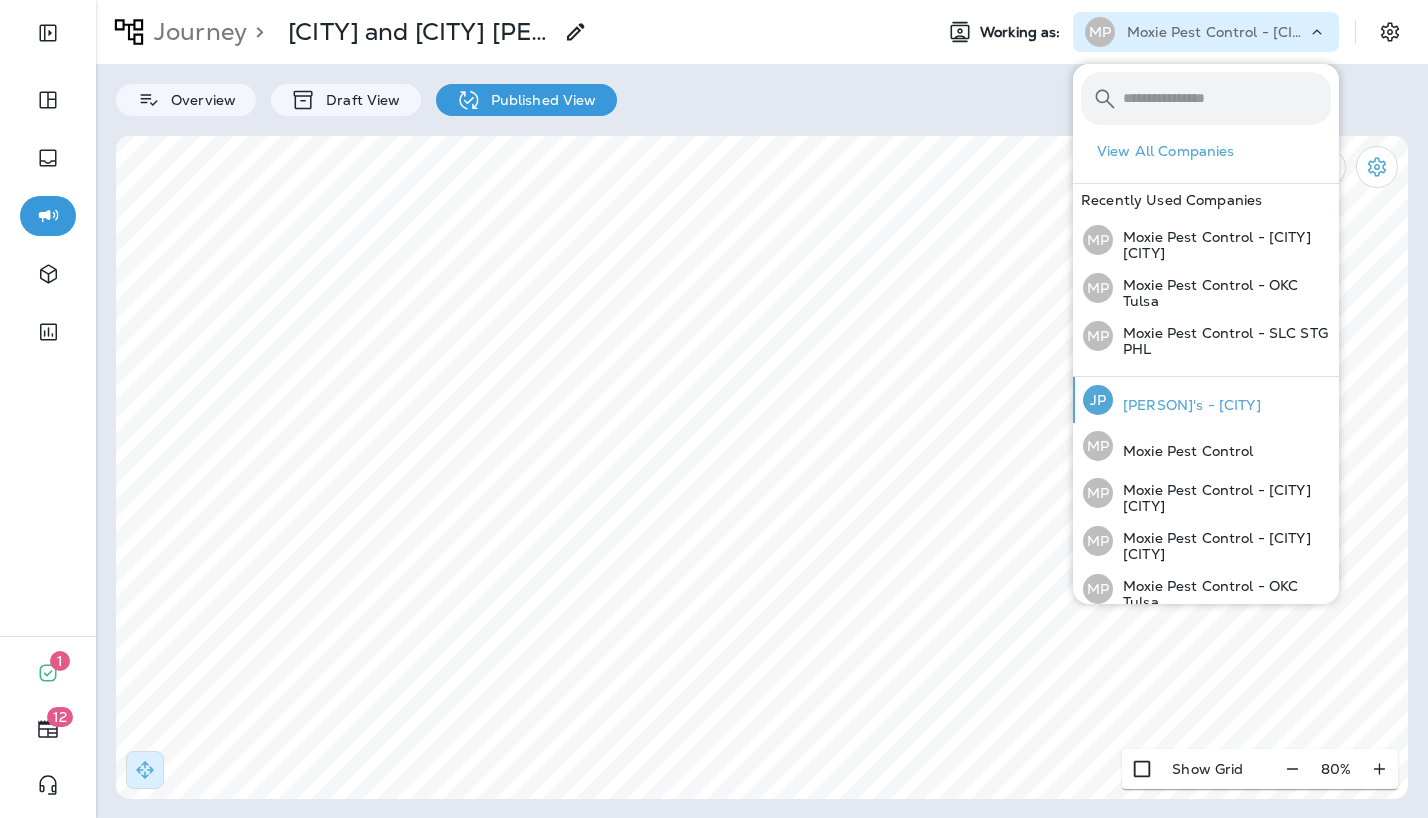 click on "Joshua's Pest Control - [CITY]" at bounding box center [1187, 405] 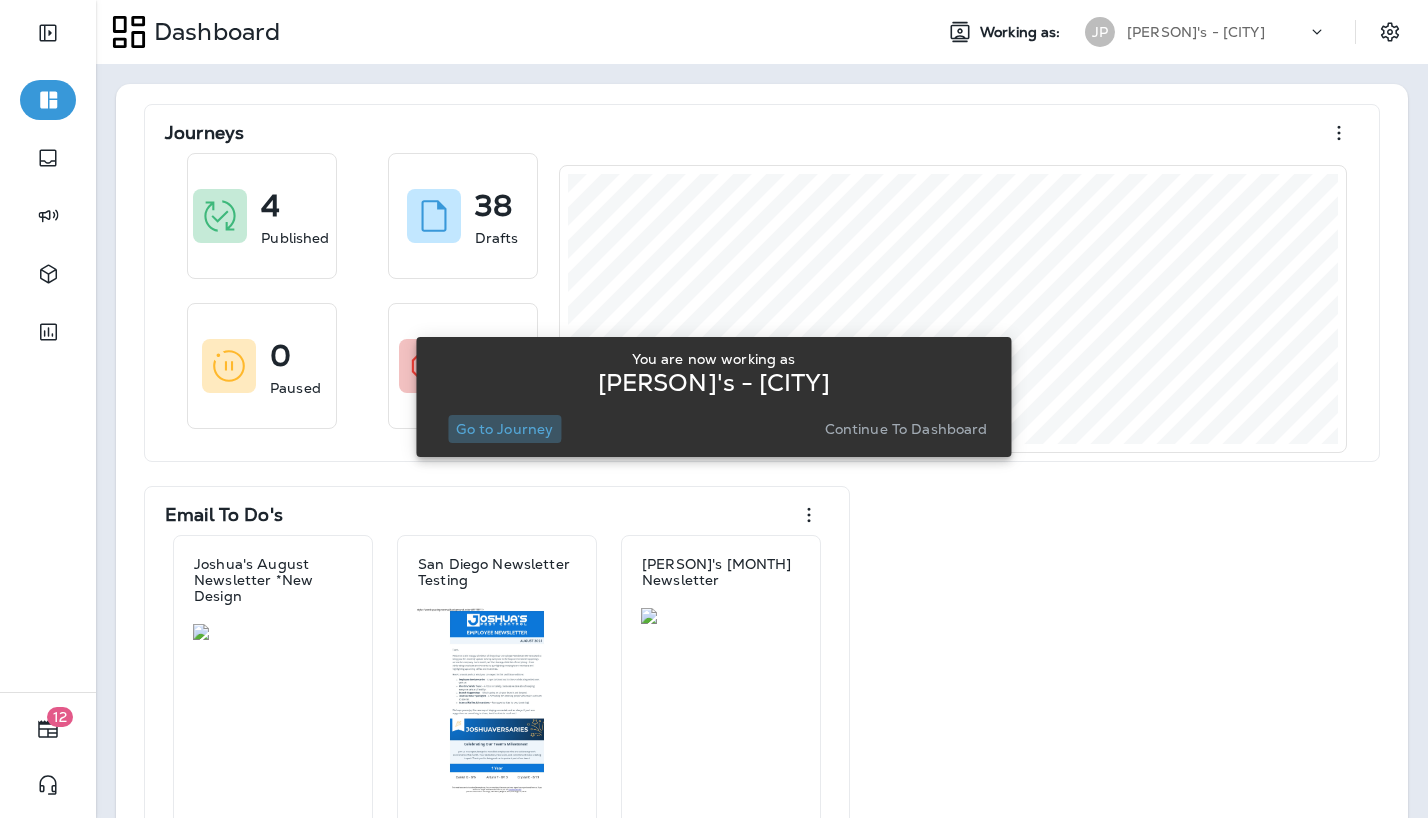click on "Go to Journey" at bounding box center [504, 429] 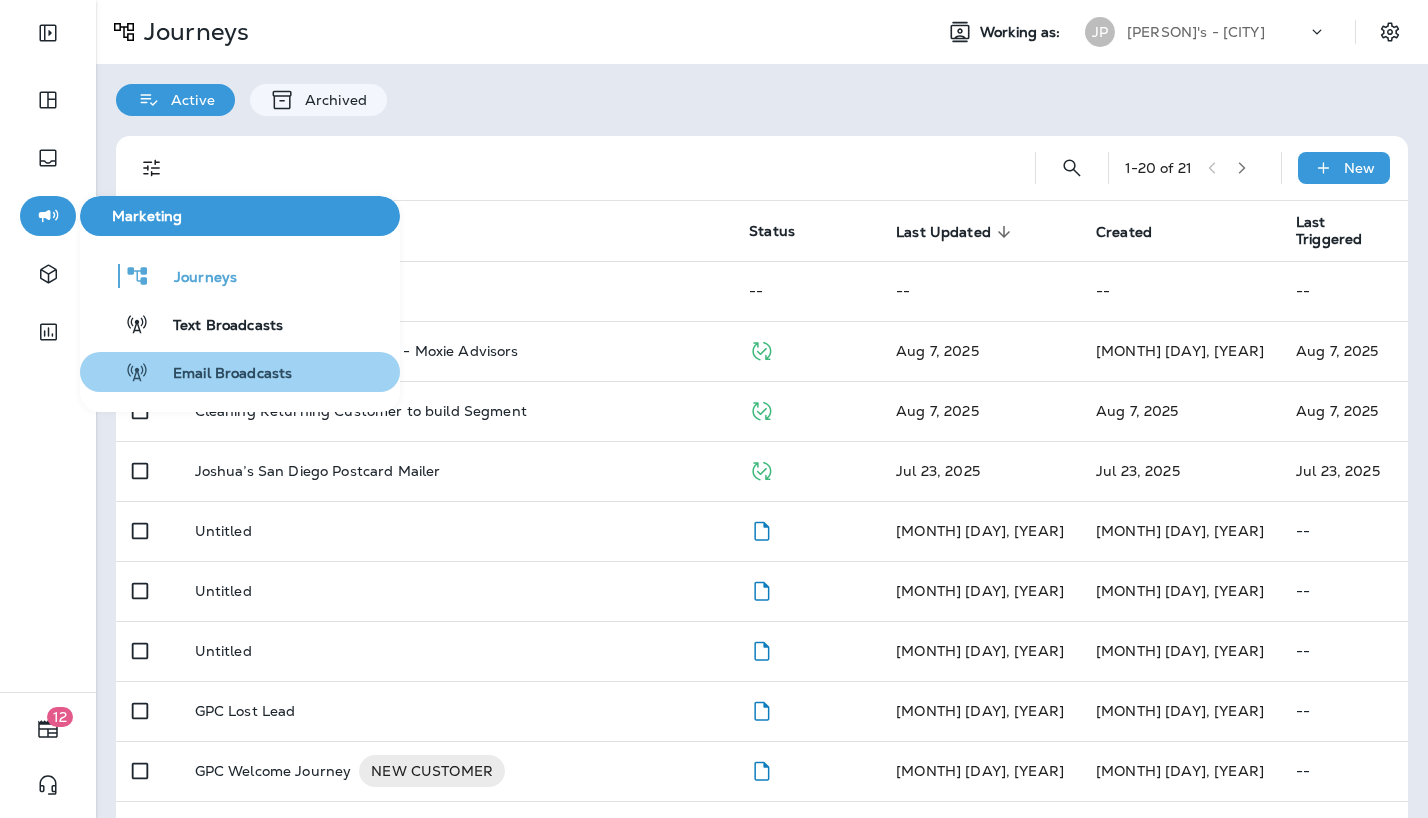 click on "Email Broadcasts" at bounding box center (220, 374) 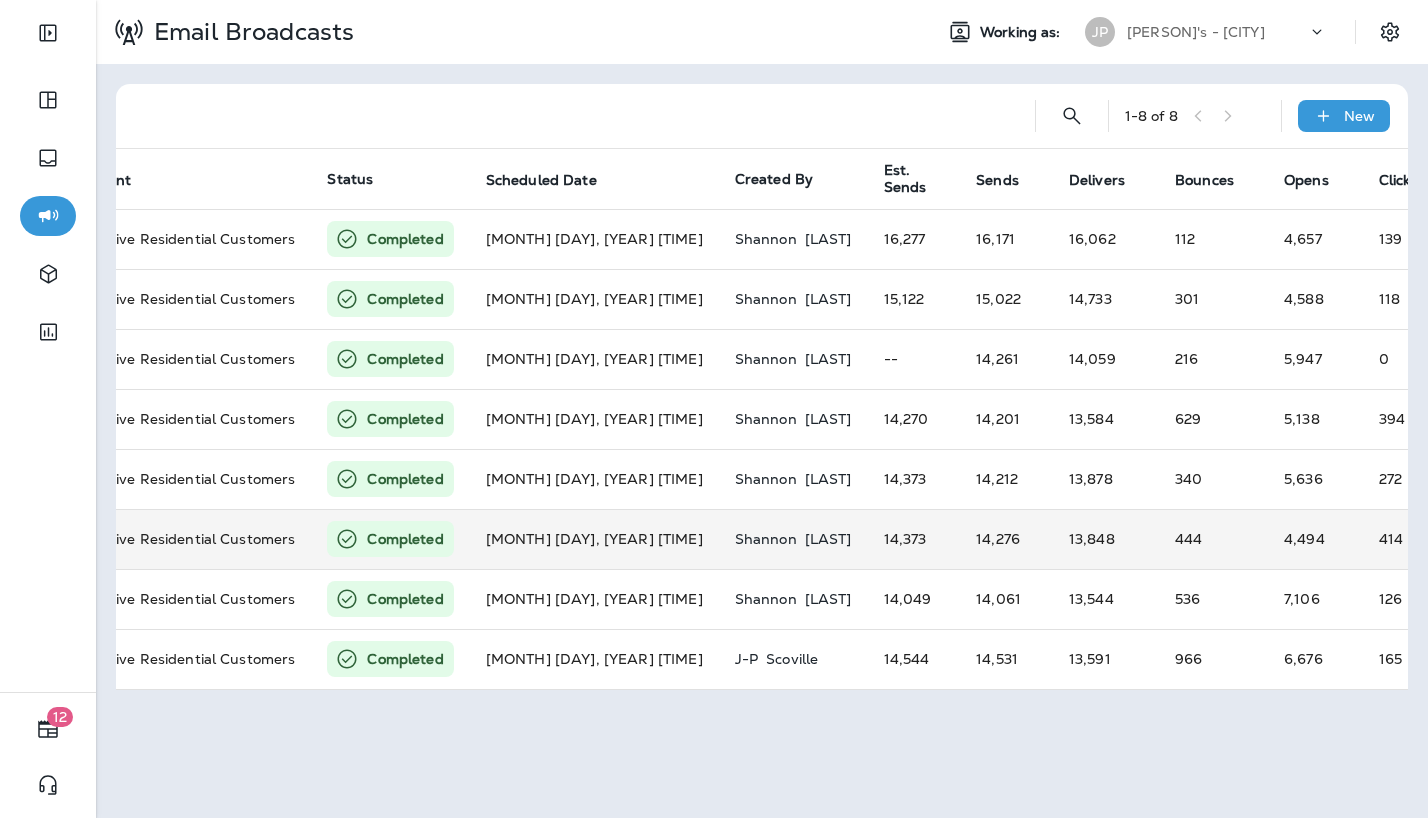 scroll, scrollTop: 0, scrollLeft: 0, axis: both 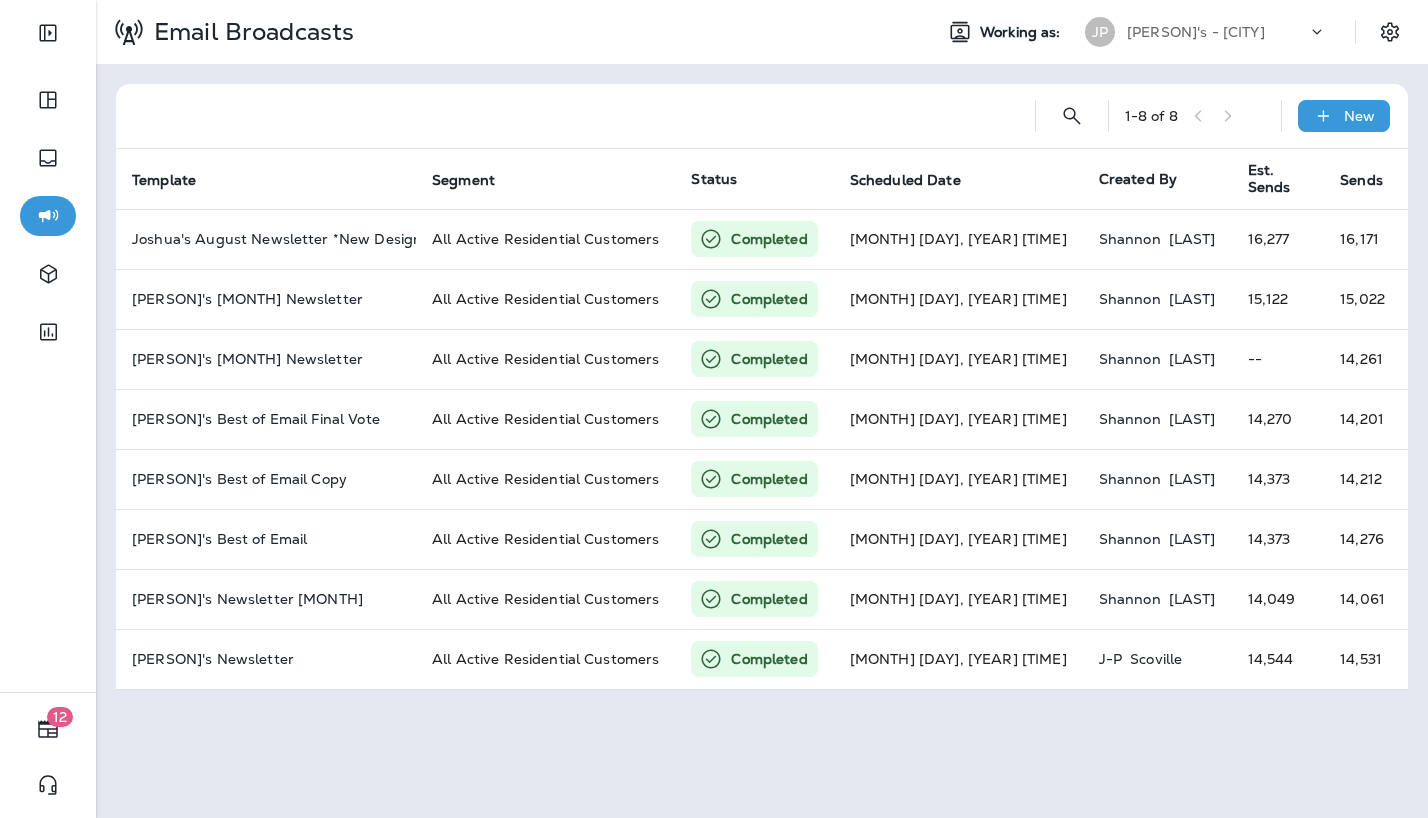 click on "1  -  8   of 8 New Template Segment Status Scheduled Date Created By Est. Sends Sends Delivers Bounces Opens Clicks Unsubscribes Joshua's August Newsletter *New Design All Active Residential Customers Completed Aug 7, 2025 11:15 AM   Shannon       Davis   16,277 16,171 16,062 112 4,657 139 37 Joshua's July Newsletter All Active Residential Customers Completed Jul 2, 2025 4:18 PM   Shannon       Davis   15,122 15,022 14,733 301 4,588 118 30 Joshua's May Newsletter All Active Residential Customers Completed Jun 2, 2025 4:30 PM   Shannon       Davis   -- 14,261 14,059 216 5,947 0 59 Joshua's Best of Email Final Vote All Active Residential Customers Completed May 12, 2025 11:00 AM   Shannon       Davis   14,270 14,201 13,584 629 5,138 394 27 Joshua's Best of Email Copy All Active Residential Customers Completed Mar 21, 2025 12:00 PM   Shannon       Davis   14,373 14,212 13,878 340 5,636 272 28 Joshua's Best of Email All Active Residential Customers Completed Mar 7, 2025 2:00 PM   Shannon       Davis   14,373 444" at bounding box center (762, 387) 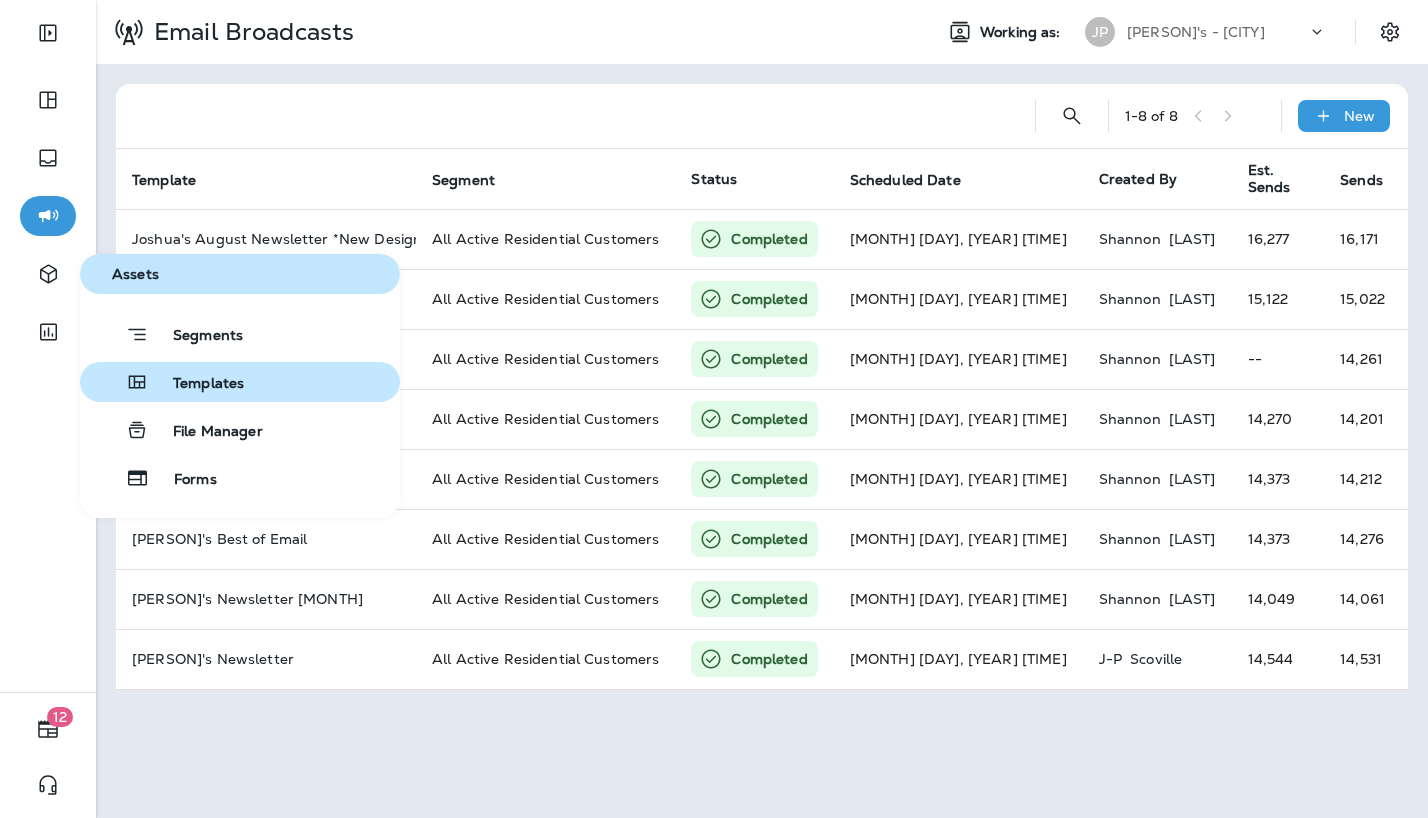 click on "Templates" at bounding box center (196, 384) 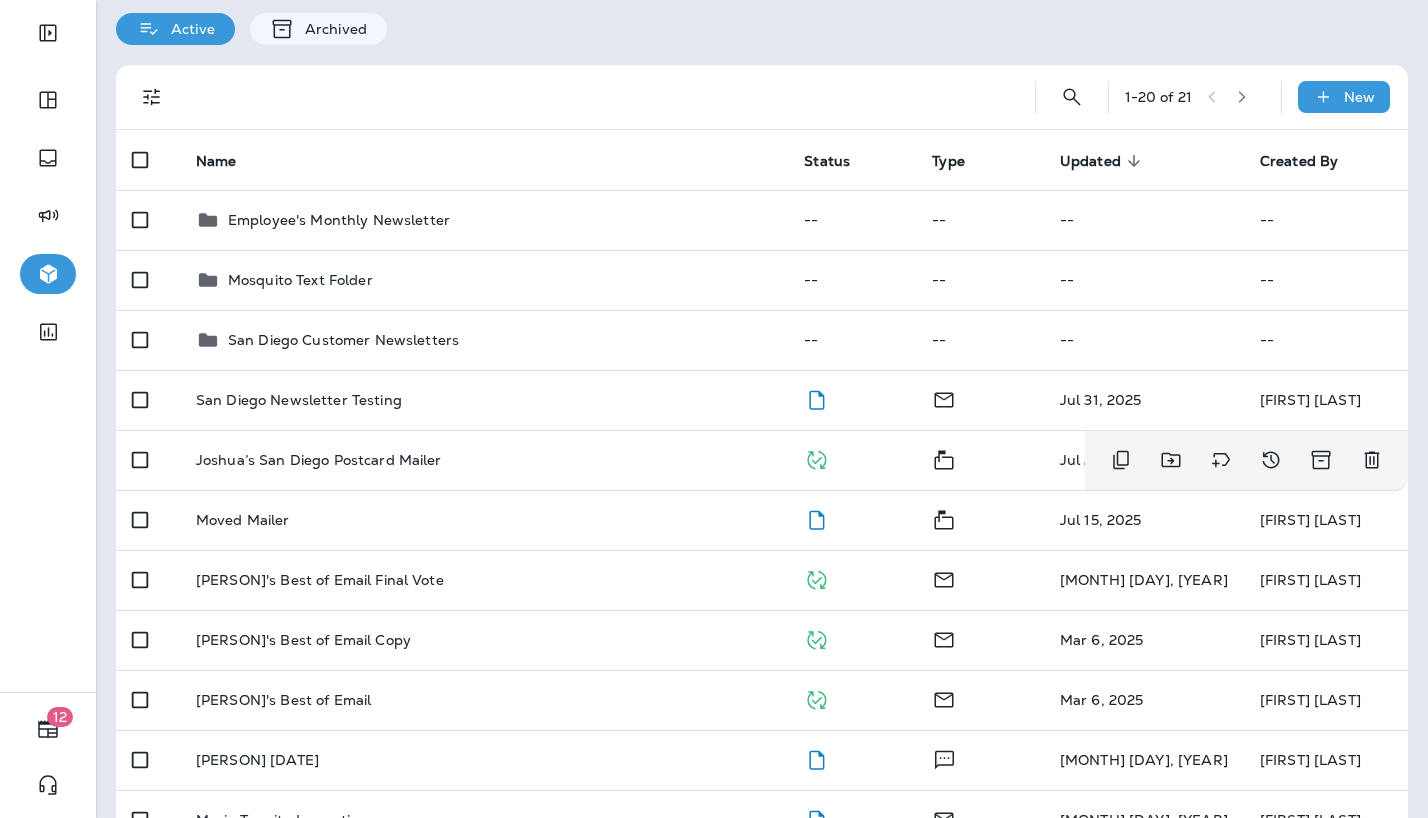 scroll, scrollTop: 98, scrollLeft: 0, axis: vertical 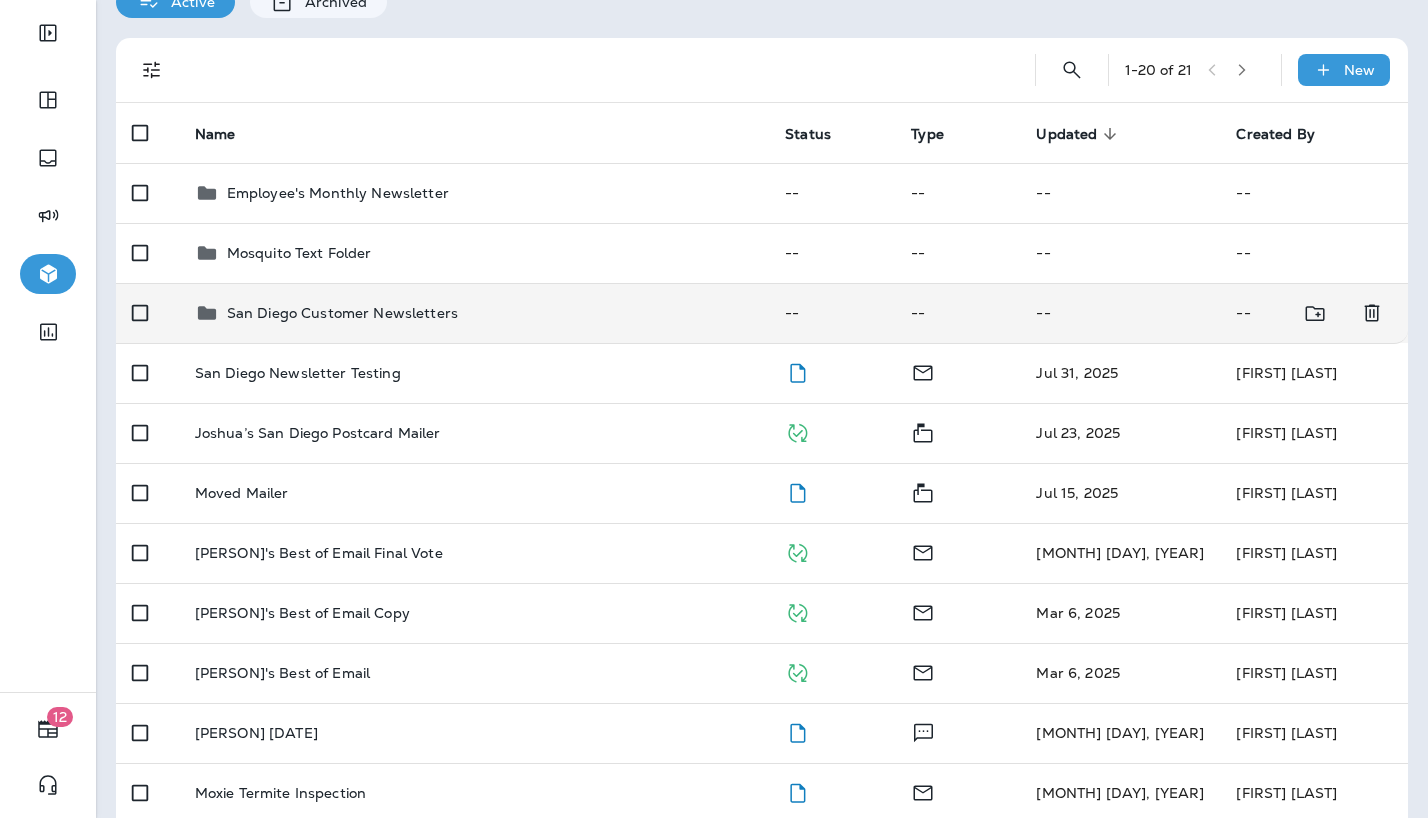 click on "San Diego Customer Newsletters" at bounding box center [342, 313] 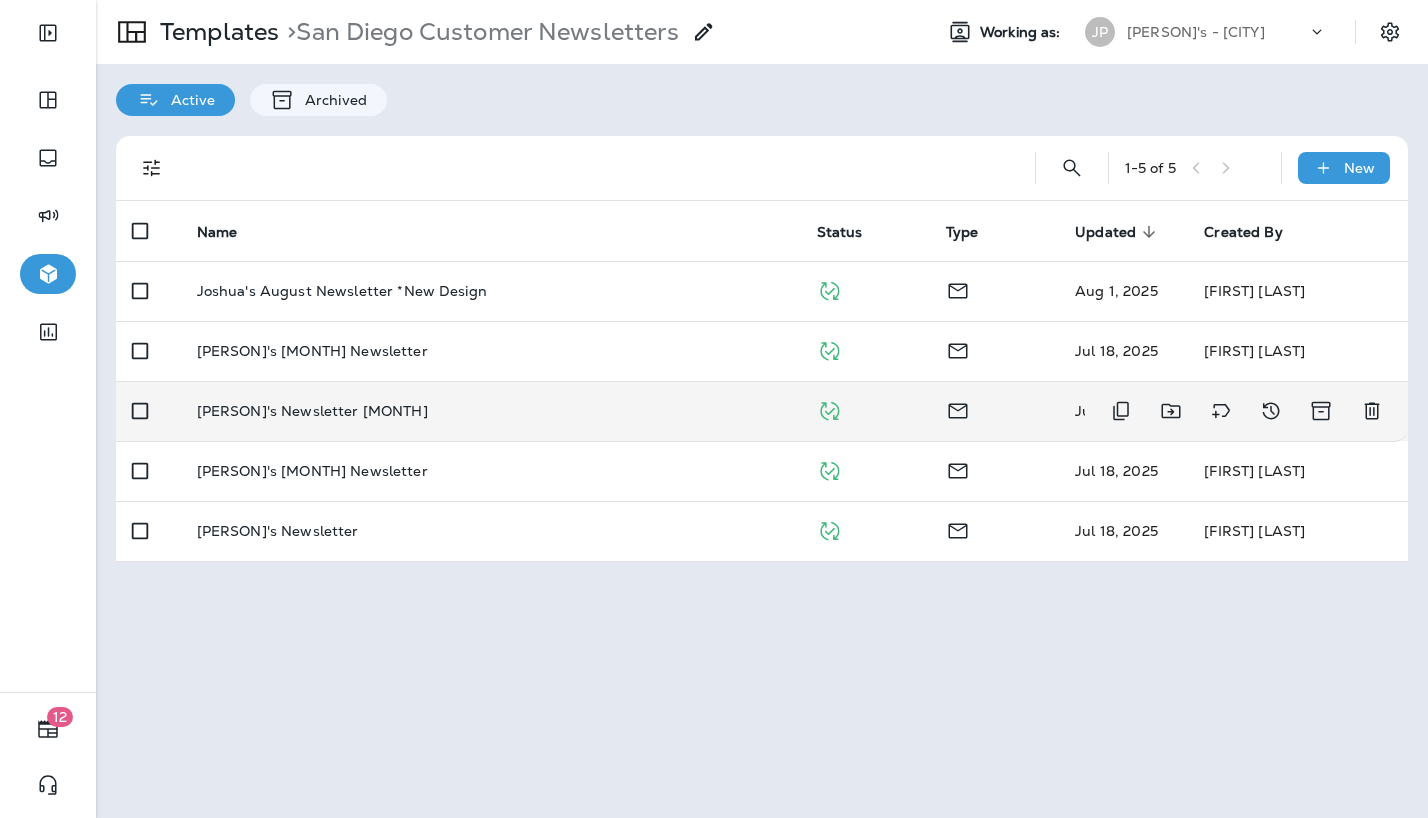 click on "[FIRST]'s Newsletter [MONTH]" at bounding box center [491, 411] 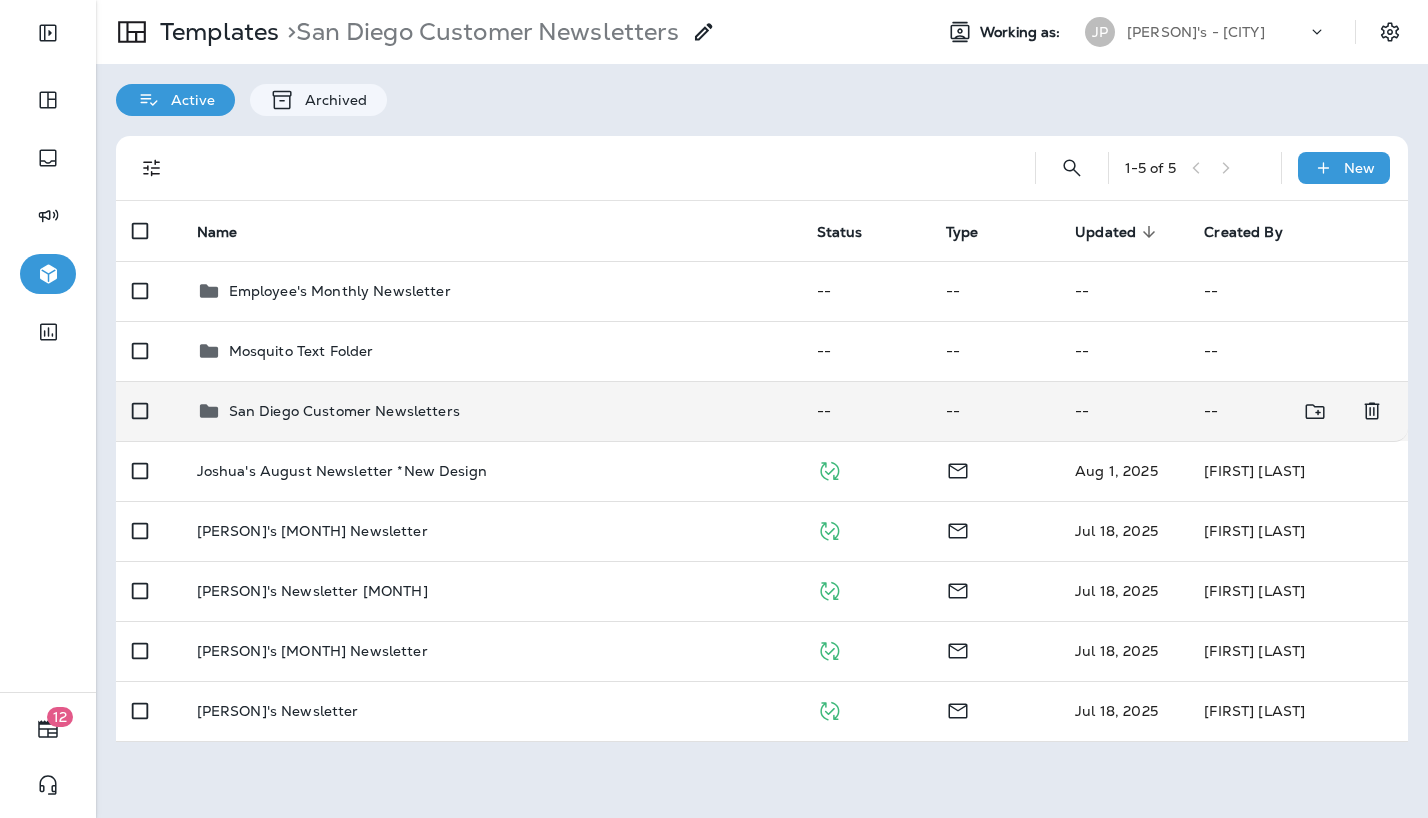 click on "San Diego Customer Newsletters" at bounding box center (491, 411) 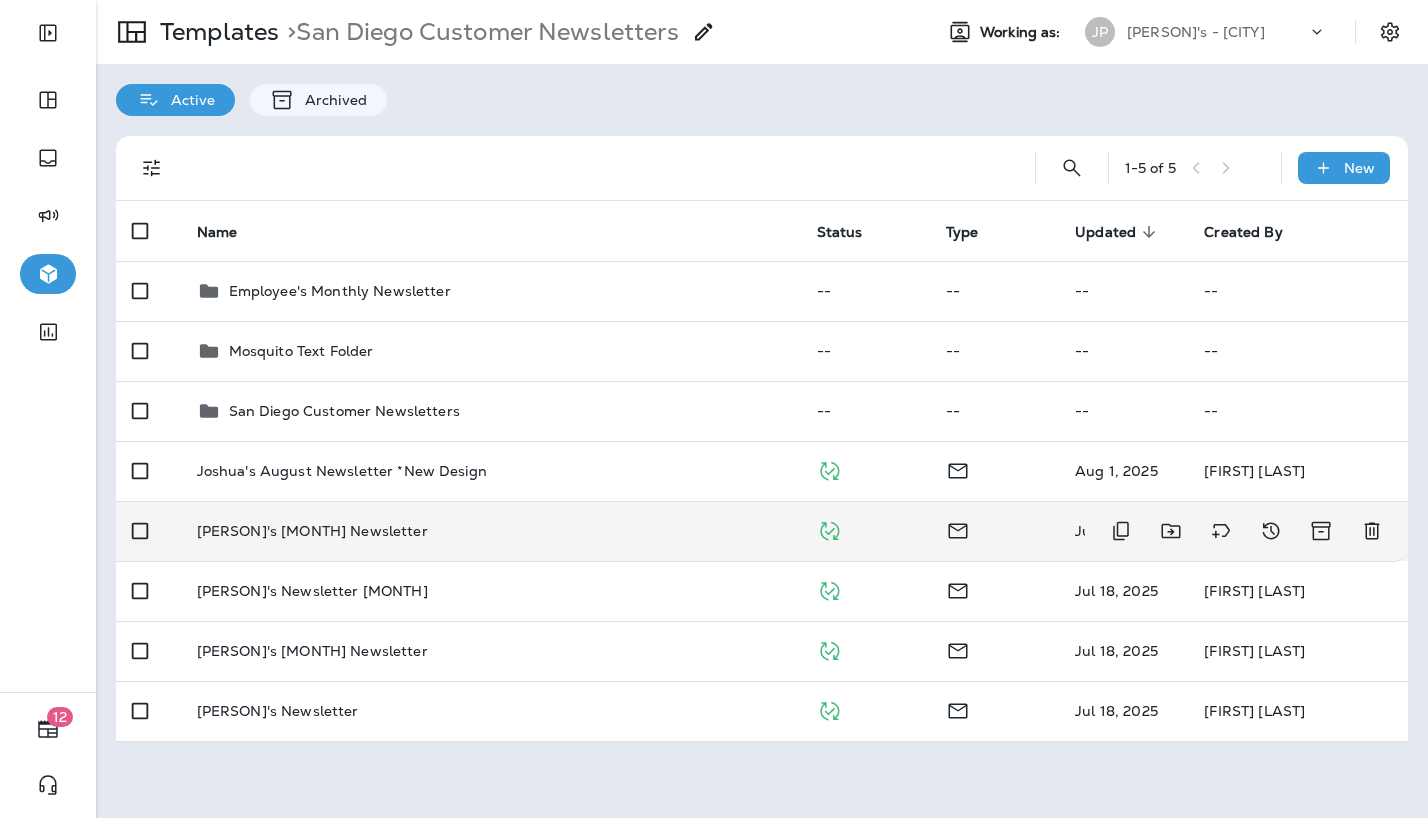 click on "[FIRST]'s [MONTH] Newsletter" at bounding box center [312, 531] 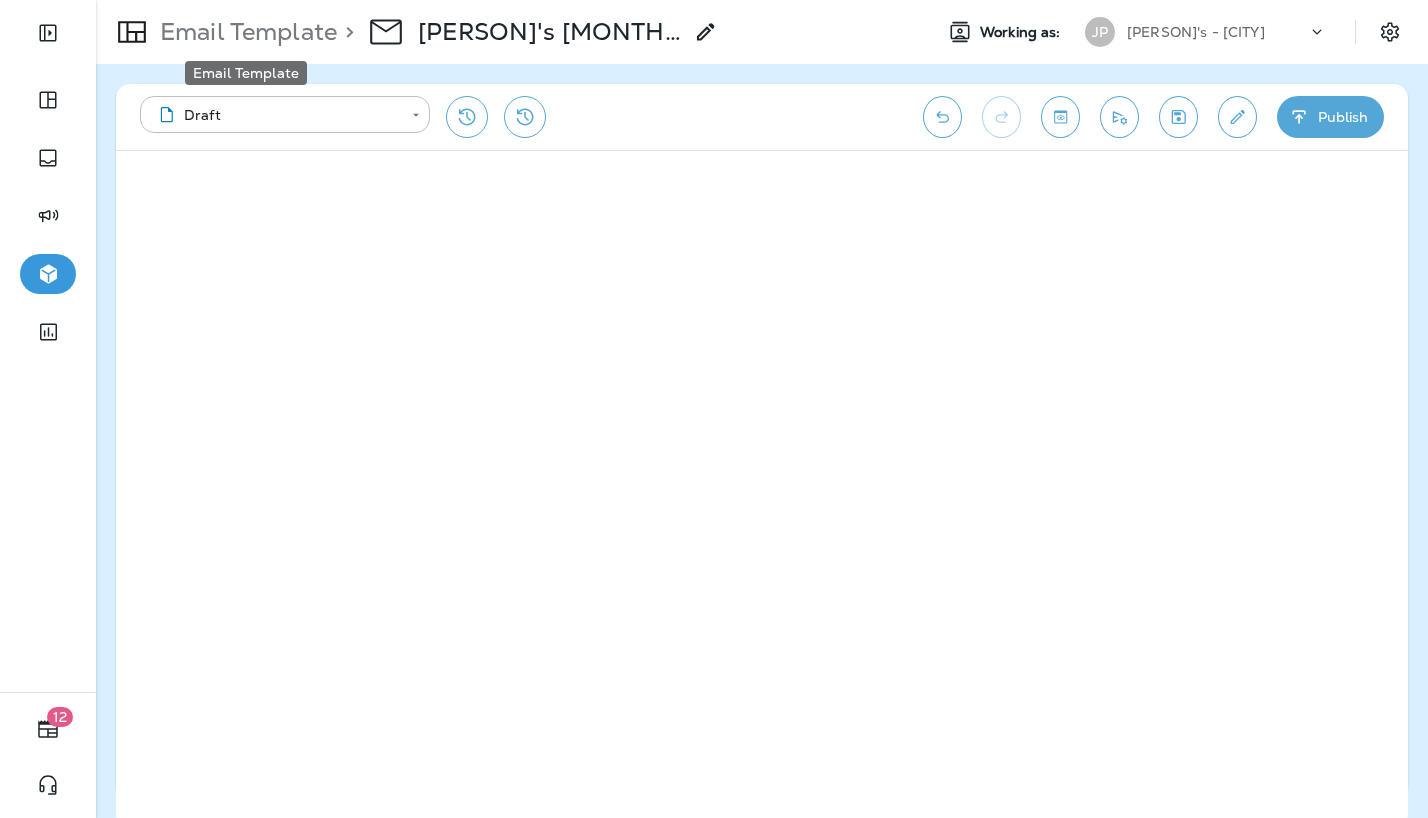 click on "Email Template" at bounding box center (244, 32) 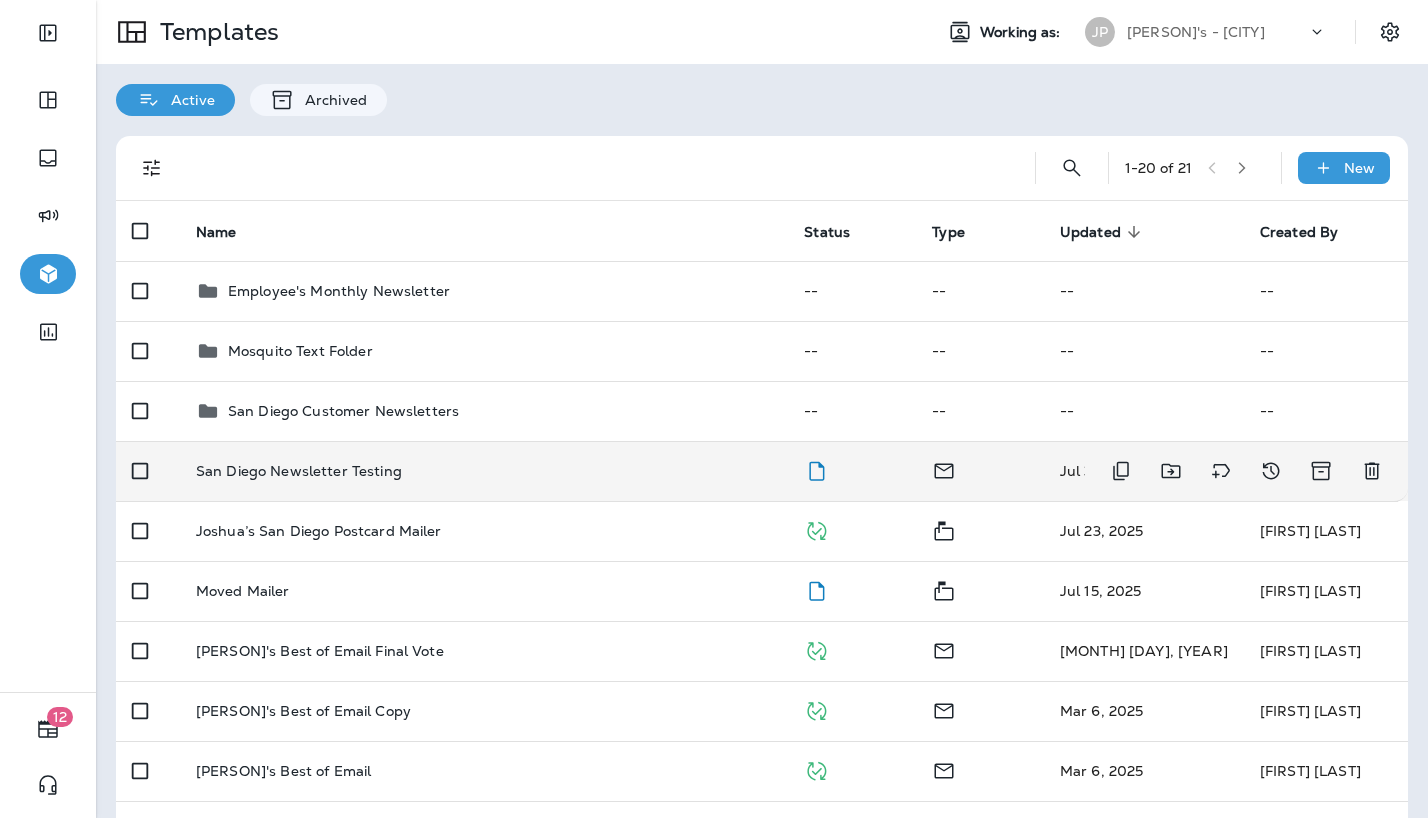 click on "San Diego Newsletter Testing" at bounding box center [299, 471] 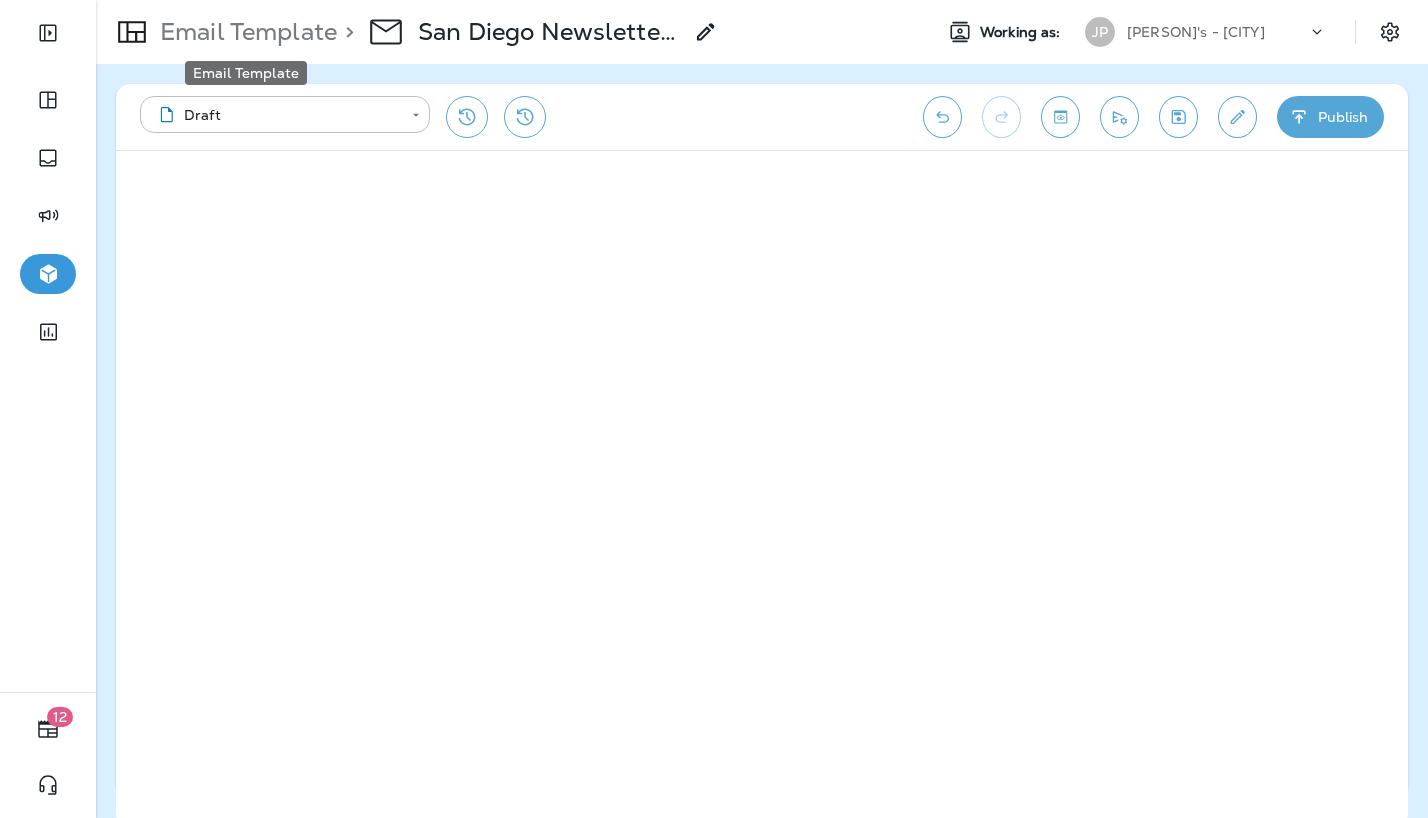 click on "Email Template" at bounding box center (244, 32) 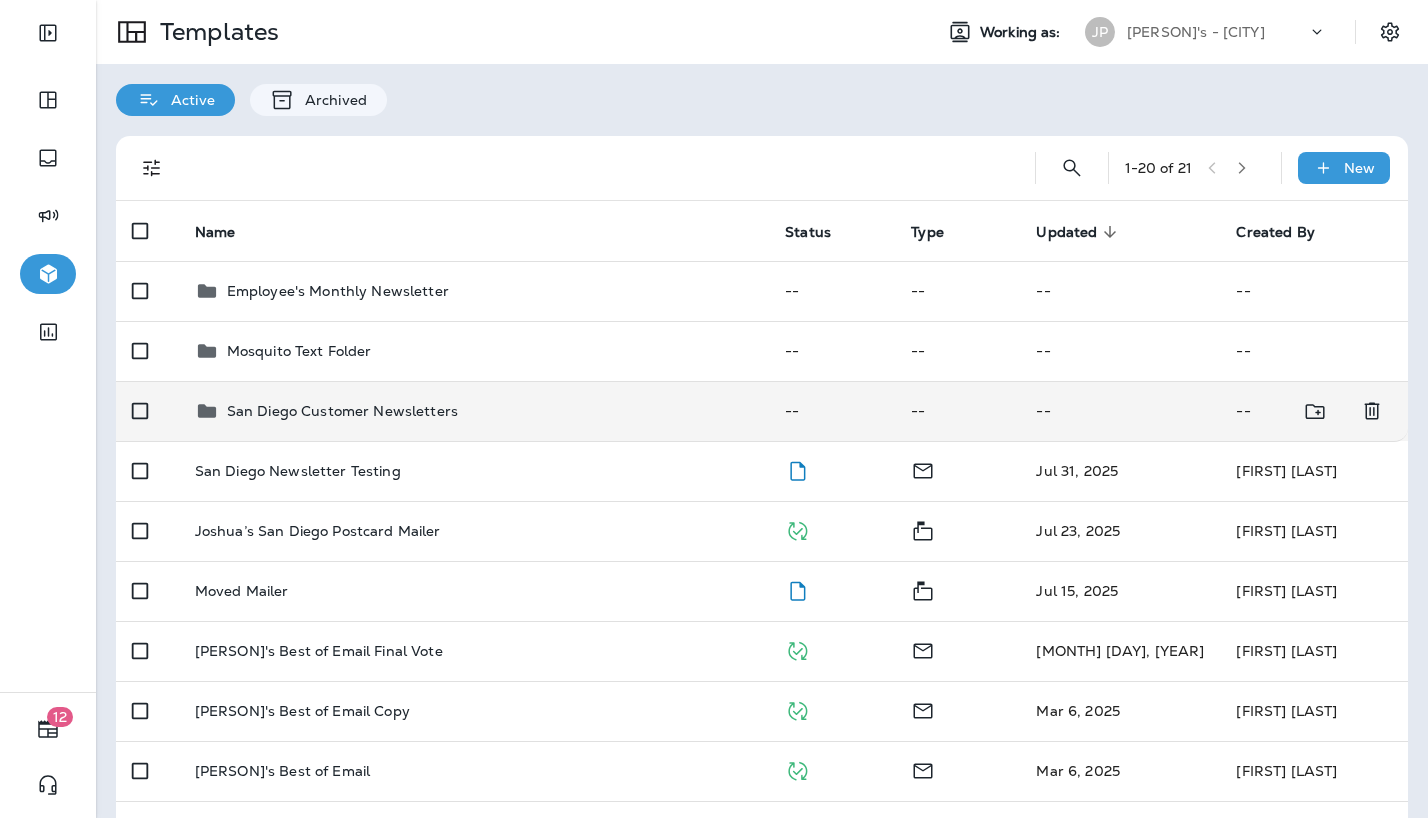 click on "San Diego Customer Newsletters" at bounding box center (342, 411) 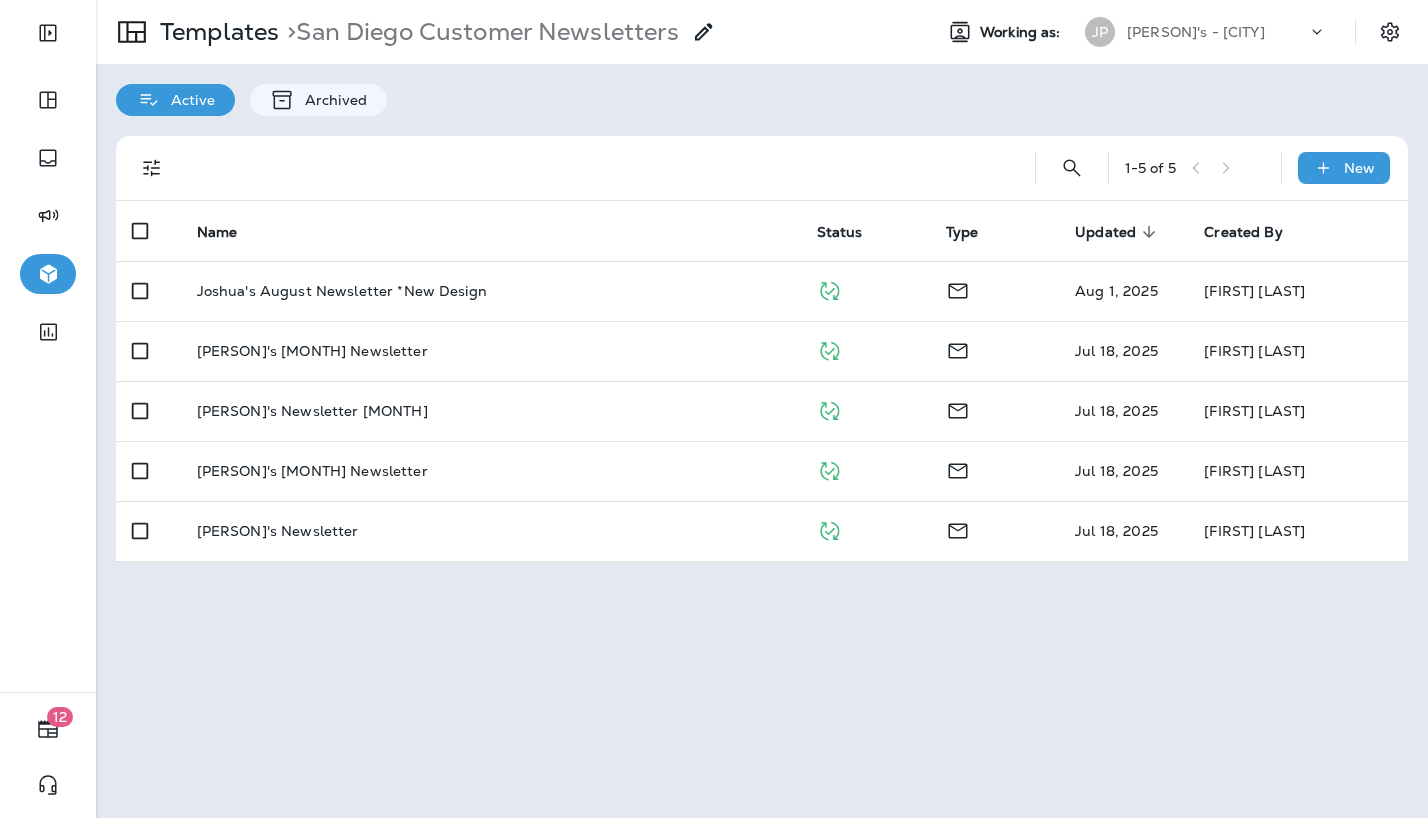 click on "Templates >  San Diego Customer Newsletters Working as: JP Joshua's Pest Control - San Diego Active Archived   1  -  5   of 5 New Name Status Type Updated sorted descending Created By   Joshua's August Newsletter *New Design Aug 1, 2025 Shannon Davis   Joshua's May Newsletter Jul 18, 2025 Shannon Davis   Joshua's Newsletter December Jul 18, 2025 Mike Chacon   Joshua's July Newsletter Jul 18, 2025 Shannon Davis   Joshua's Newsletter Jul 18, 2025 Mike Chacon" at bounding box center (762, 409) 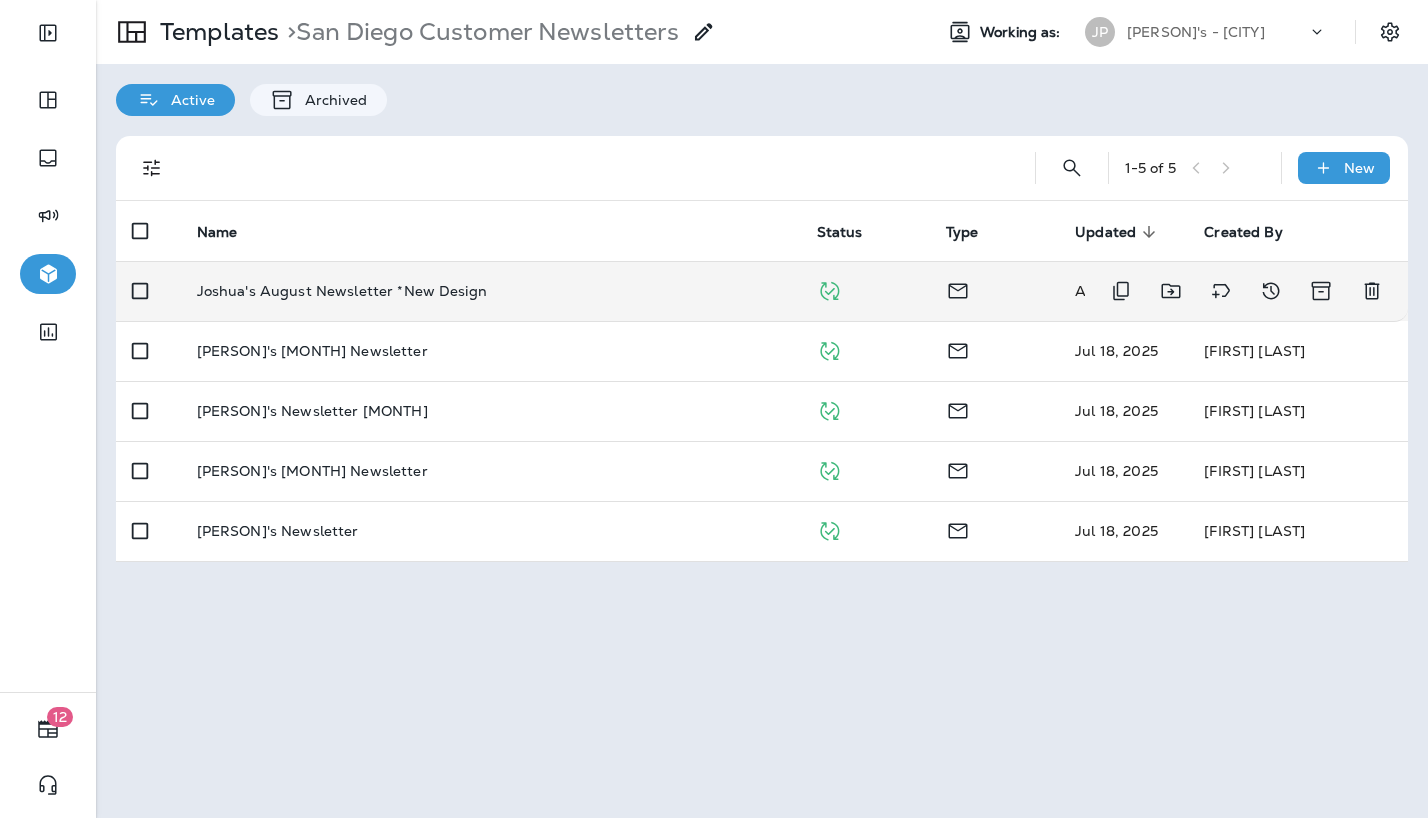 click on "Joshua's August Newsletter *New Design" at bounding box center [342, 291] 